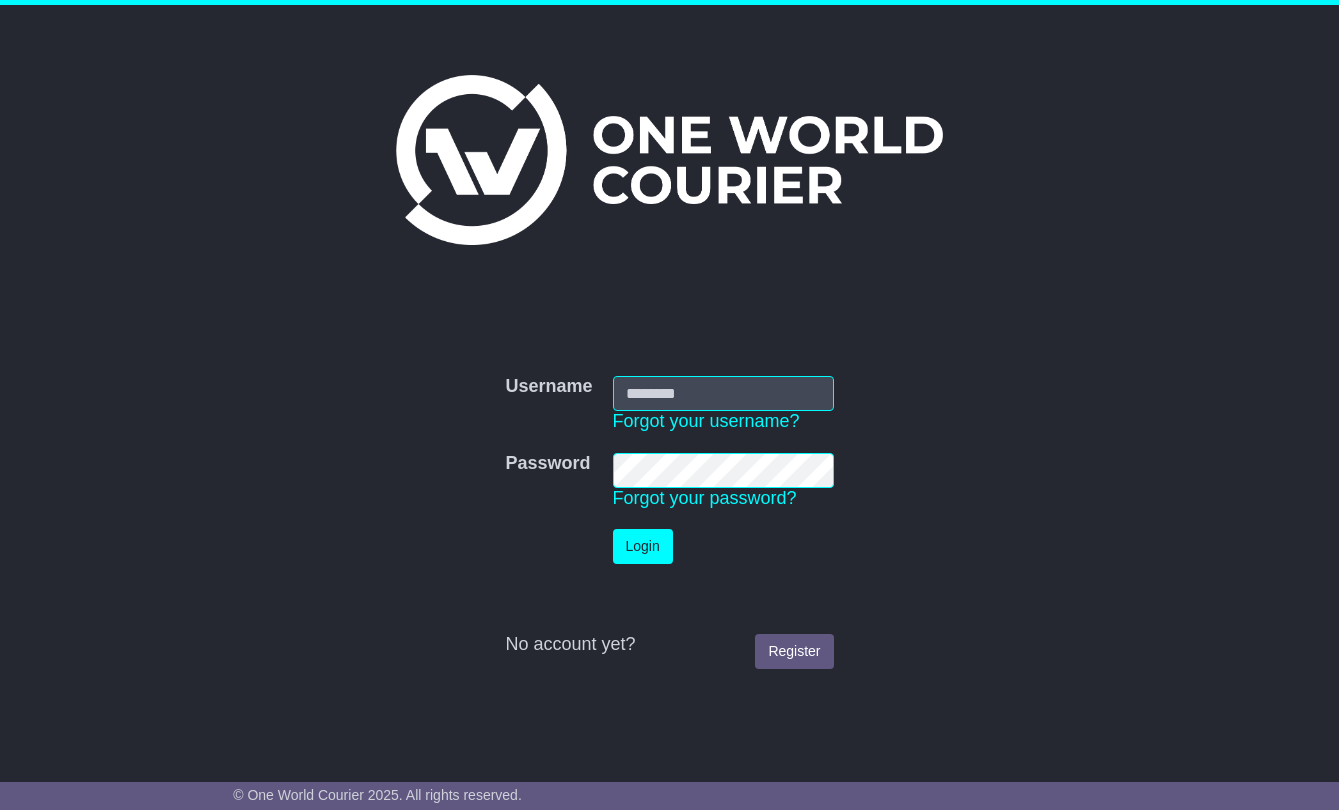 scroll, scrollTop: 0, scrollLeft: 0, axis: both 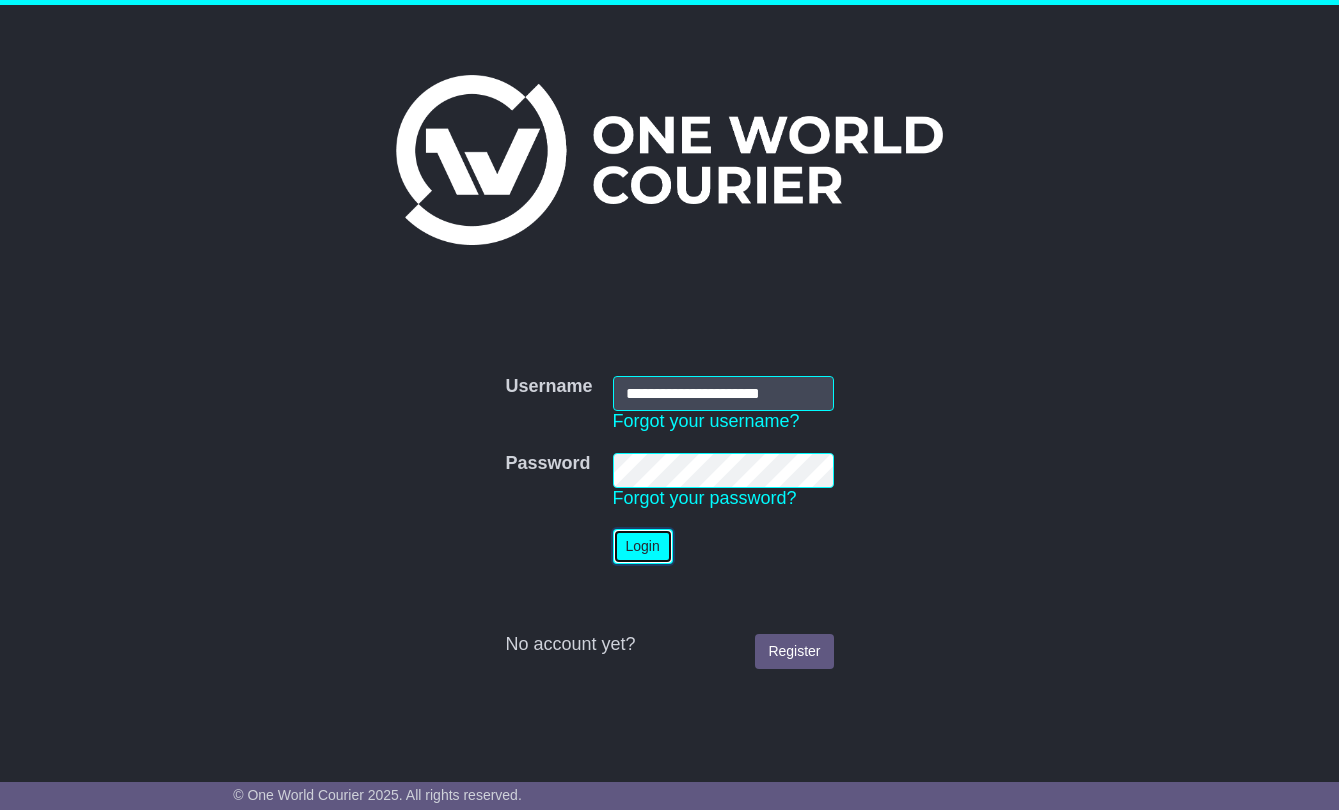 click on "Login" at bounding box center [643, 546] 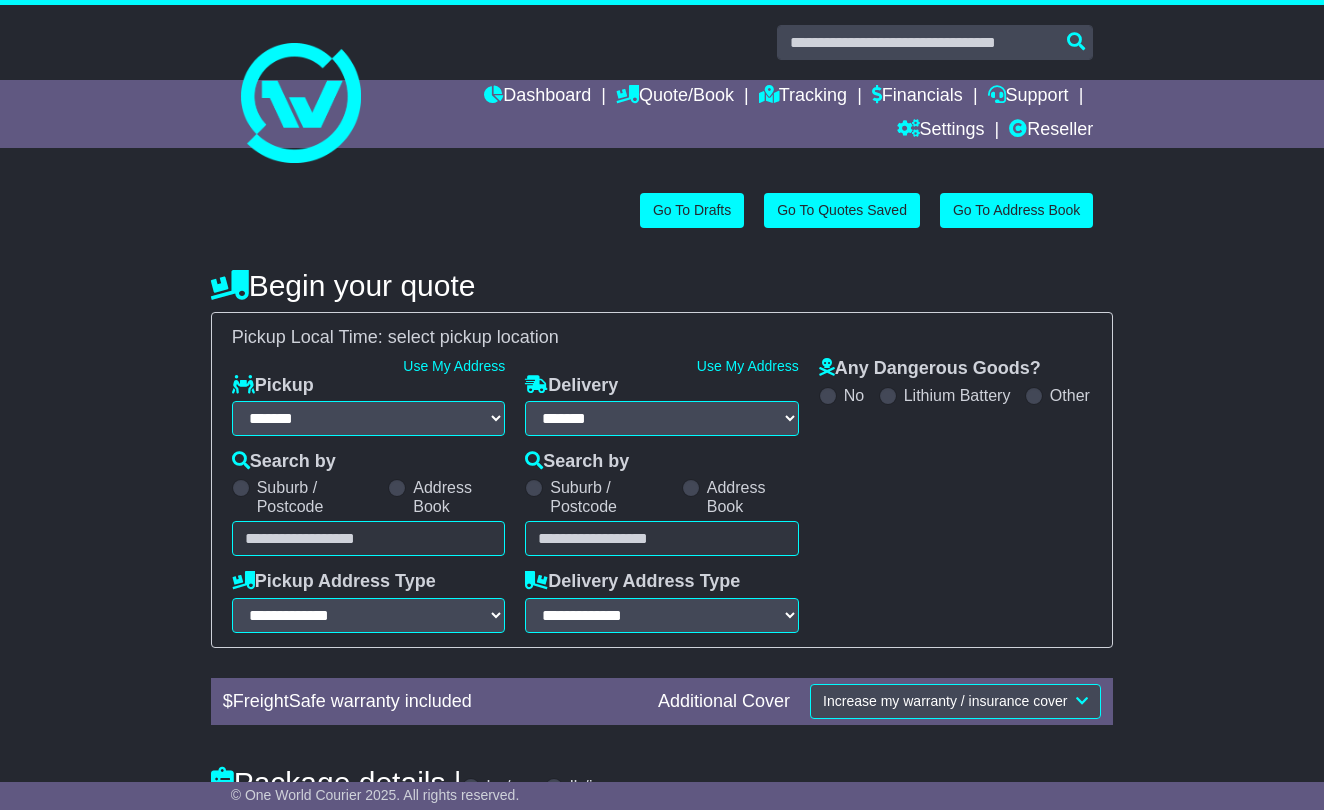 select on "**" 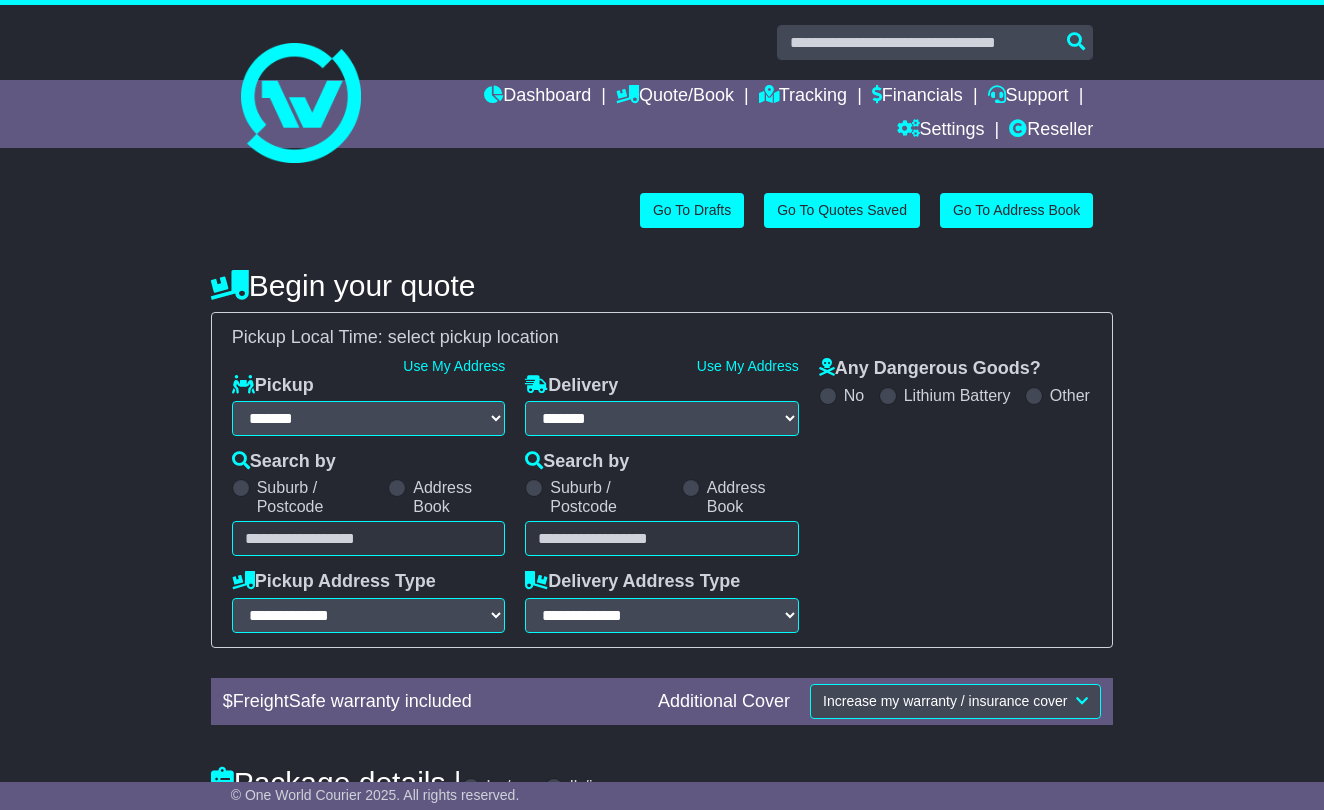 scroll, scrollTop: 0, scrollLeft: 0, axis: both 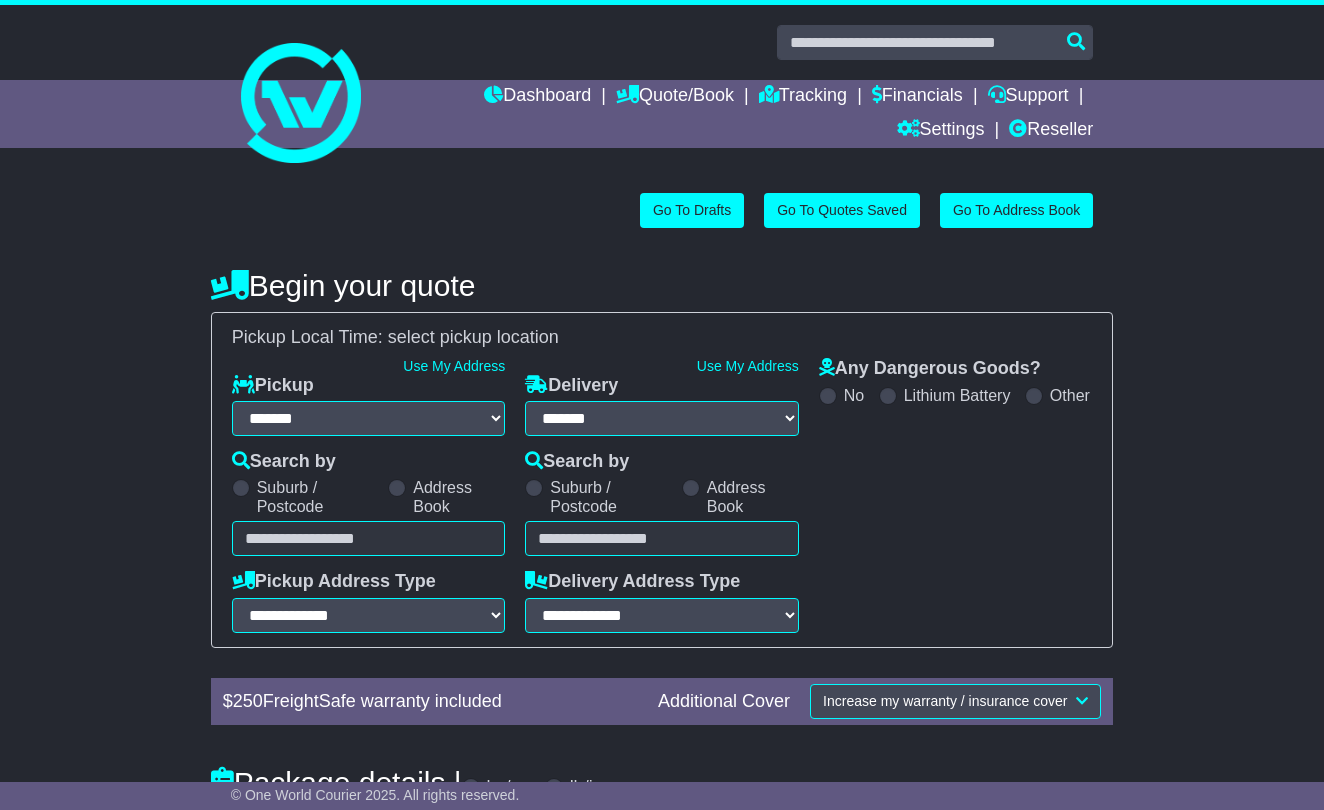 click at bounding box center (369, 538) 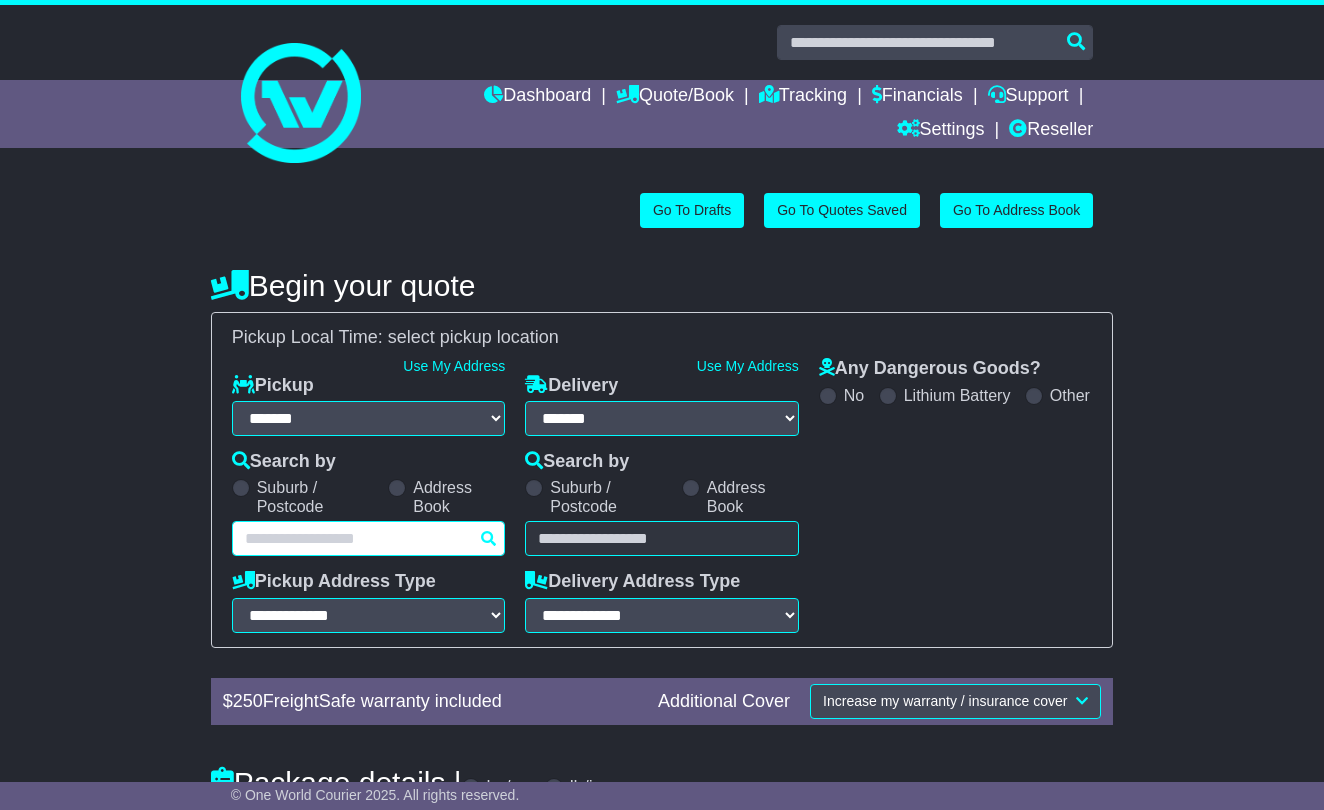 type on "*" 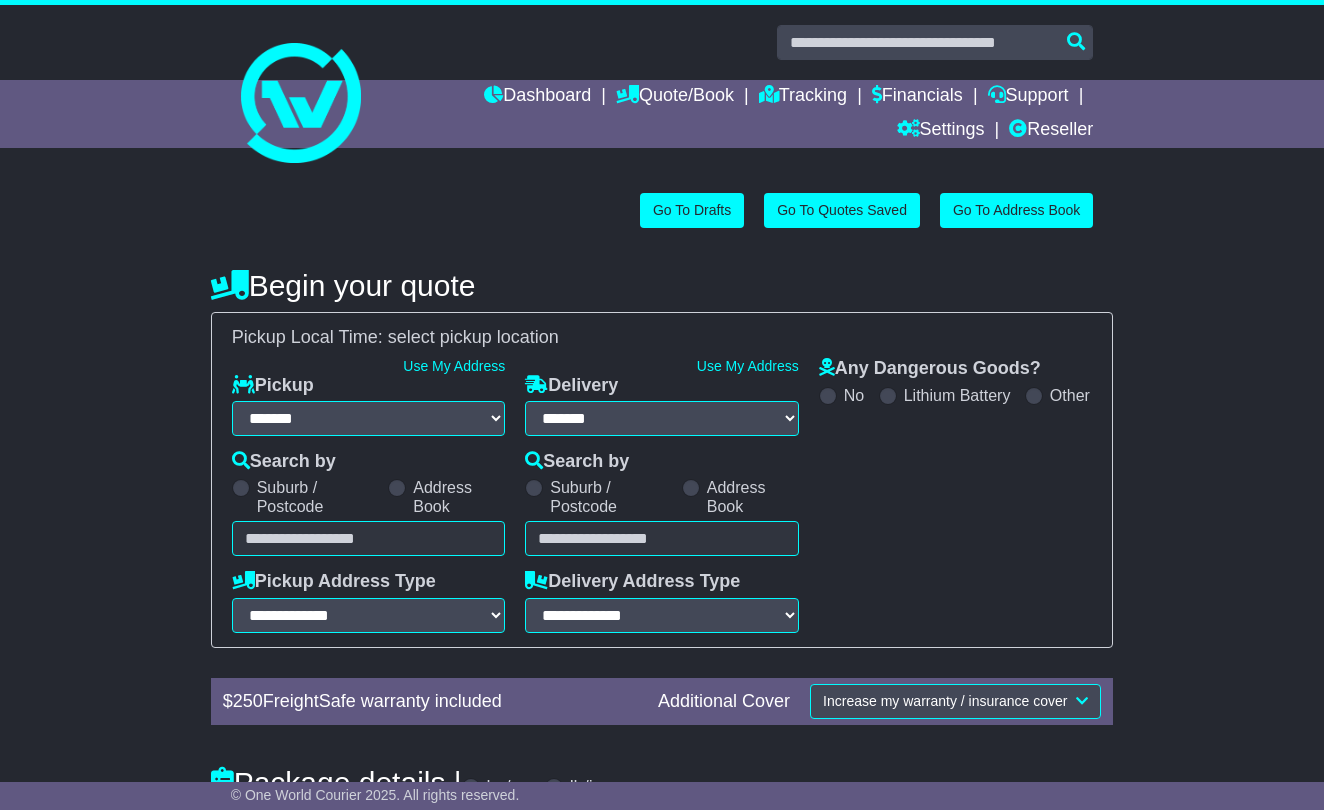click on "**** [LAST_4_DIGITS]" at bounding box center [369, 538] 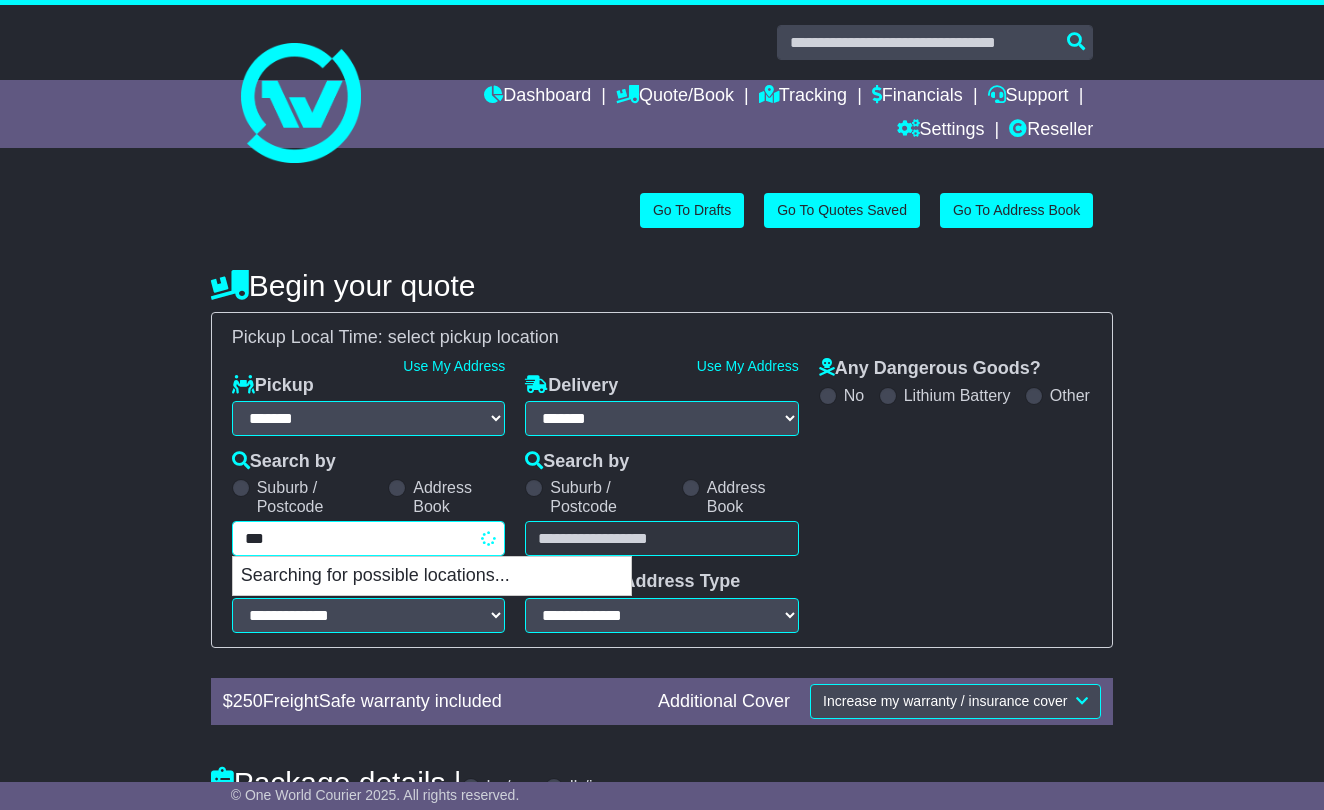 type on "****" 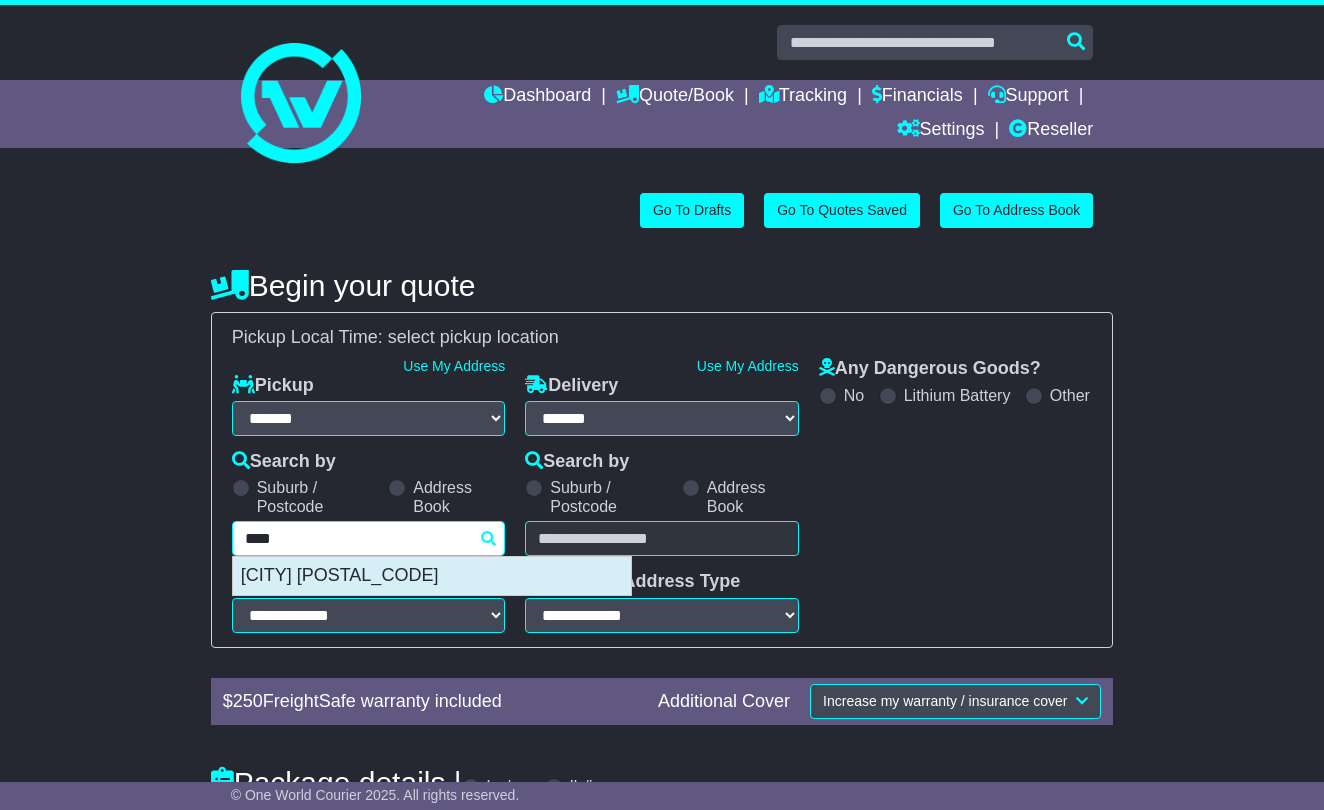click on "[CITY] [POSTAL_CODE]" at bounding box center (432, 576) 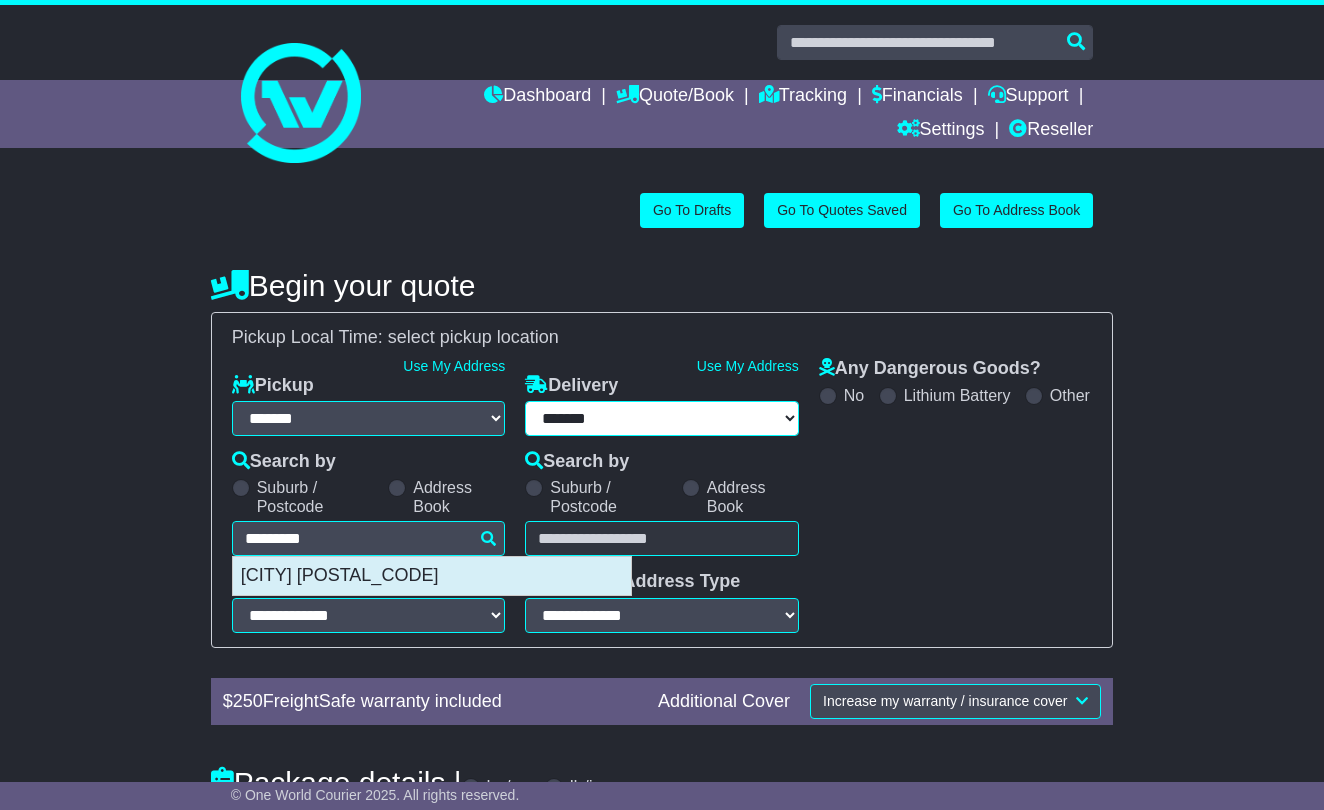 type on "**********" 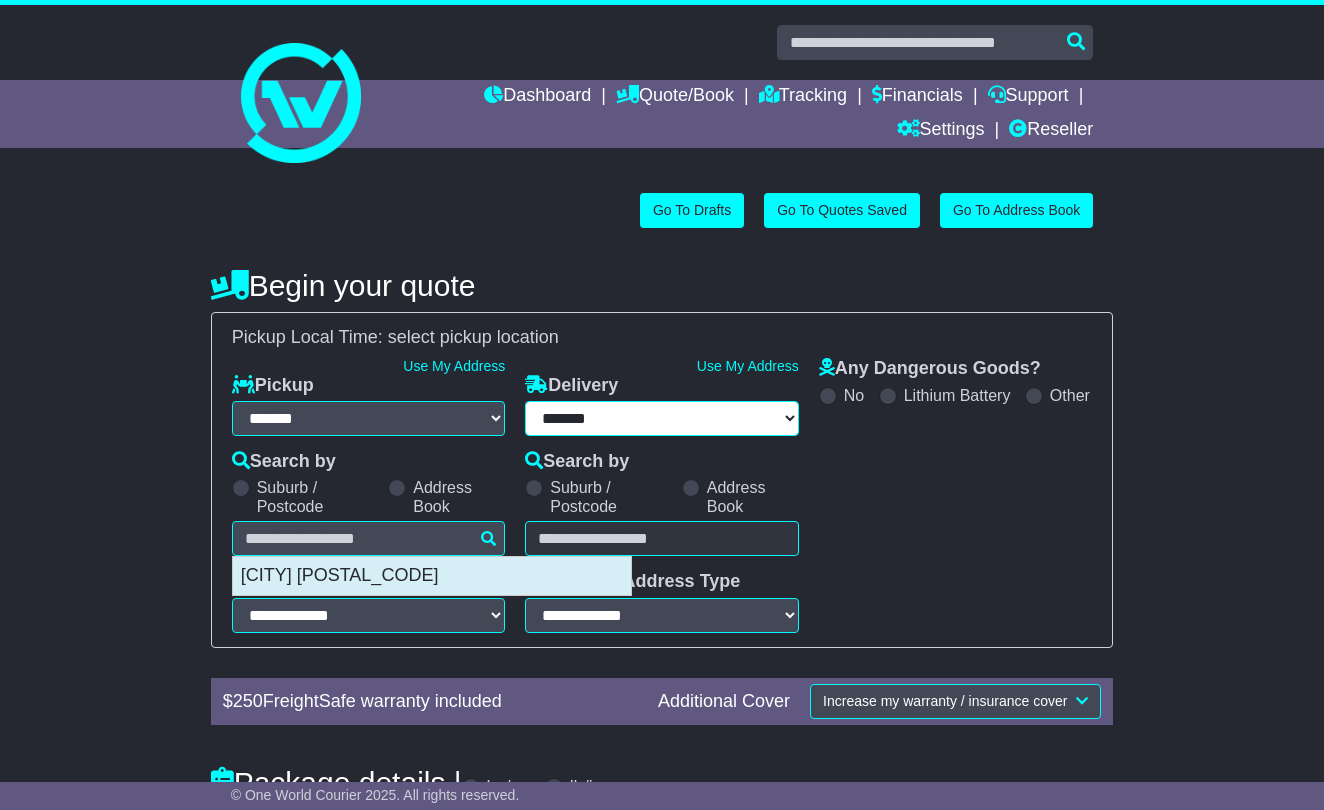 type on "**********" 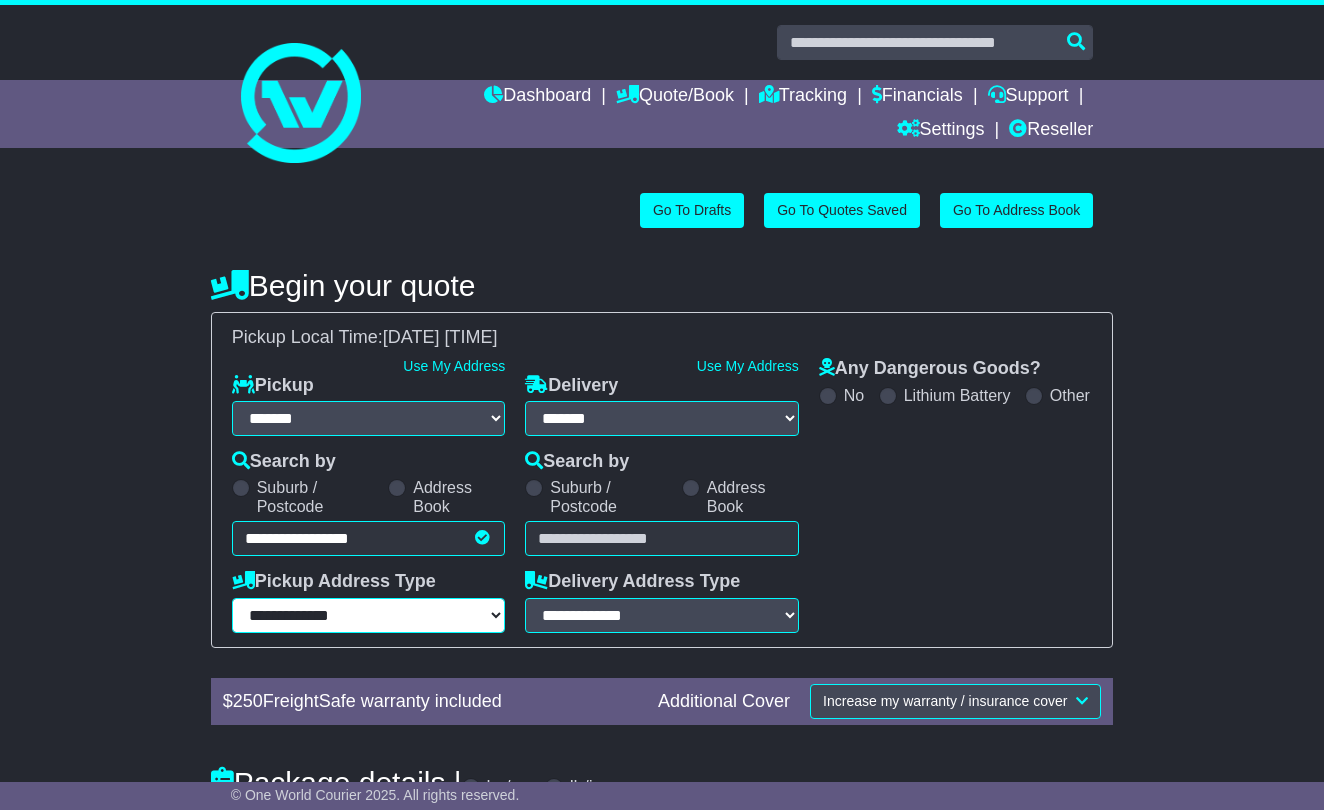 click on "**********" at bounding box center [369, 615] 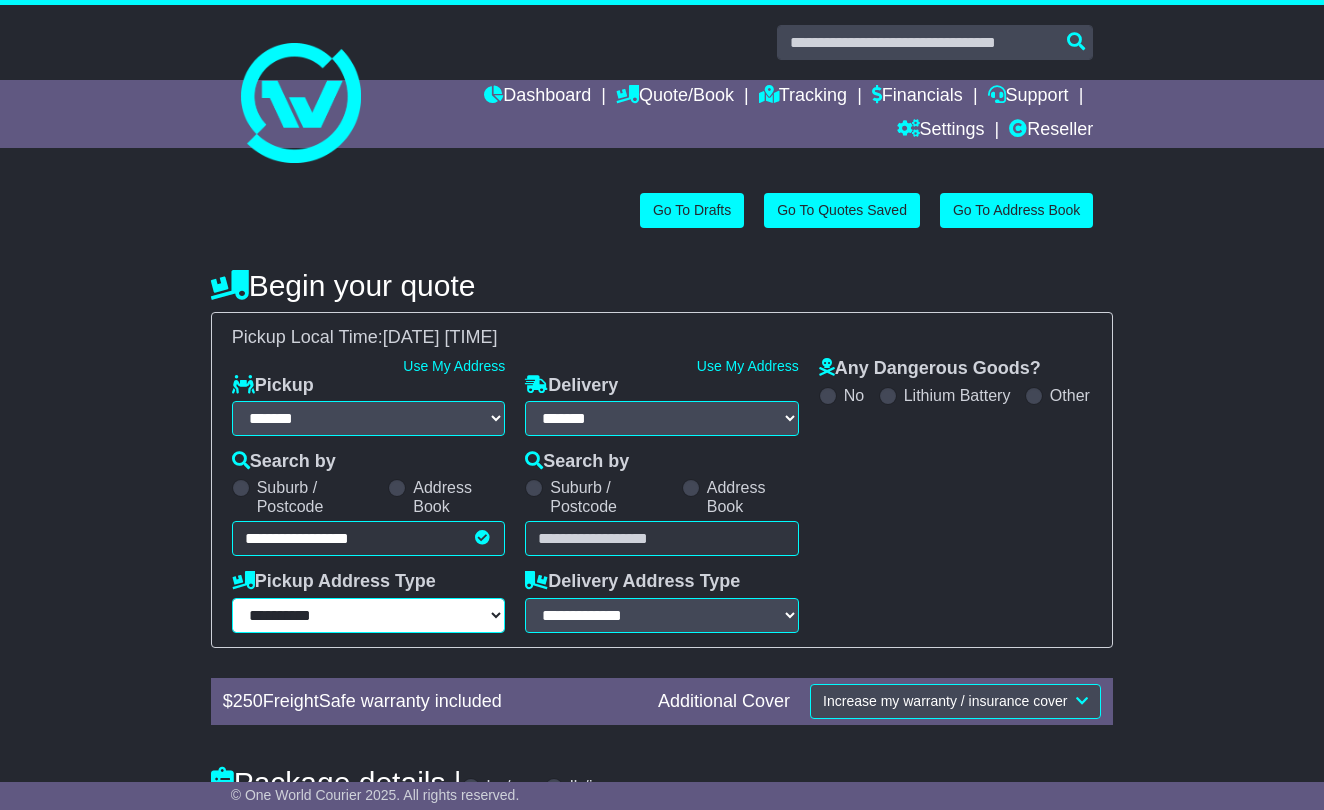 click on "**********" at bounding box center [369, 615] 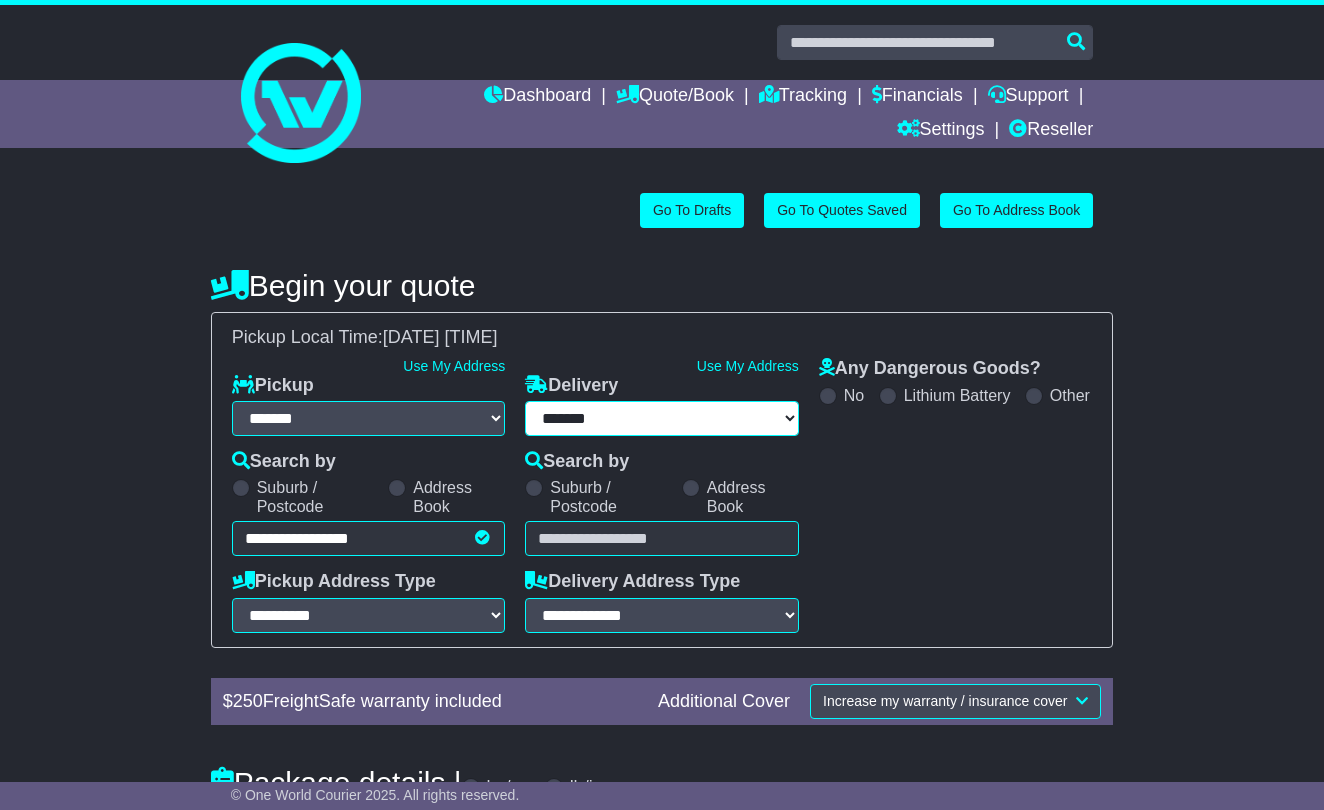 click on "**********" at bounding box center [662, 418] 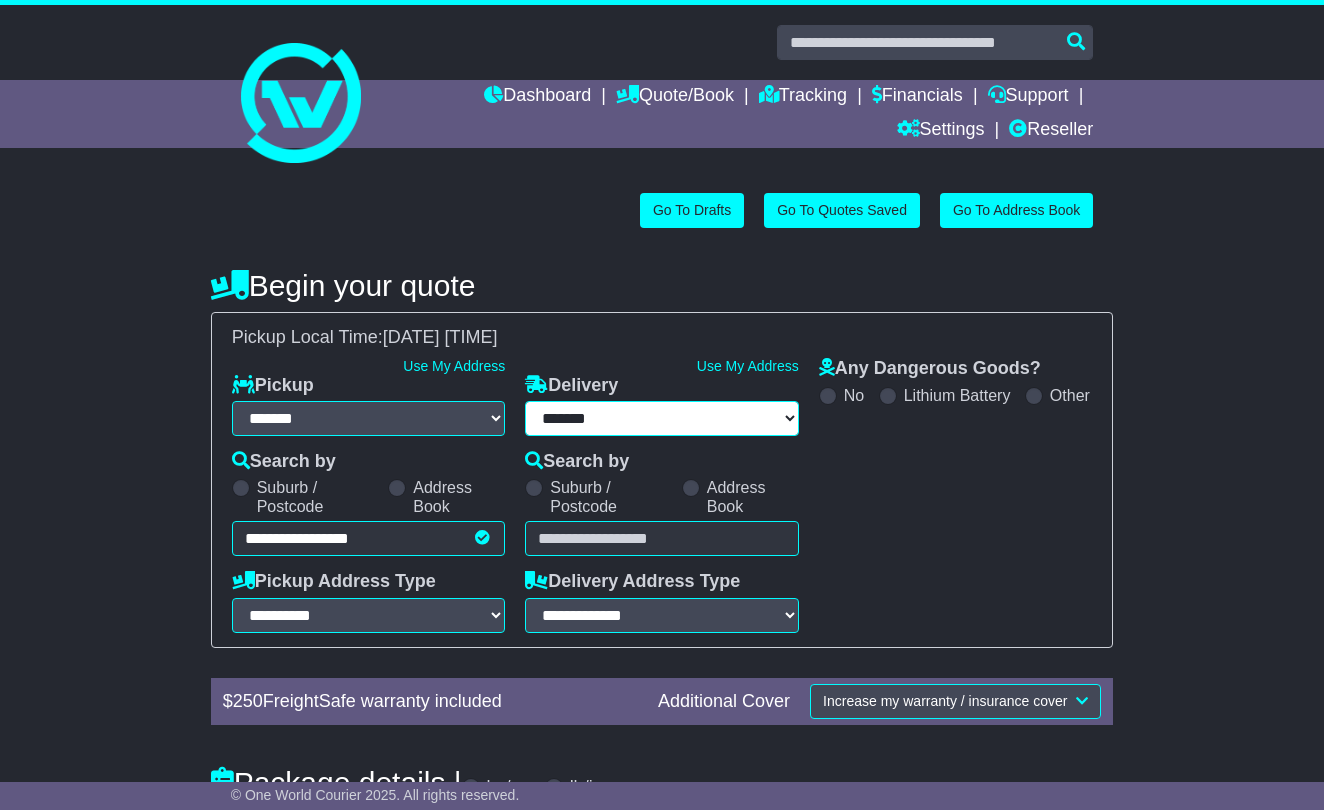 select on "***" 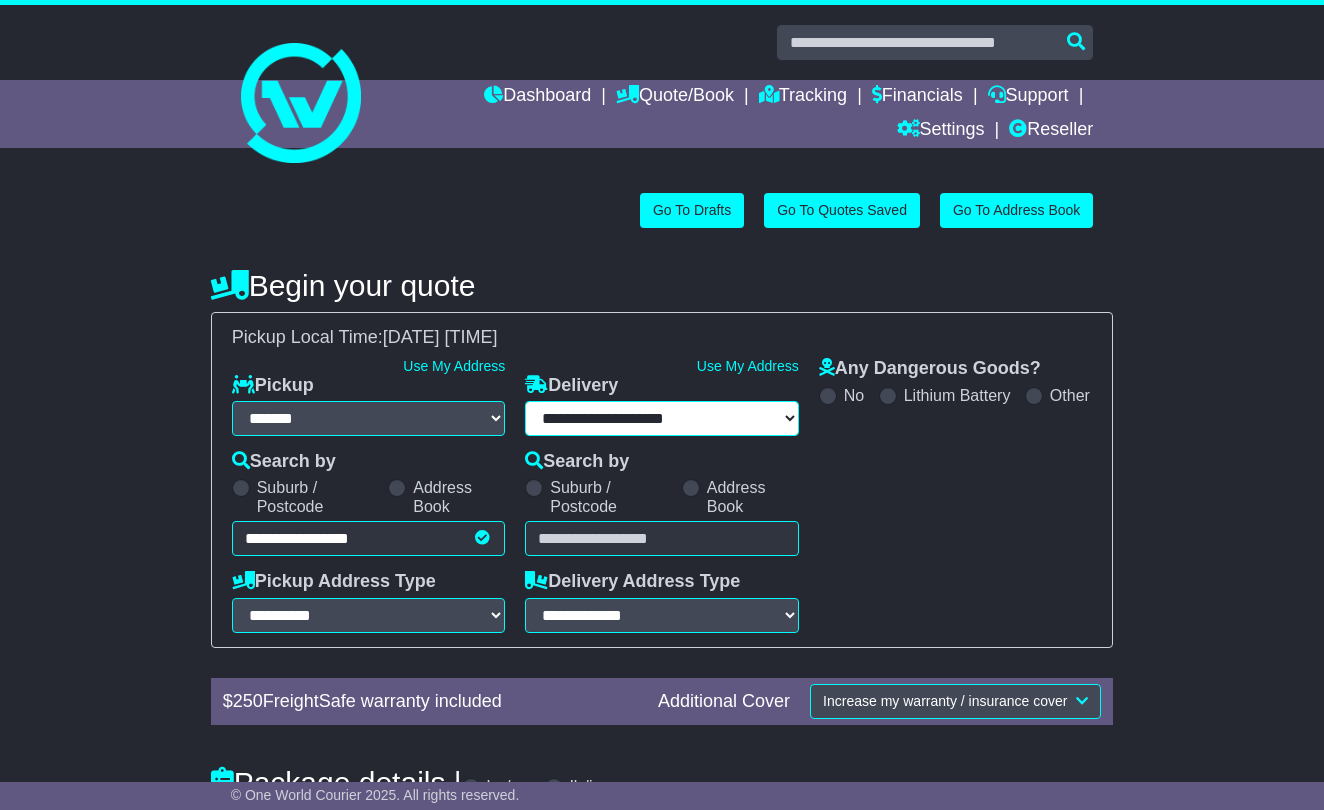 click on "**********" at bounding box center [662, 418] 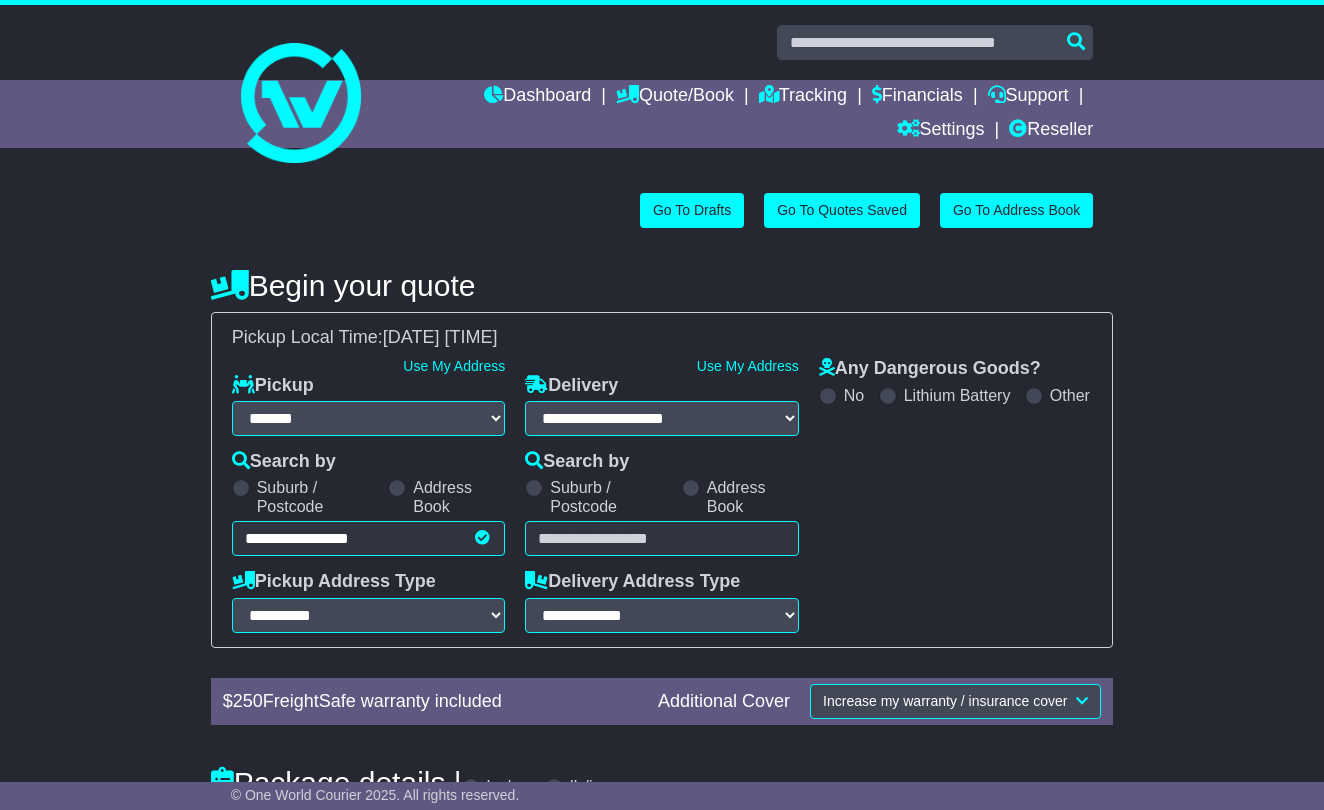 click at bounding box center (662, 538) 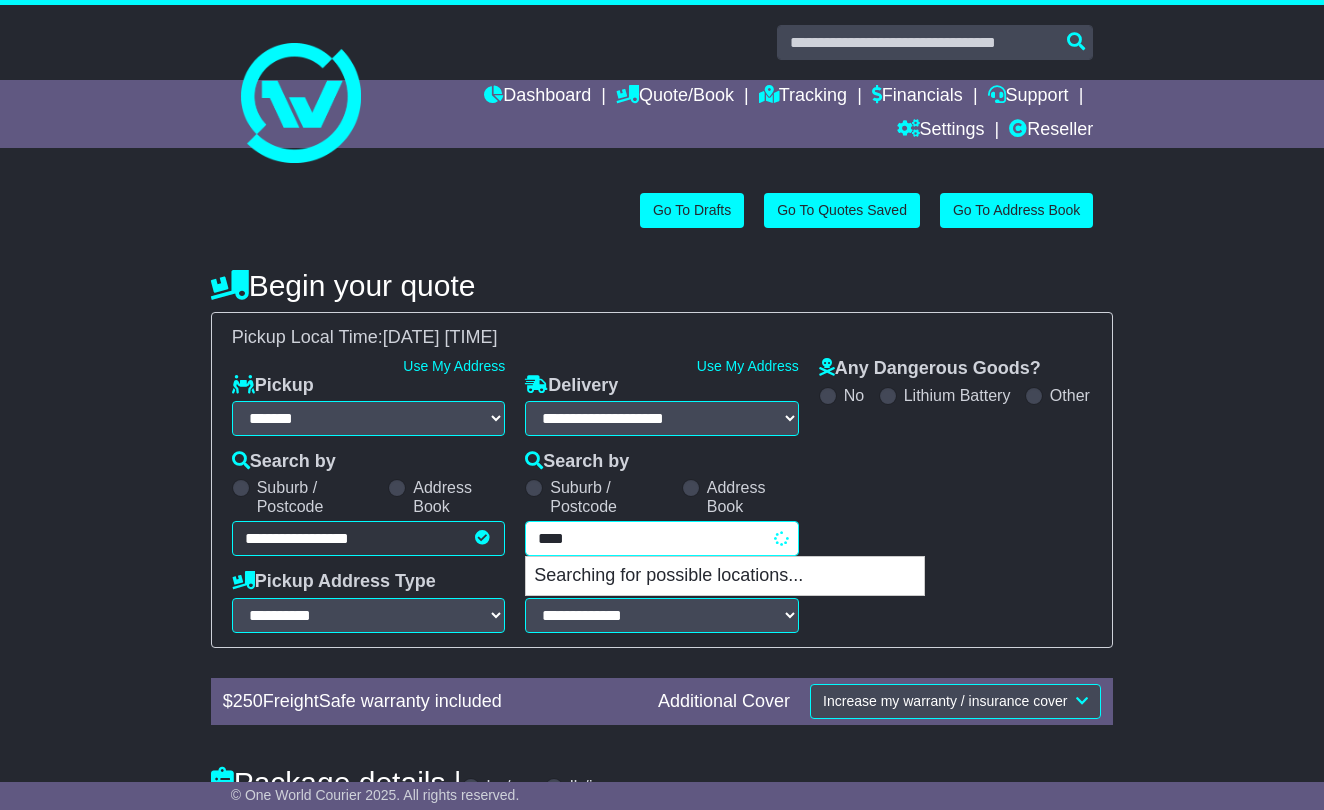type on "*****" 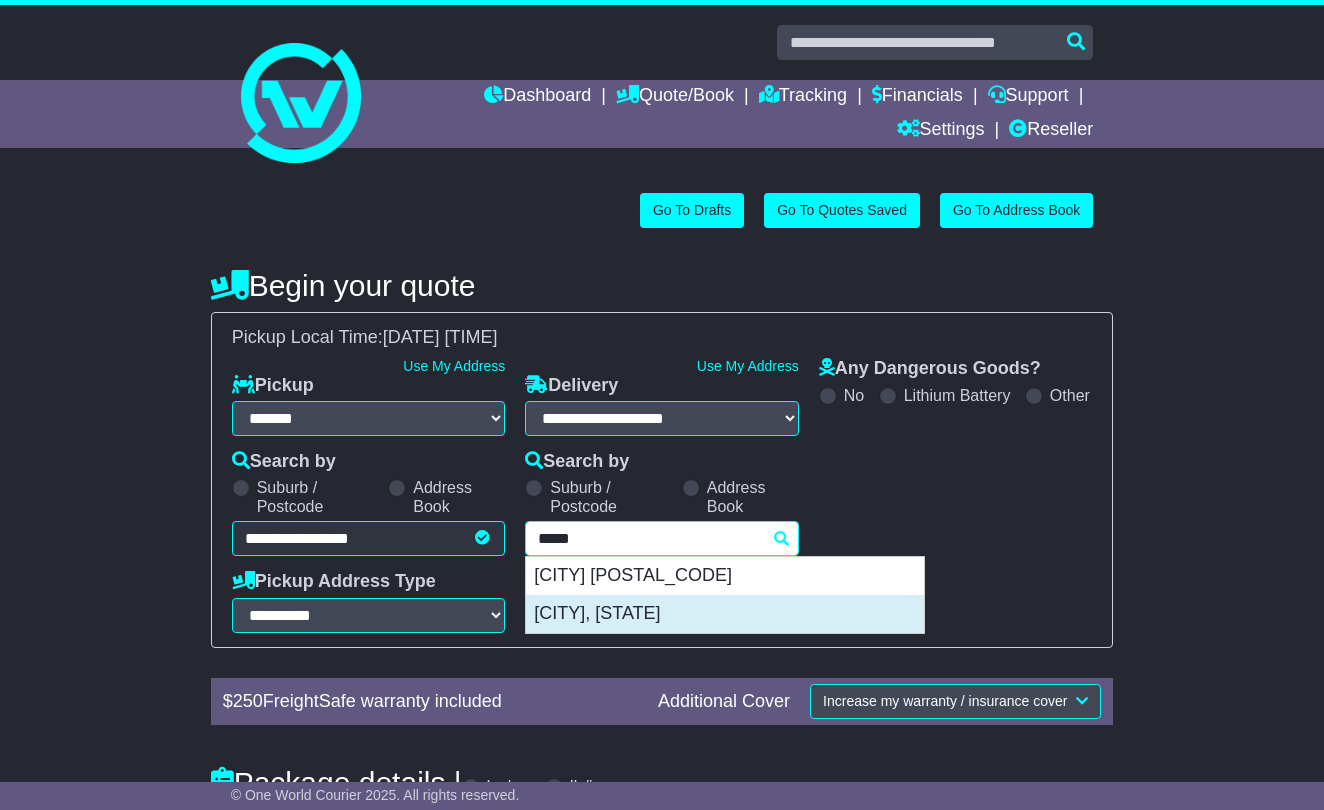 click on "[CITY], [STATE]" at bounding box center (725, 614) 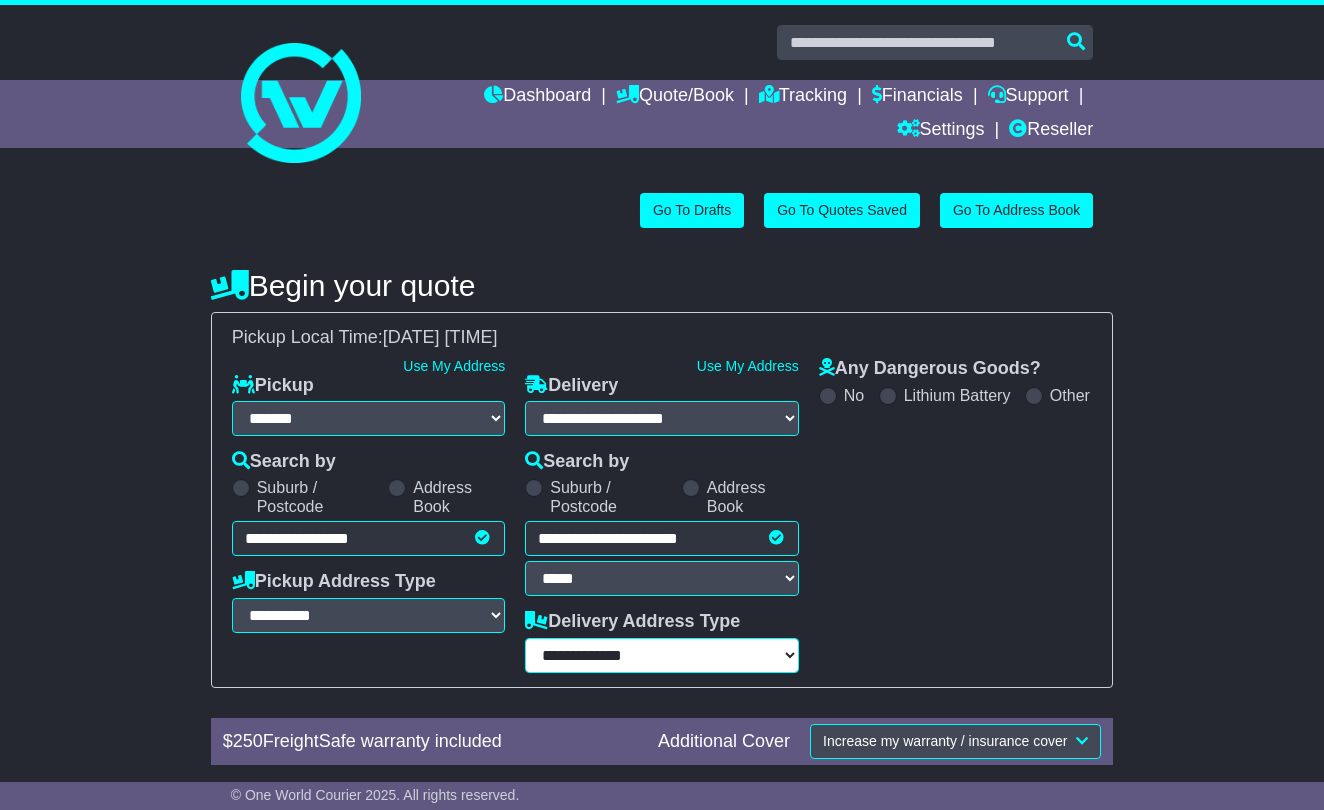 click on "**********" at bounding box center (662, 655) 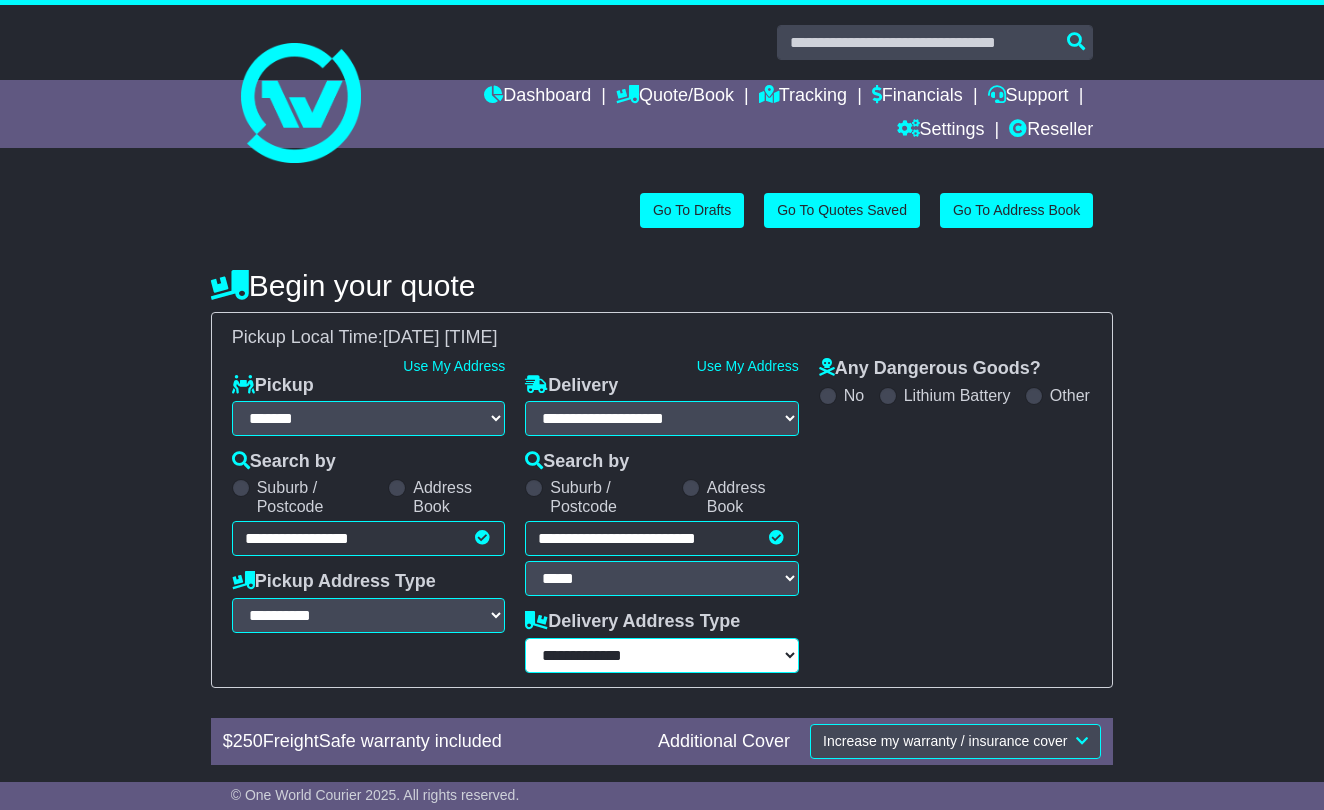 select on "**********" 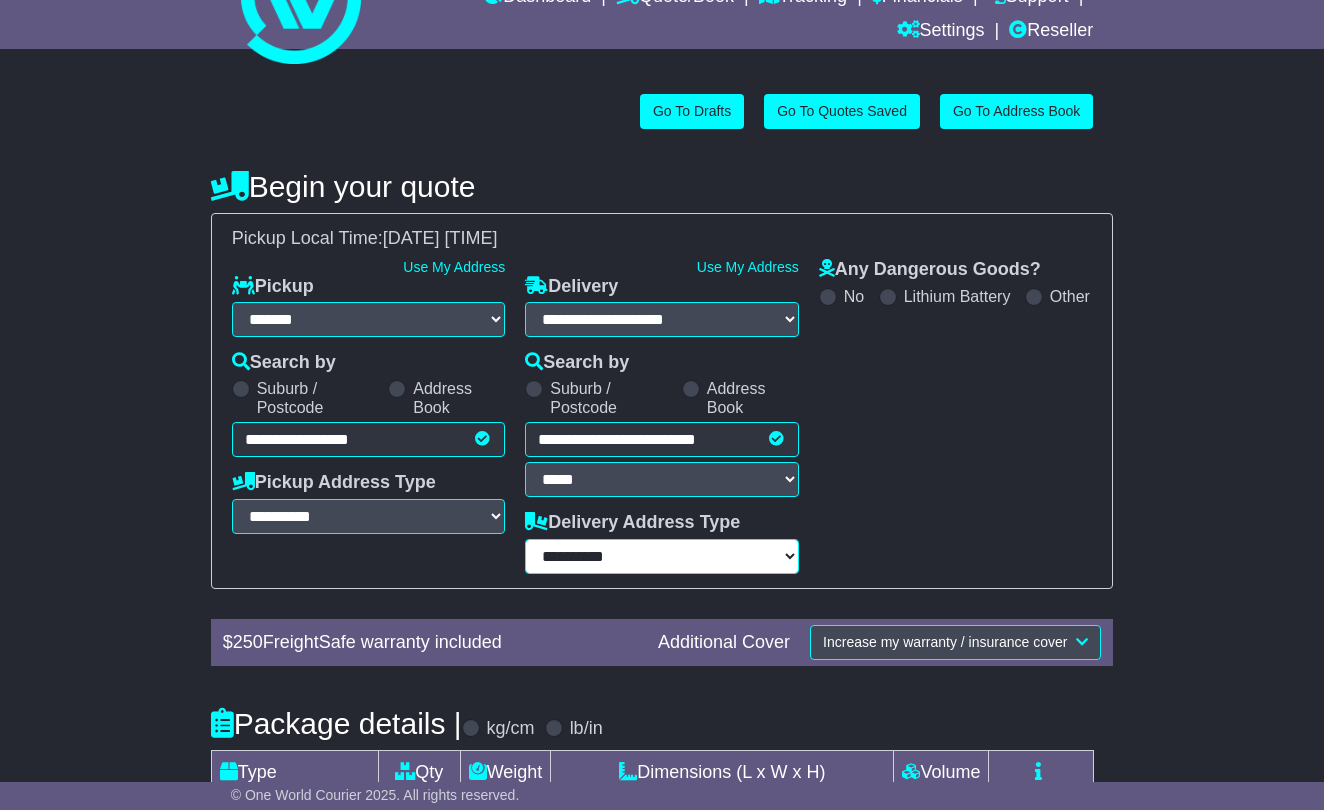 scroll, scrollTop: 296, scrollLeft: 0, axis: vertical 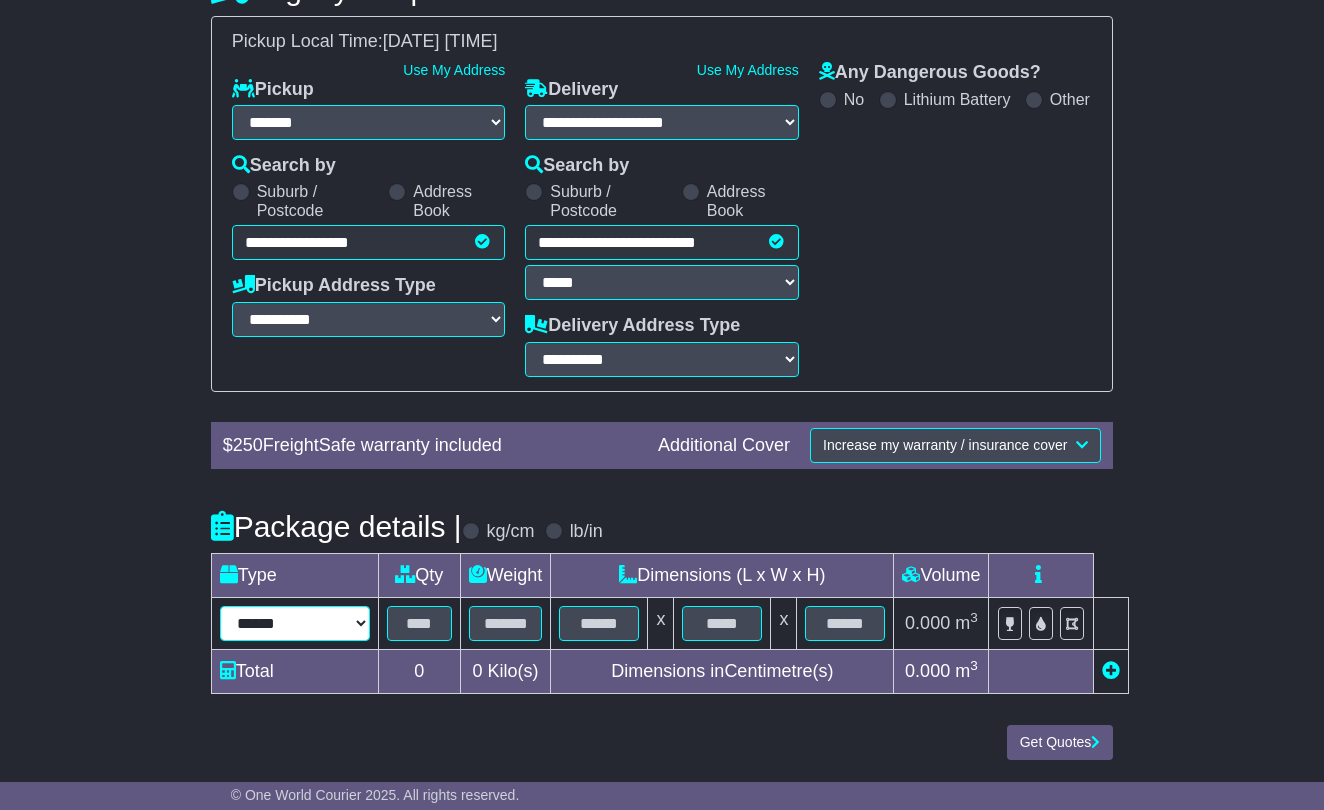 click on "****** ****** *** ******** ***** **** **** ****** *** *******" at bounding box center [295, 623] 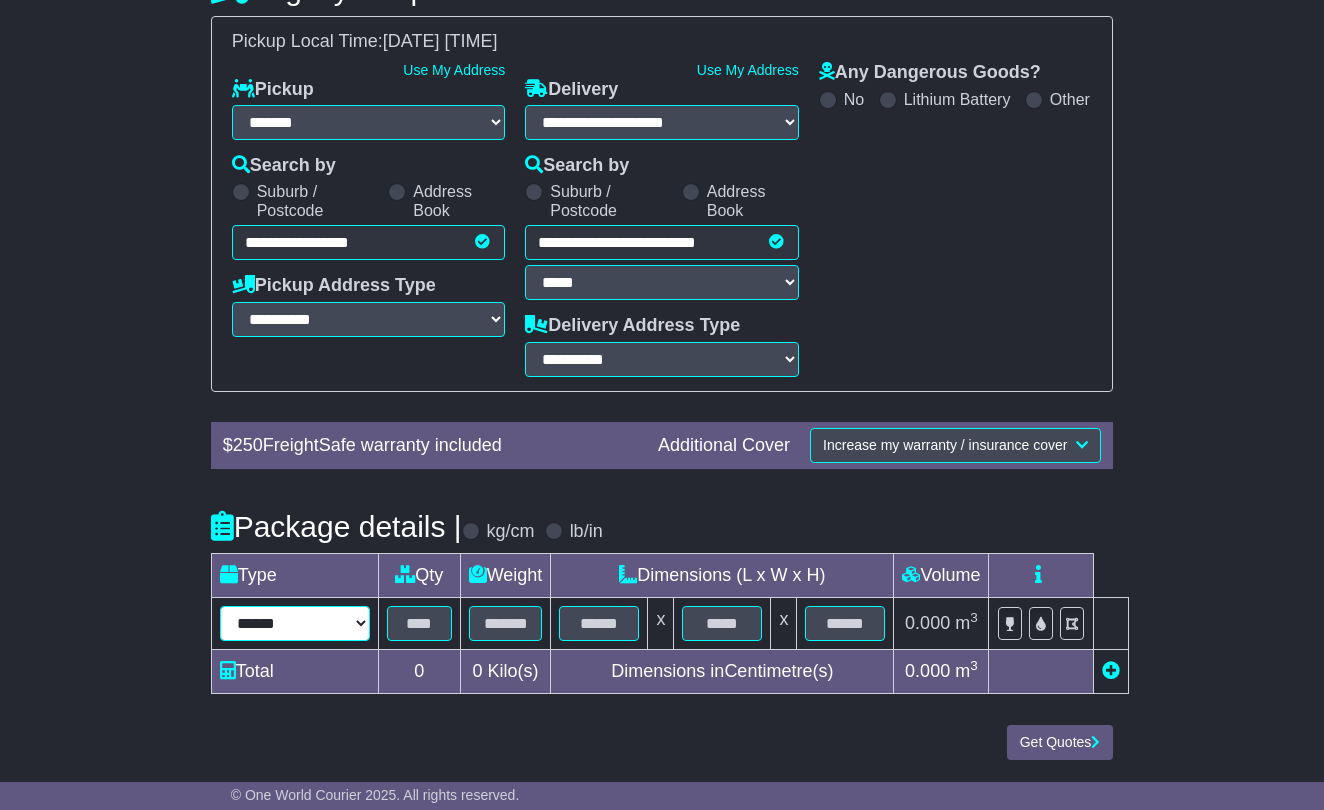 click on "****** ****** *** ******** ***** **** **** ****** *** *******" at bounding box center [295, 623] 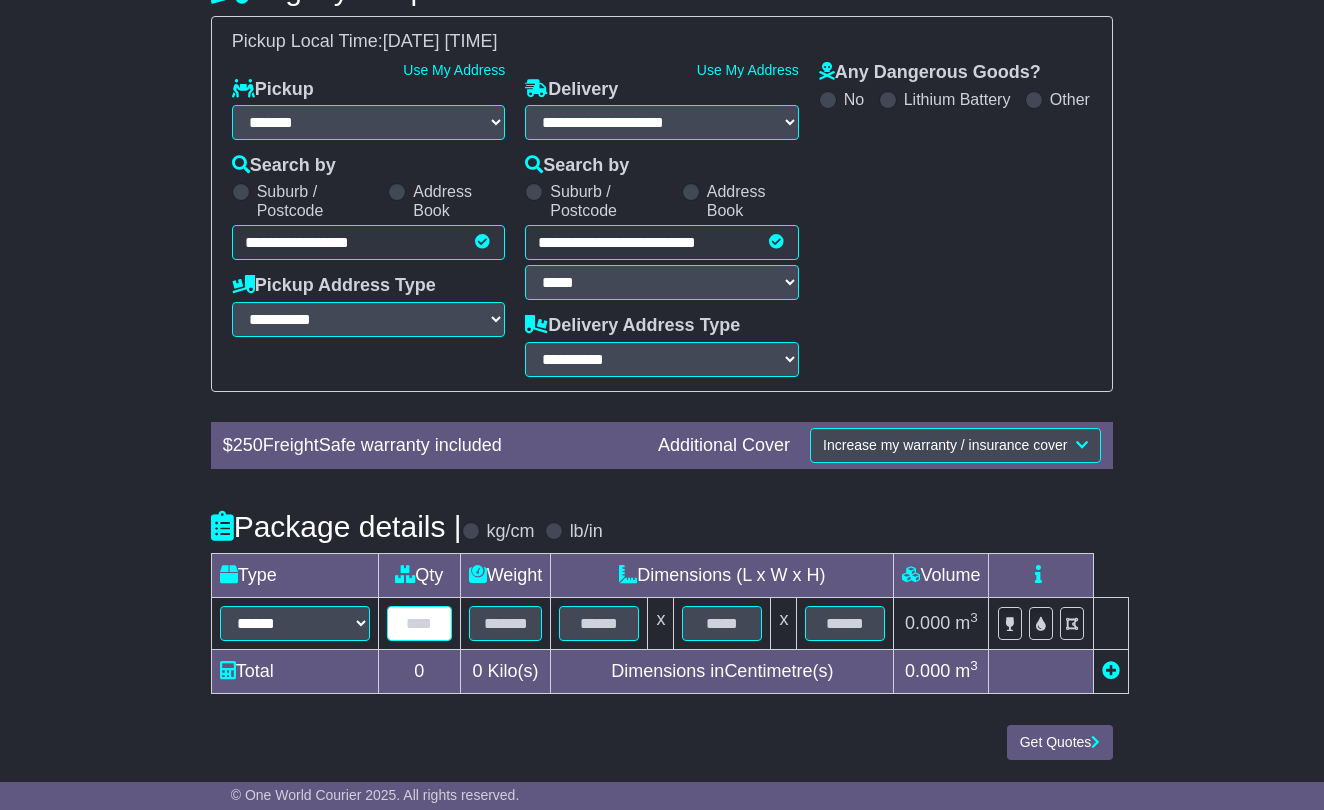 click at bounding box center (419, 623) 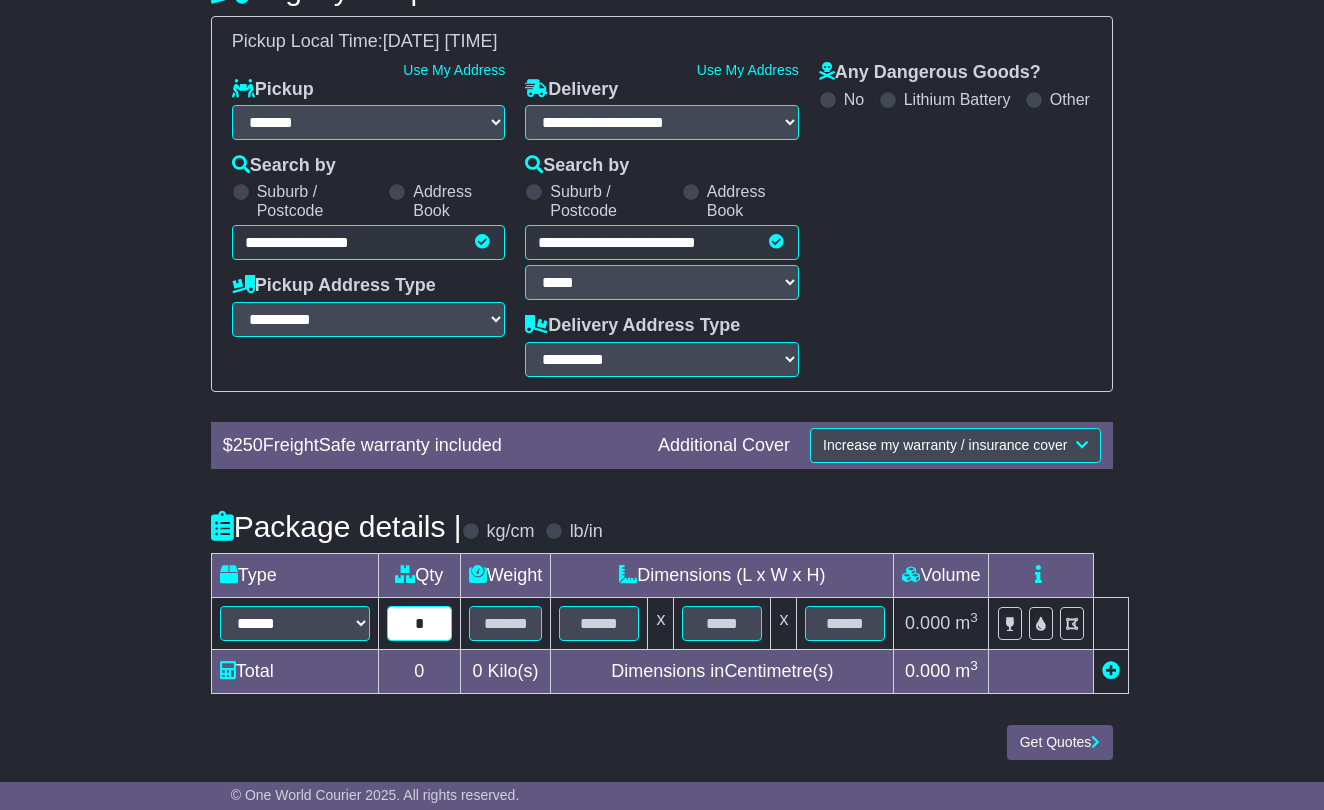 type on "*" 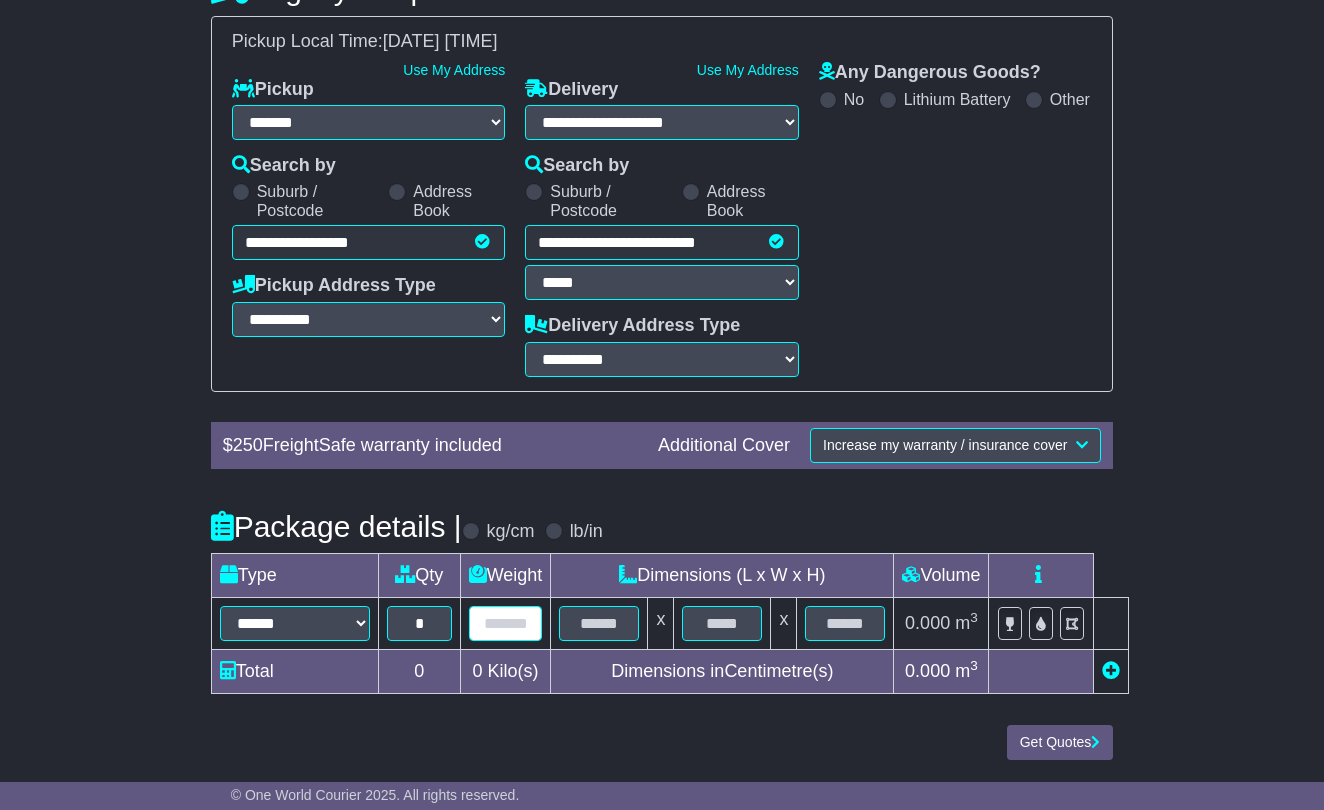 click at bounding box center (506, 623) 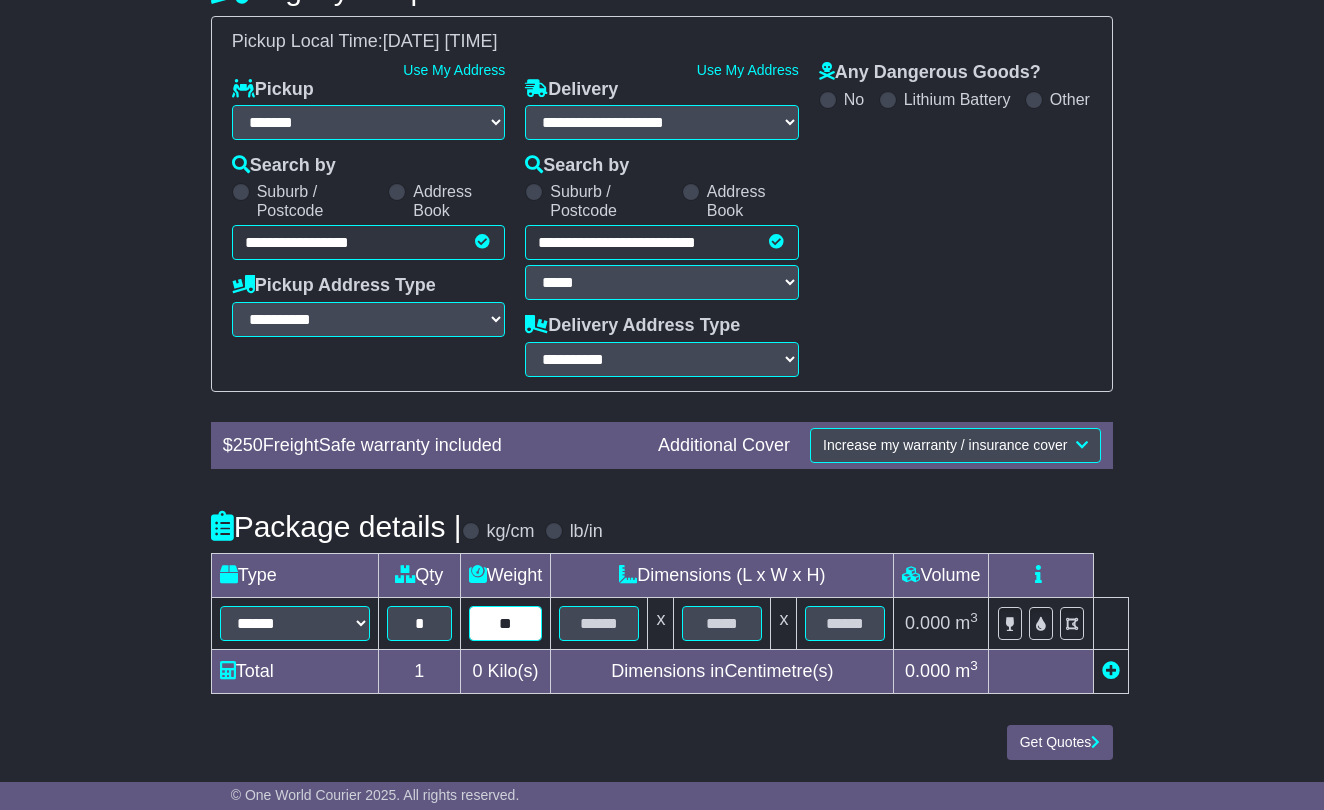 type on "**" 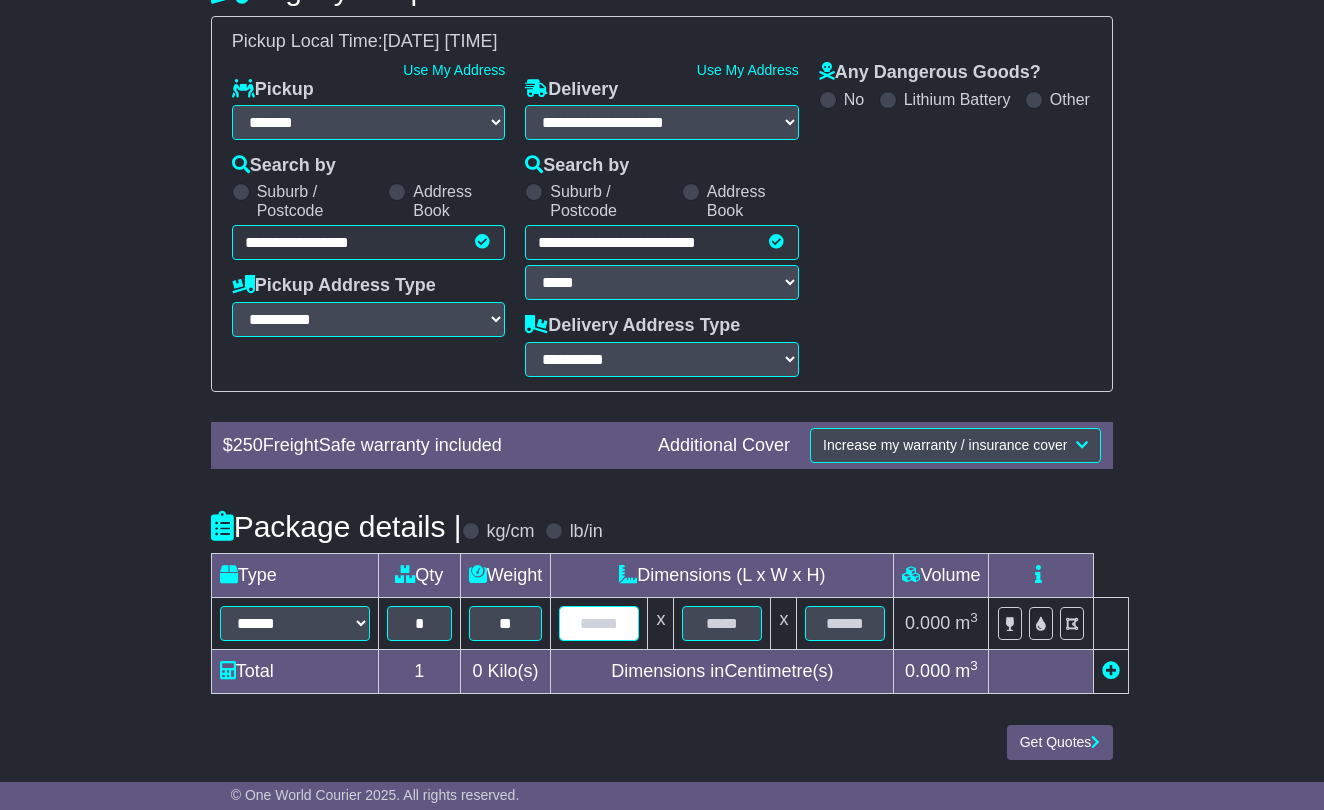 click at bounding box center [599, 623] 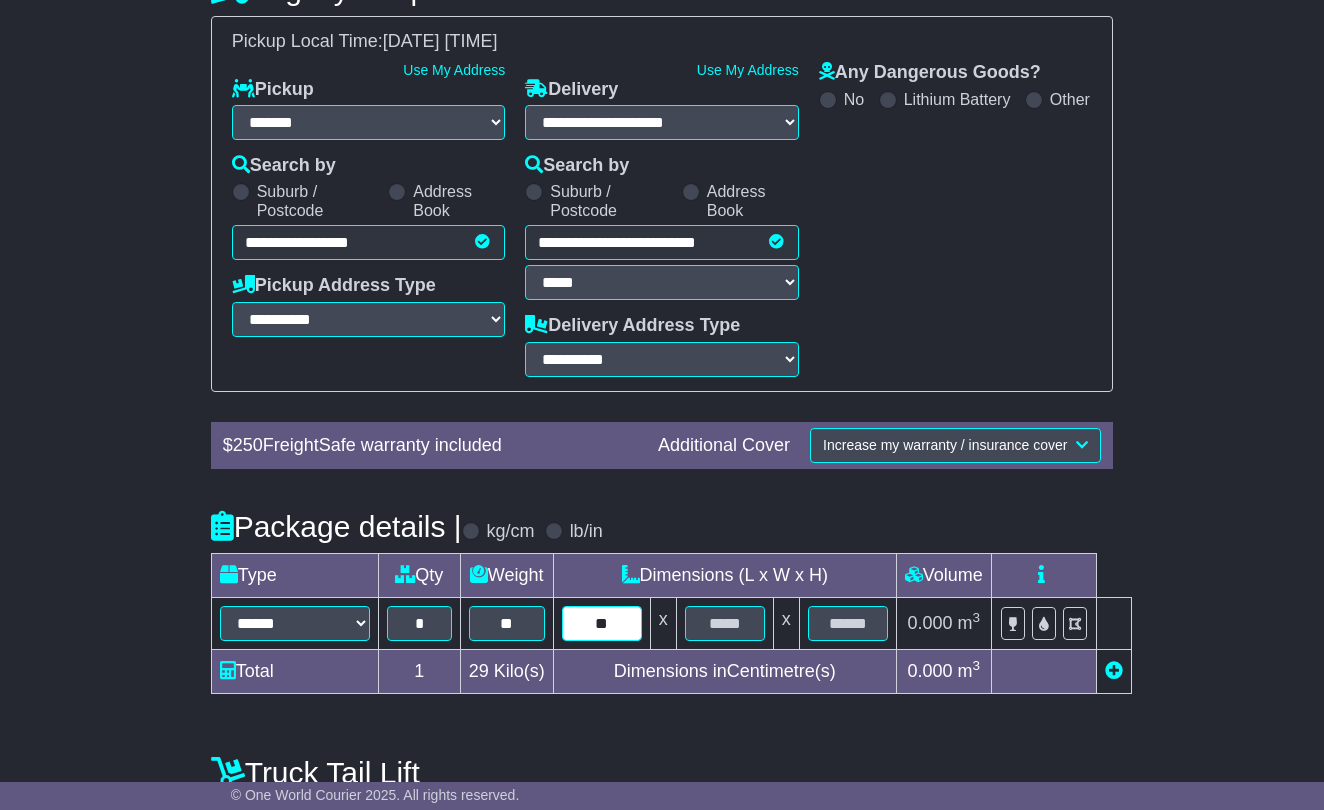 type on "**" 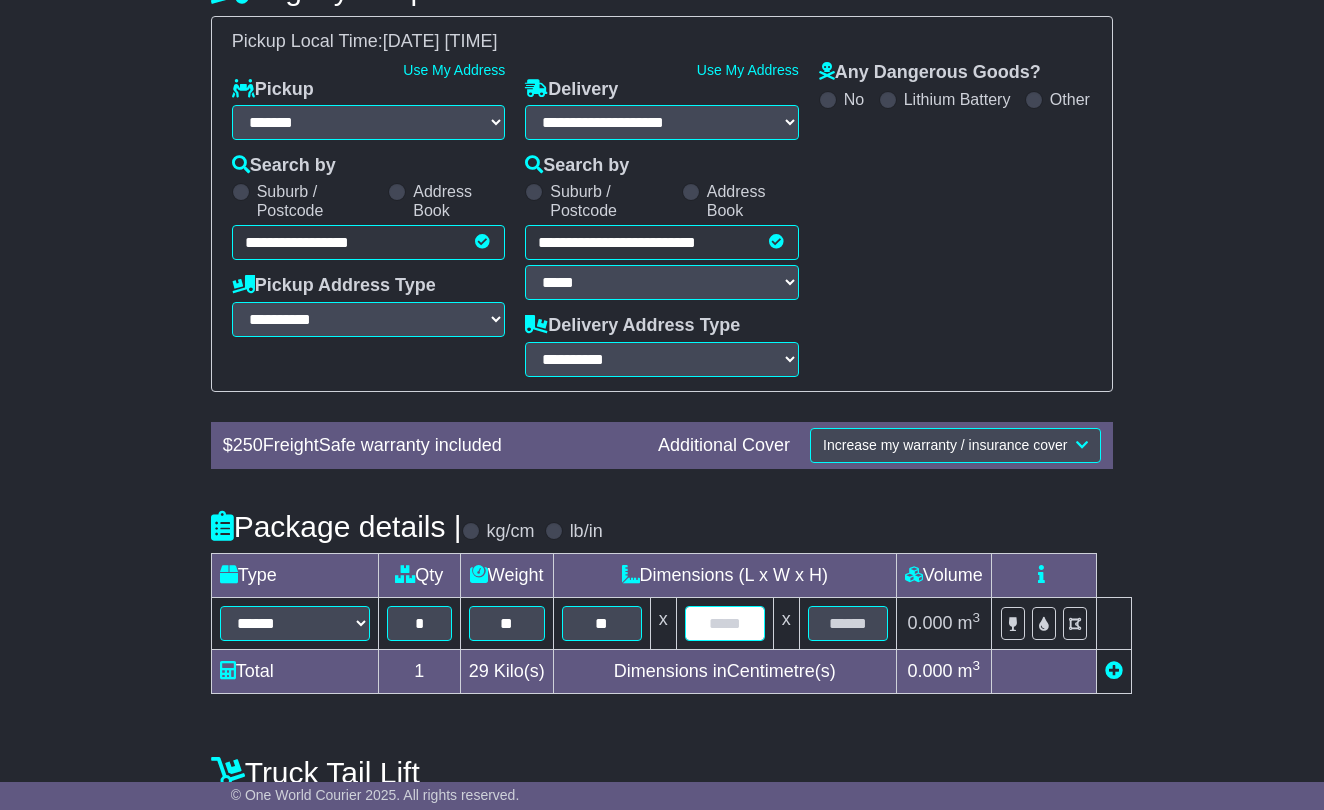 click at bounding box center (725, 623) 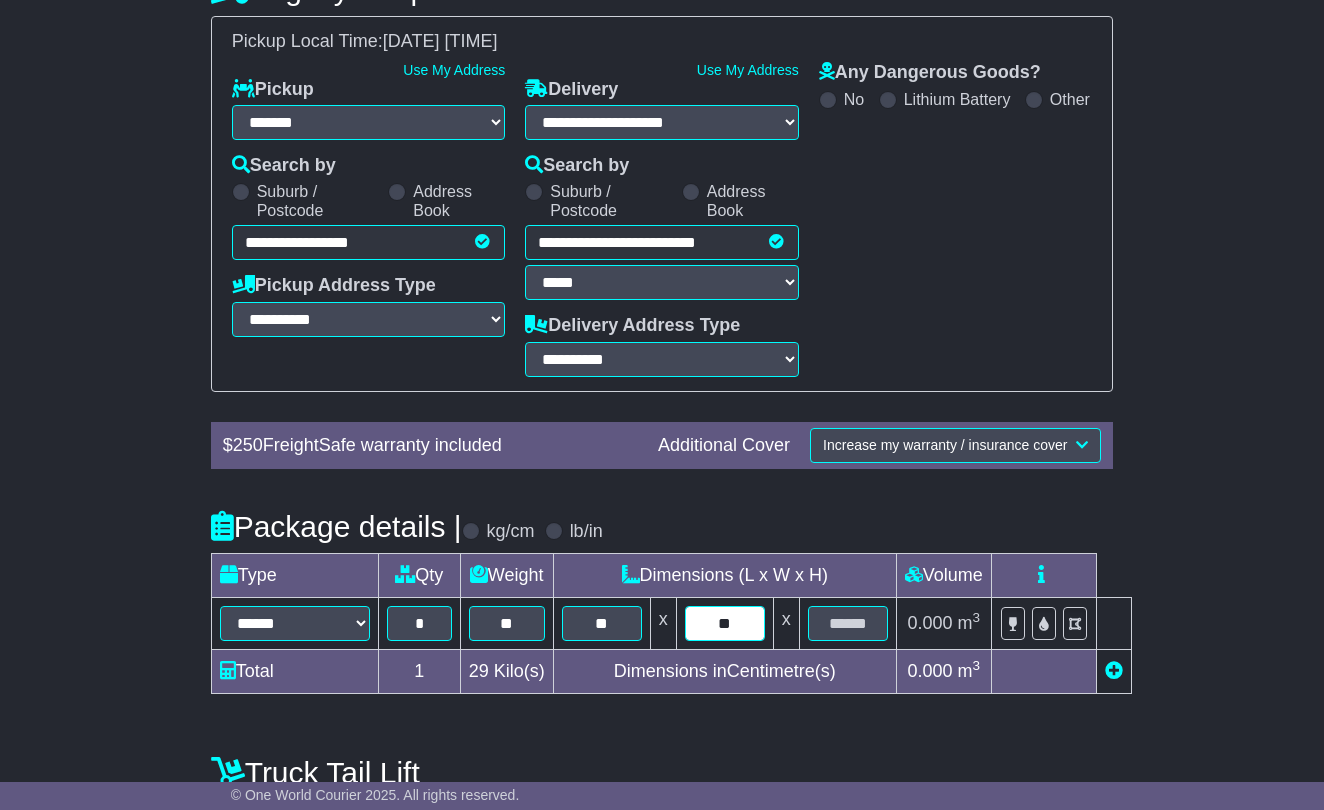 type on "**" 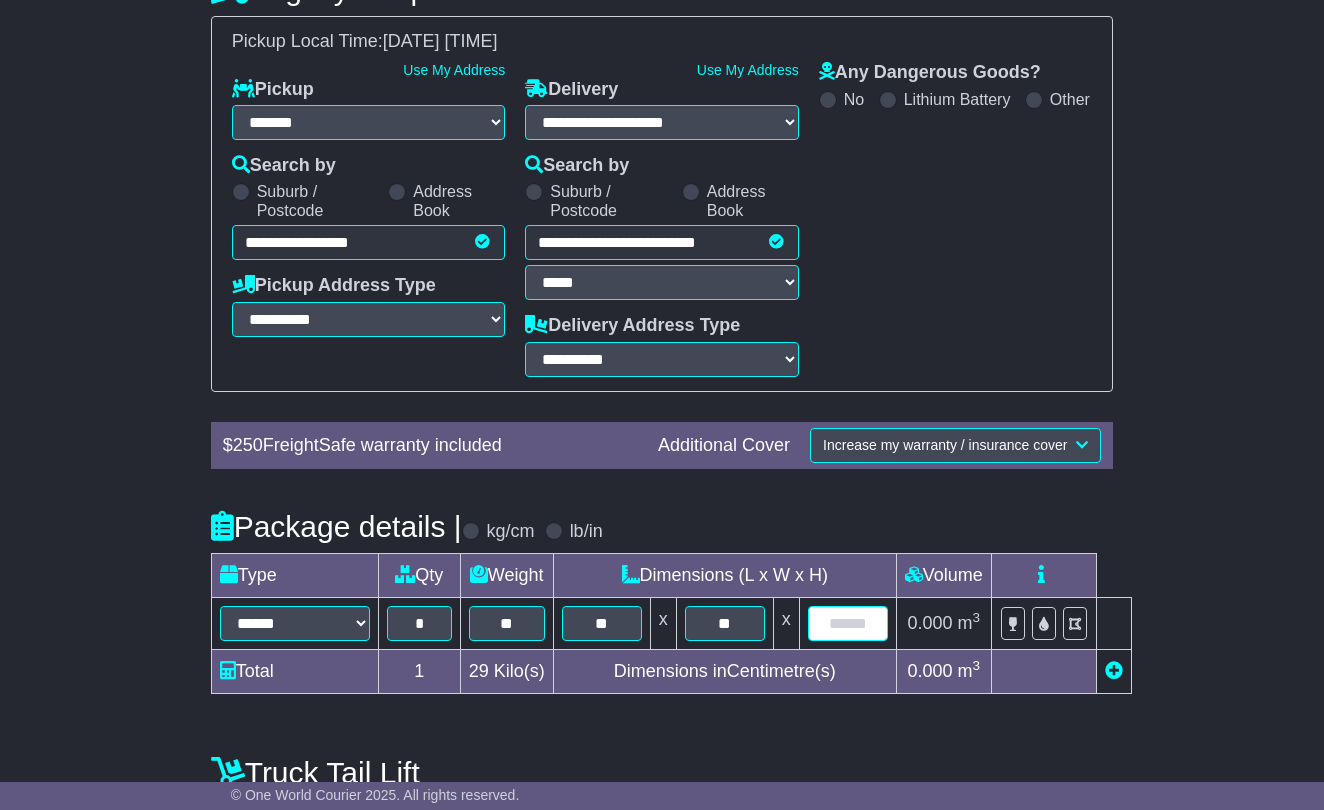 click at bounding box center (848, 623) 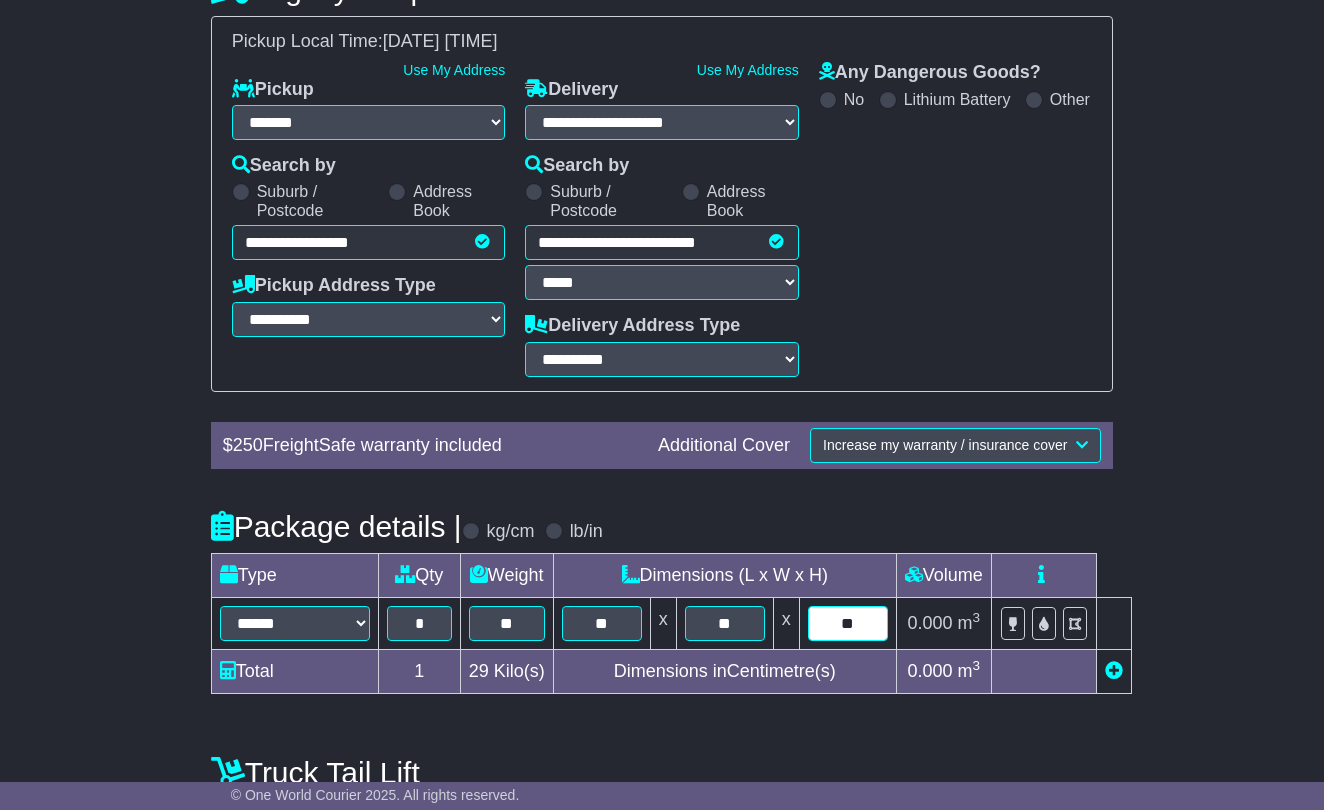 type on "**" 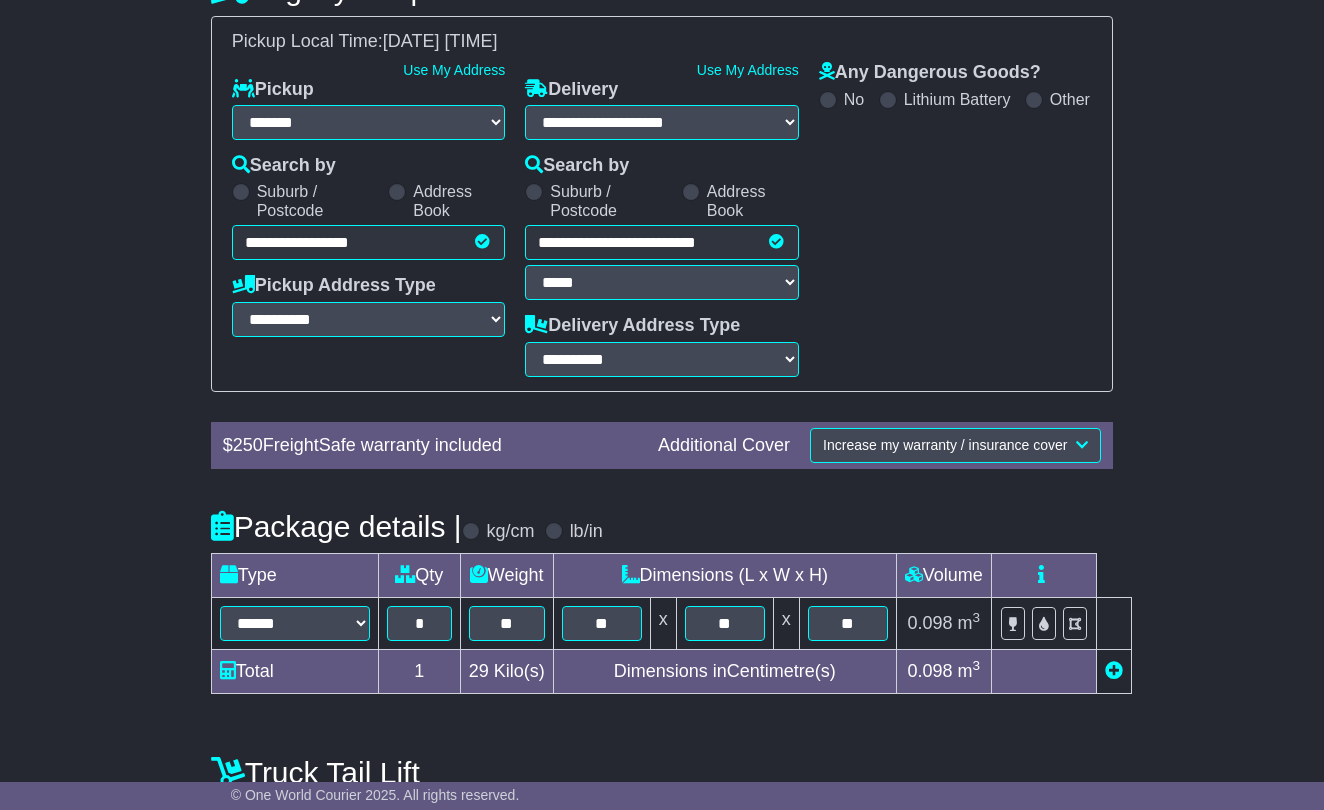 click on "**********" at bounding box center [662, 392] 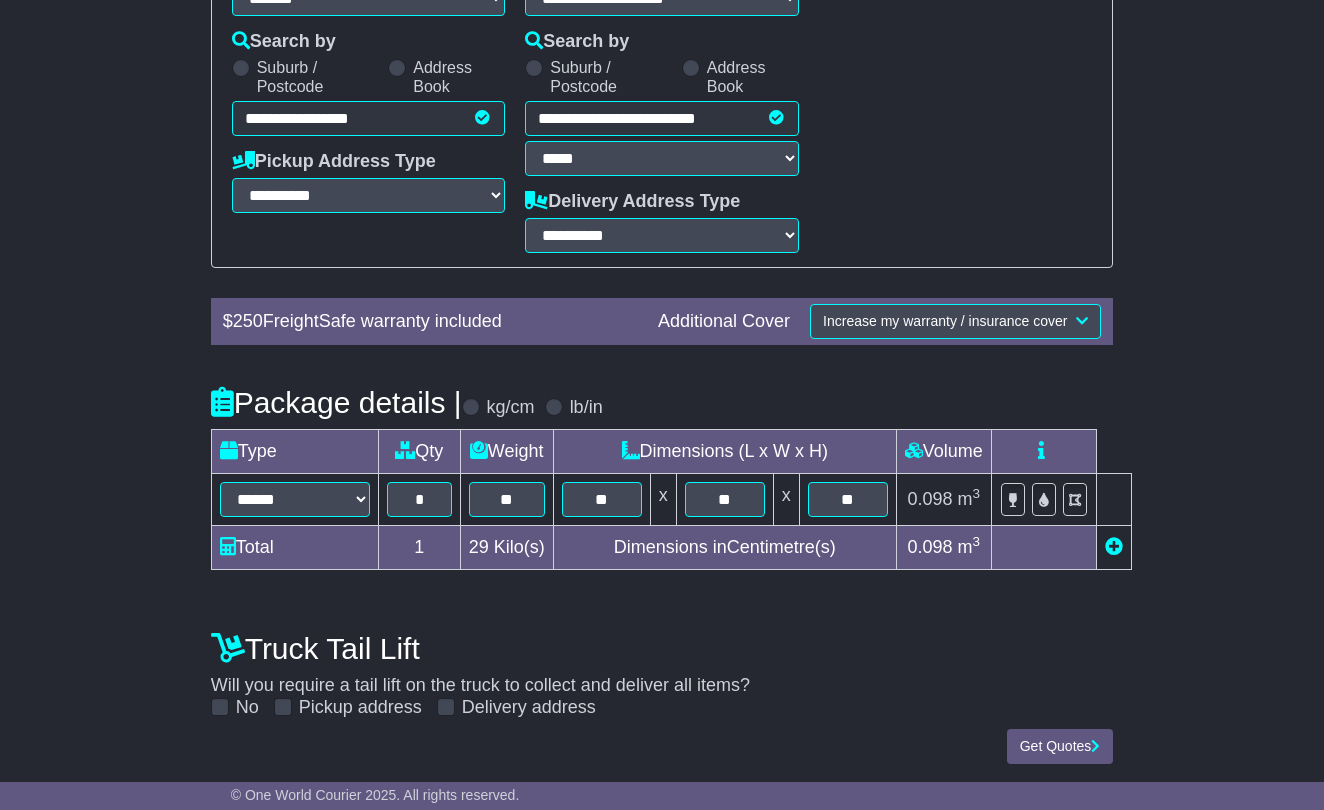 scroll, scrollTop: 424, scrollLeft: 0, axis: vertical 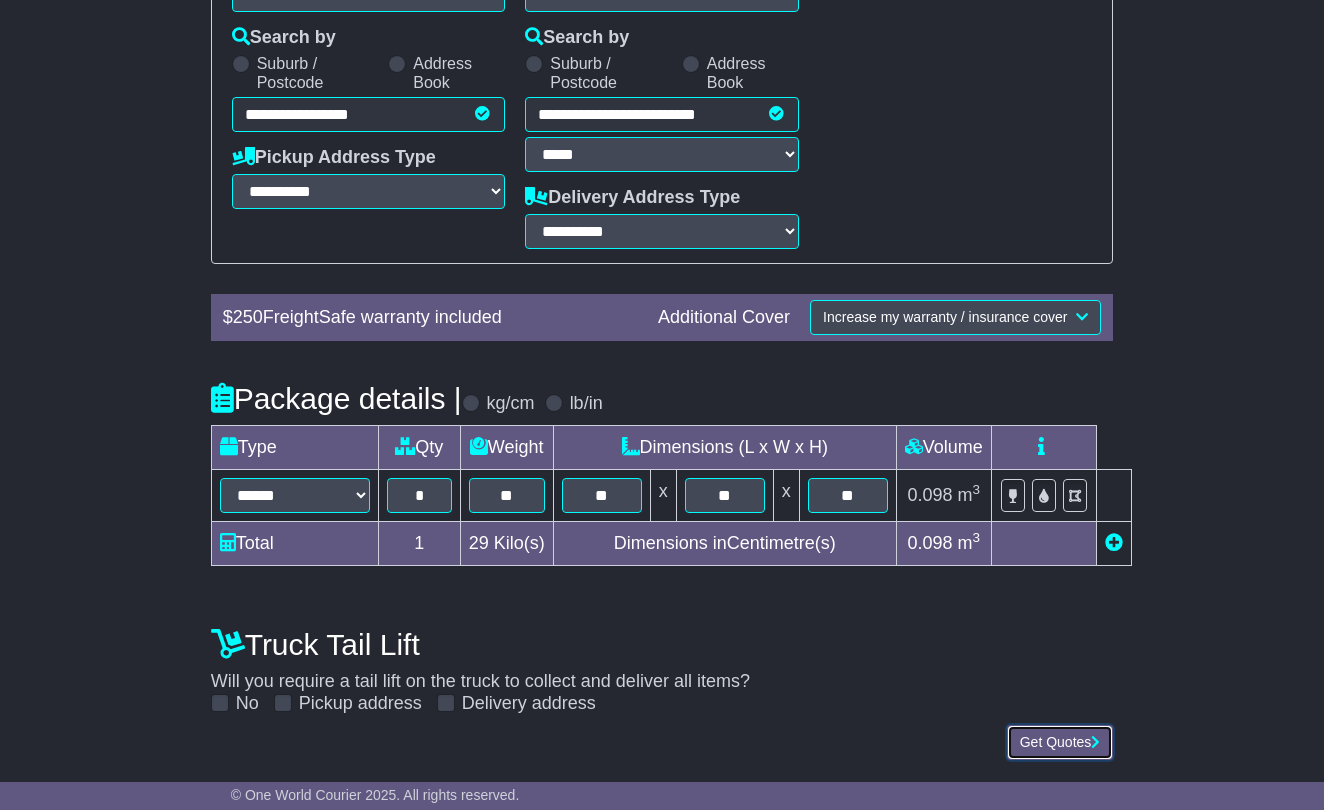 click on "Get Quotes" at bounding box center (1060, 742) 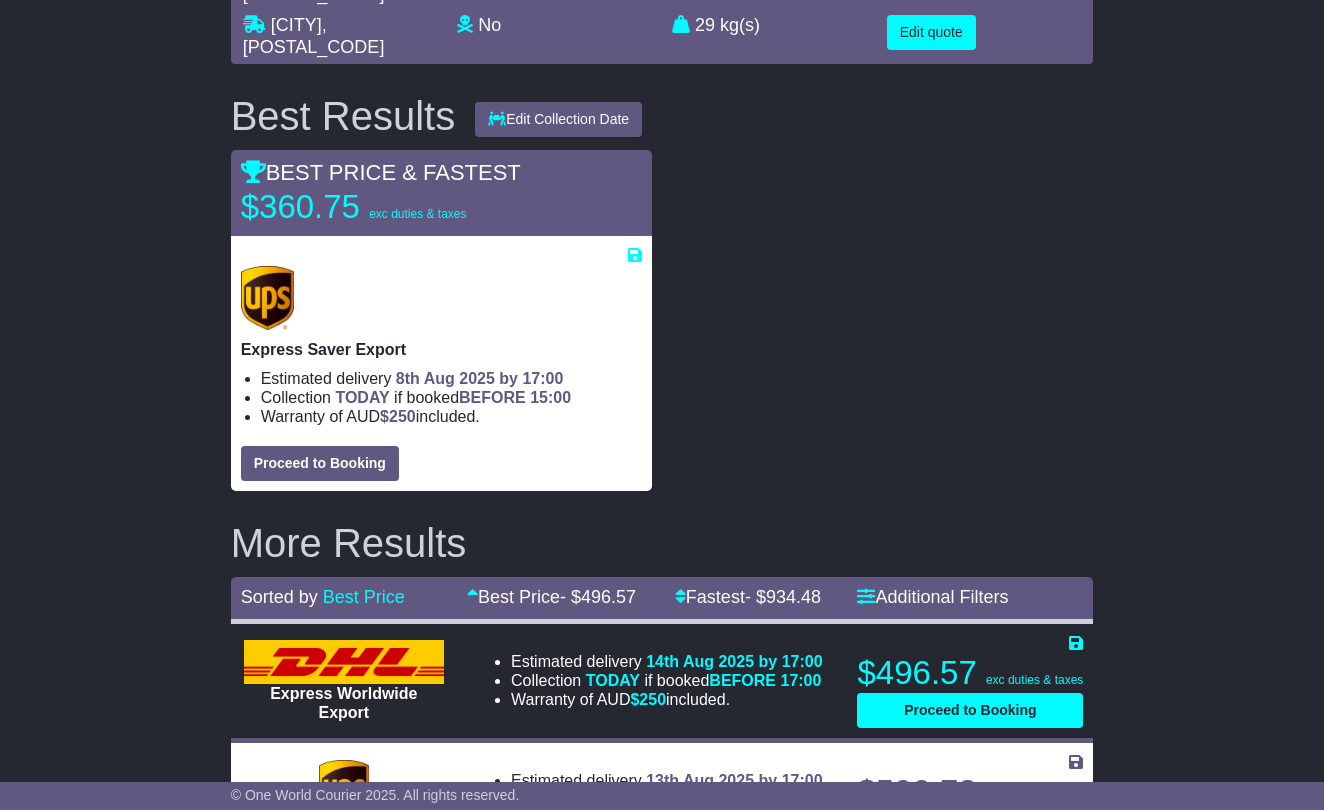 scroll, scrollTop: 141, scrollLeft: 0, axis: vertical 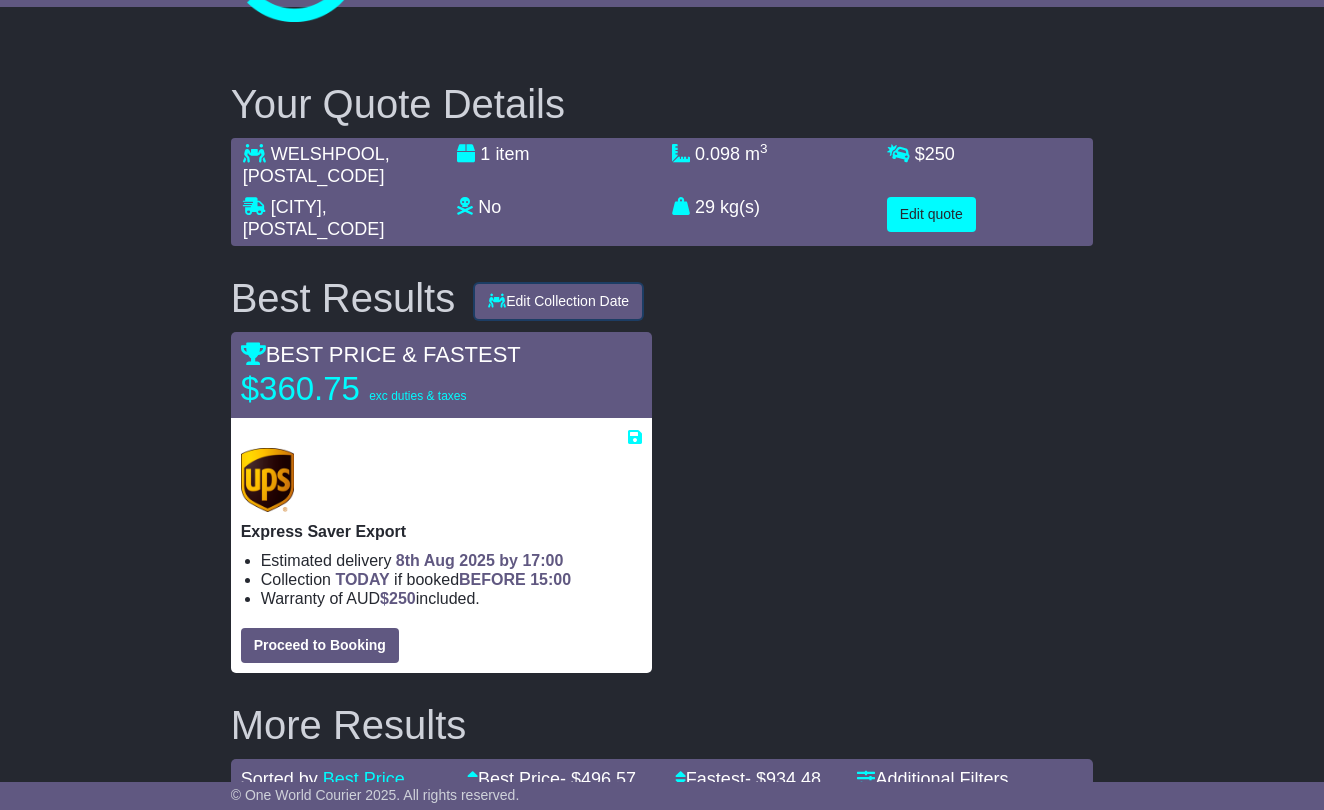 click on "Edit Collection Date" at bounding box center (558, 301) 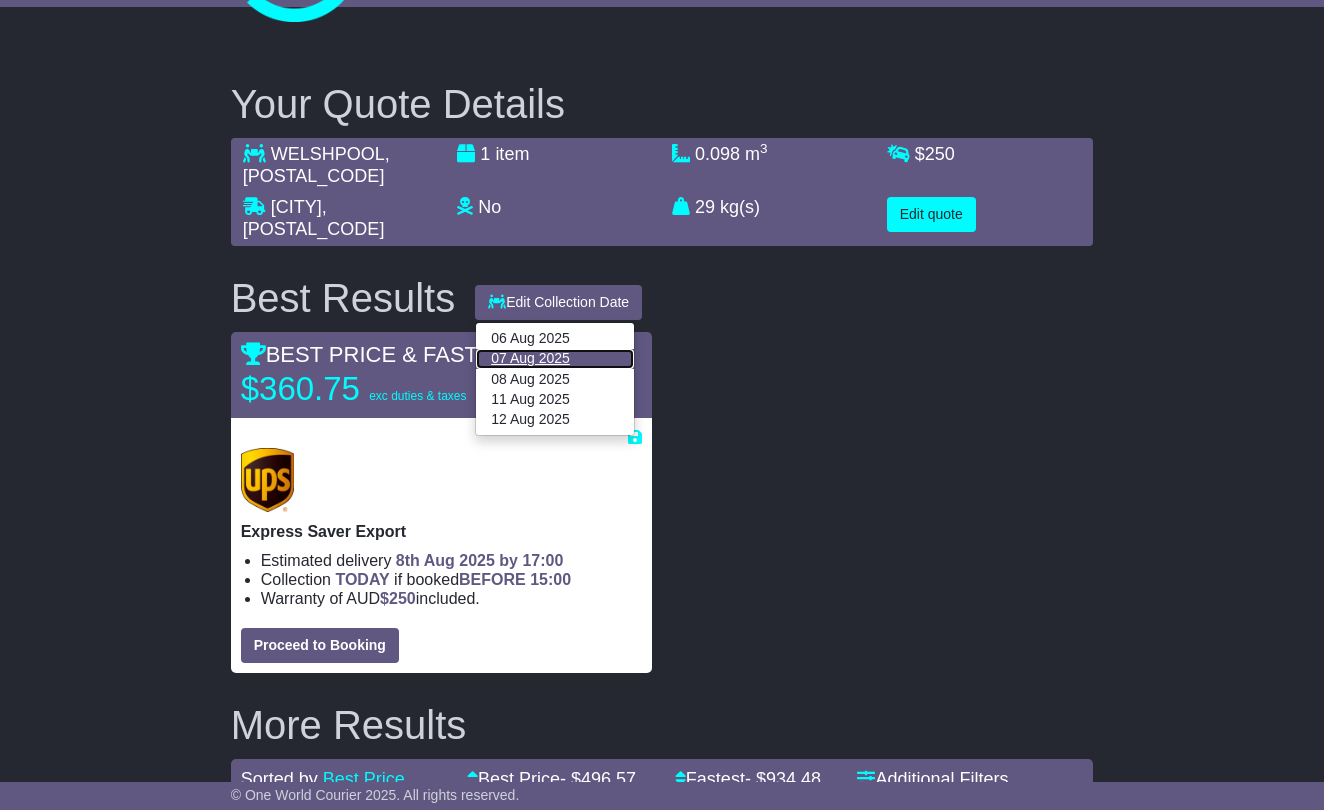 click on "07 Aug 2025" at bounding box center [555, 359] 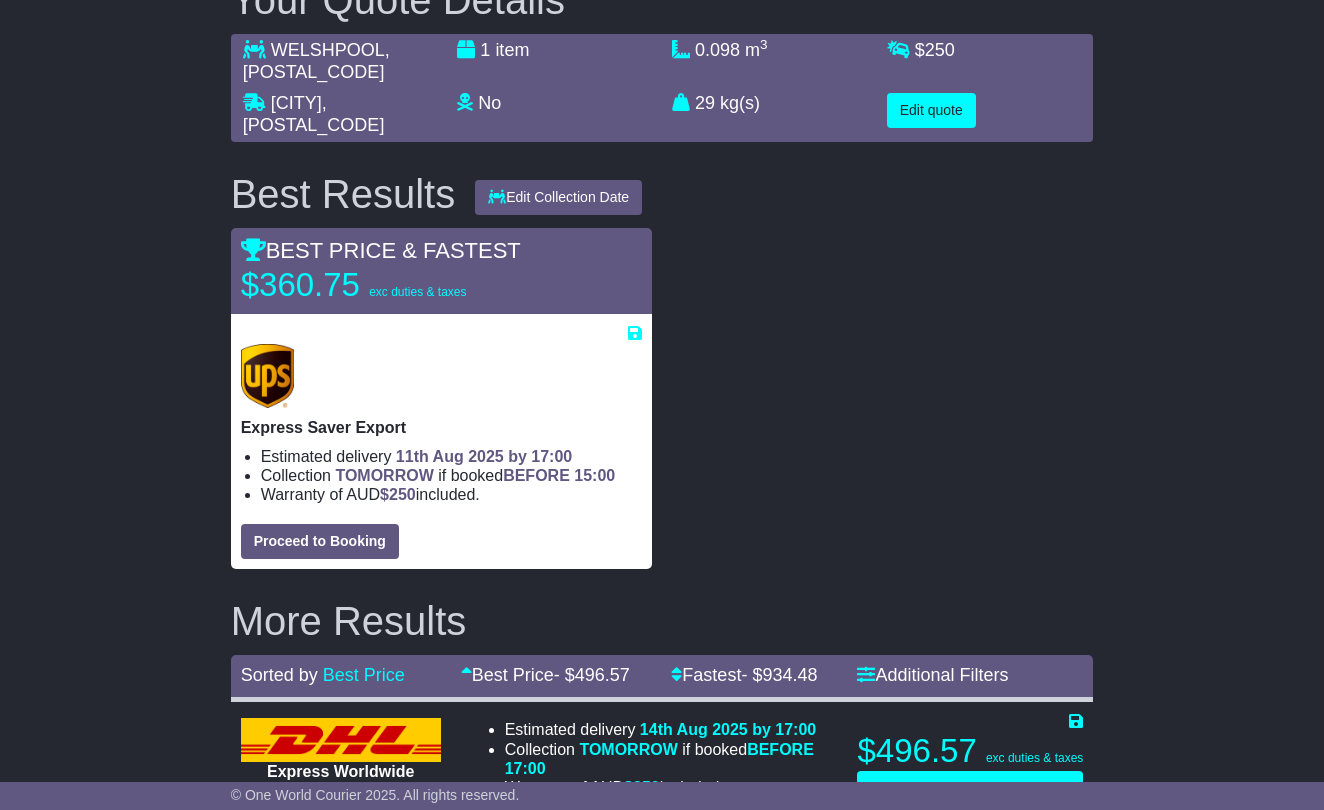 scroll, scrollTop: 300, scrollLeft: 0, axis: vertical 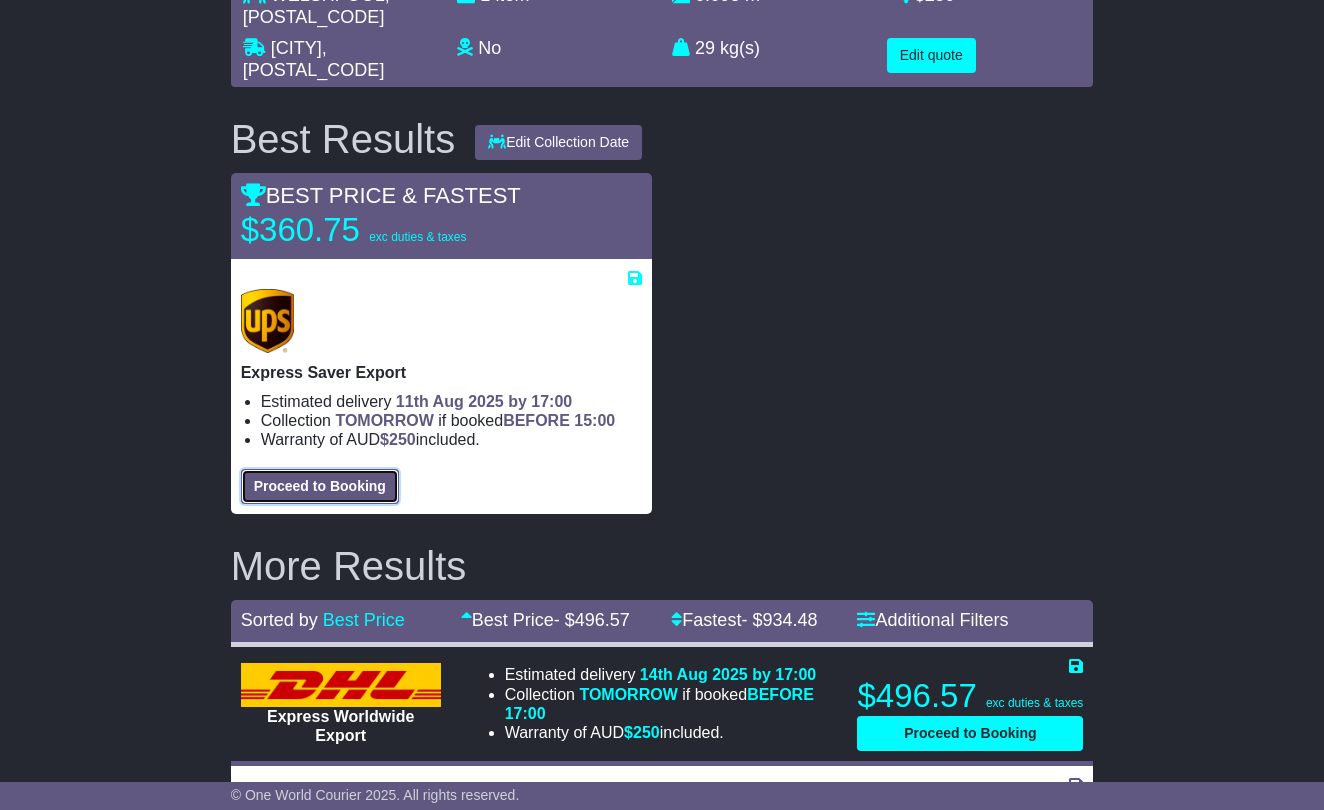 click on "Proceed to Booking" at bounding box center [320, 486] 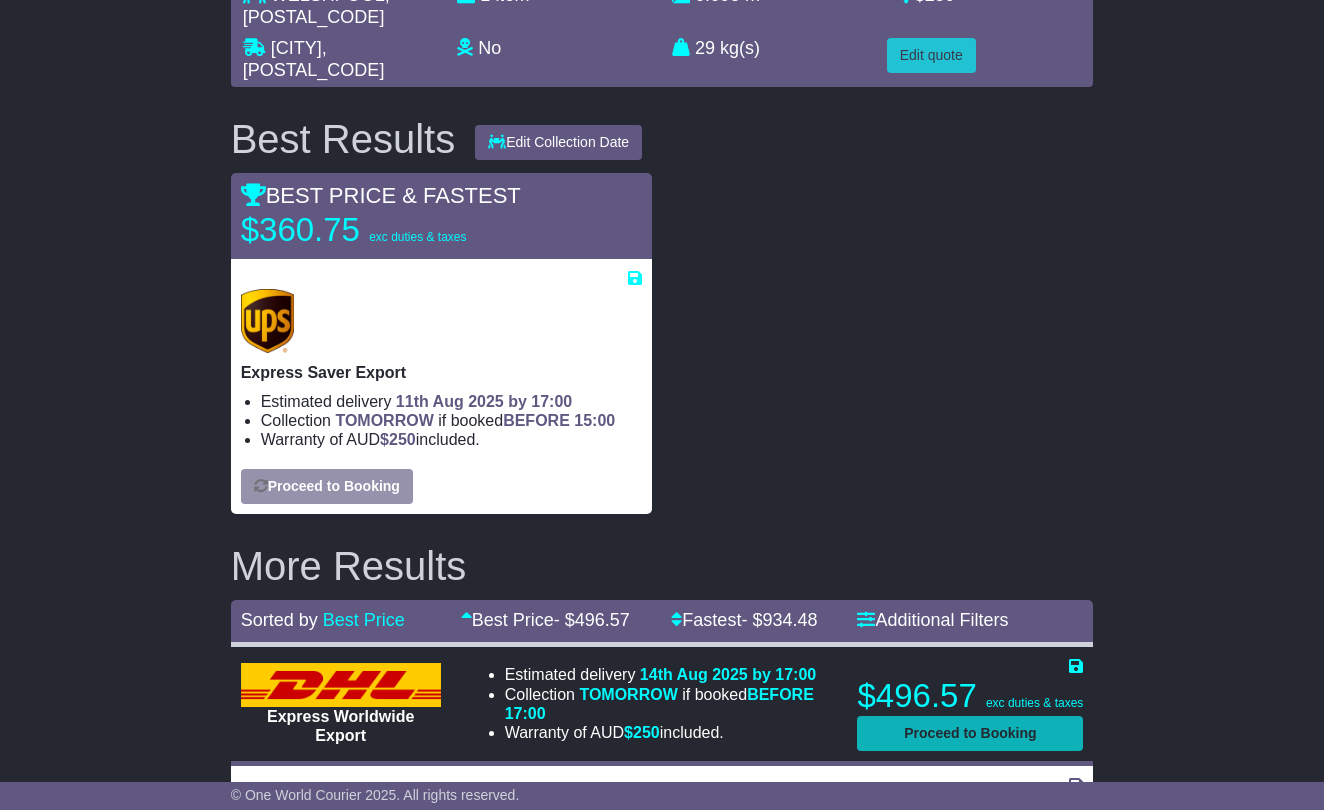 select on "***" 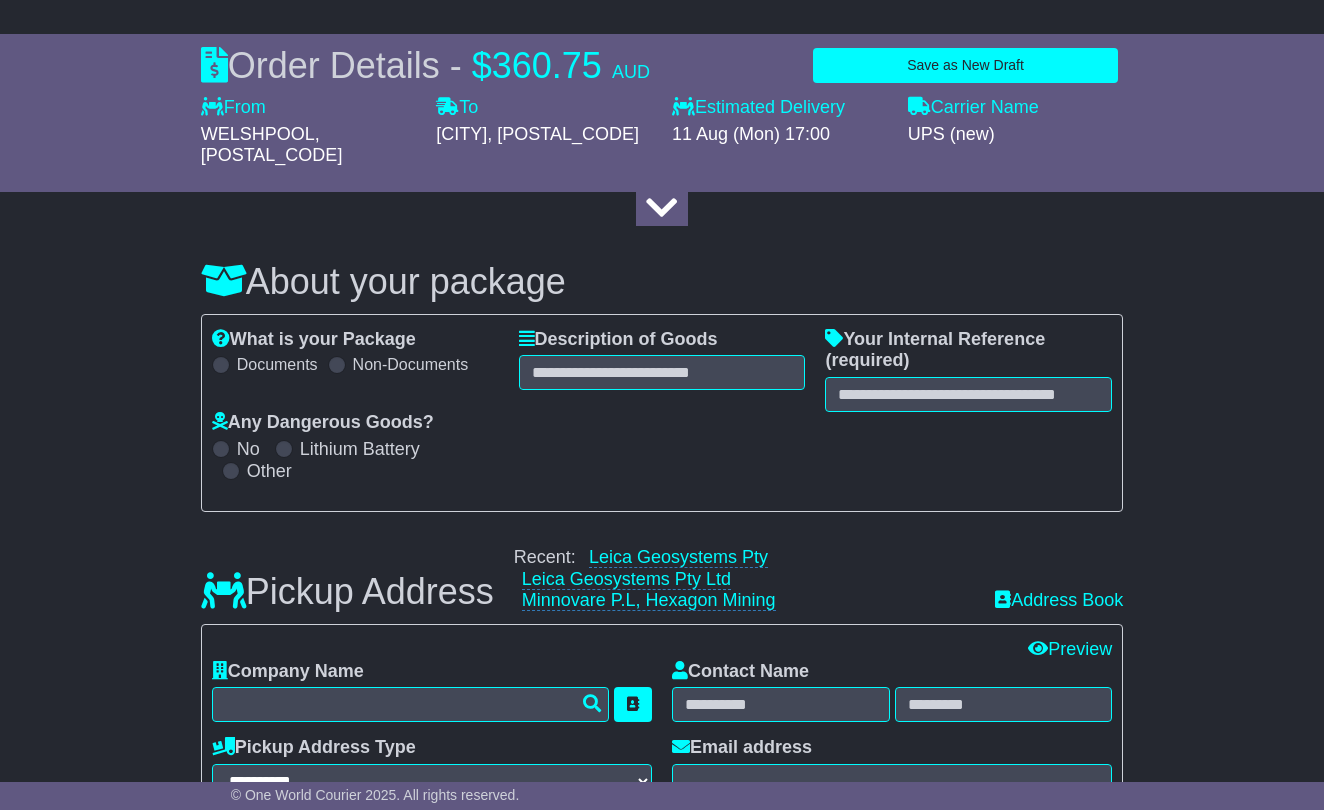 scroll, scrollTop: 100, scrollLeft: 0, axis: vertical 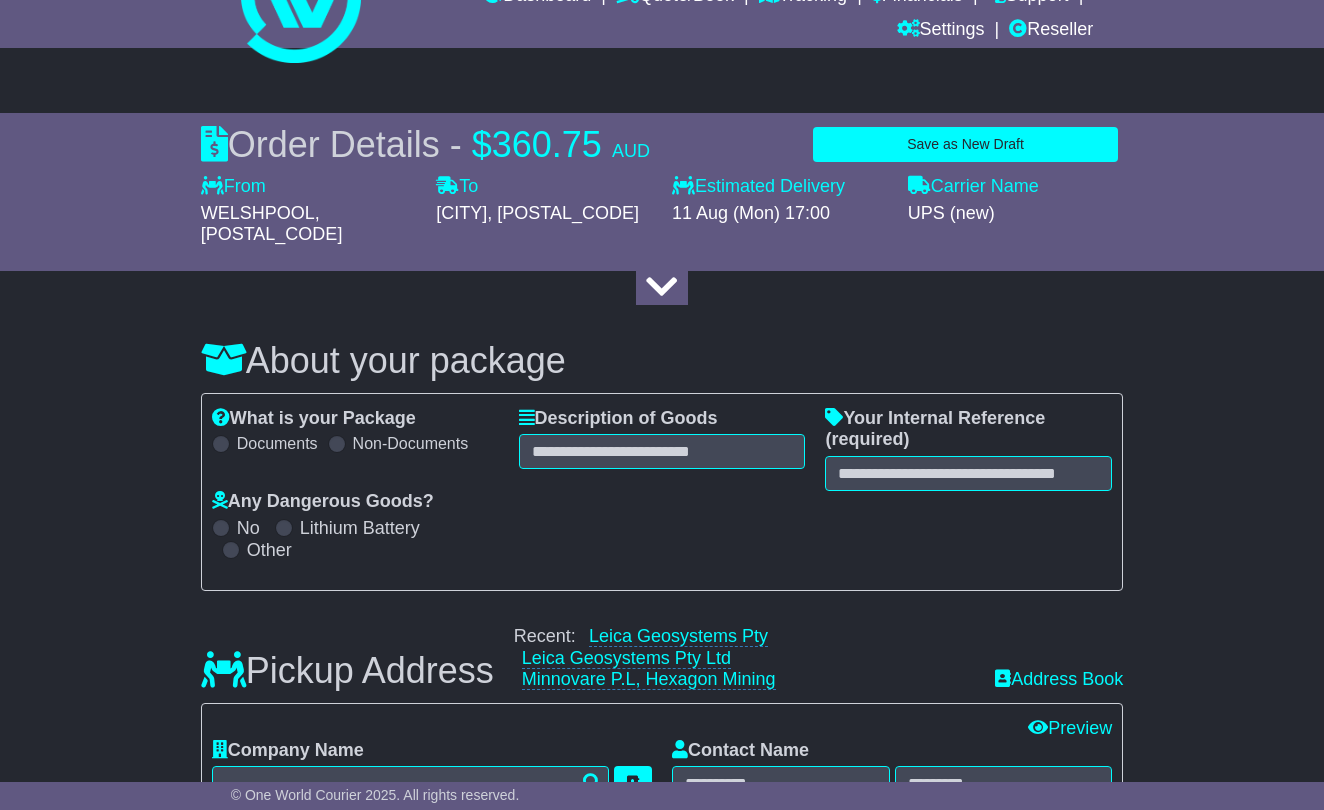 click at bounding box center (284, 528) 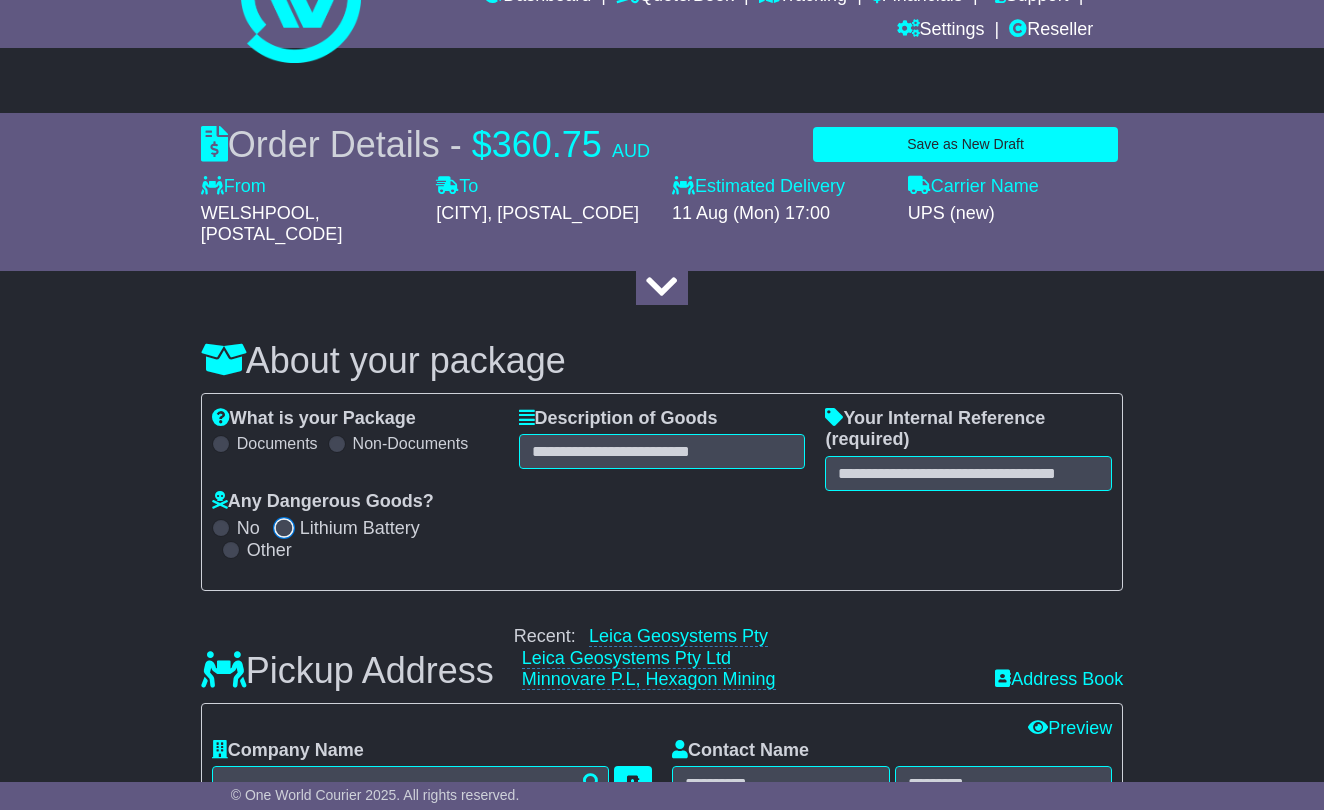 select on "**********" 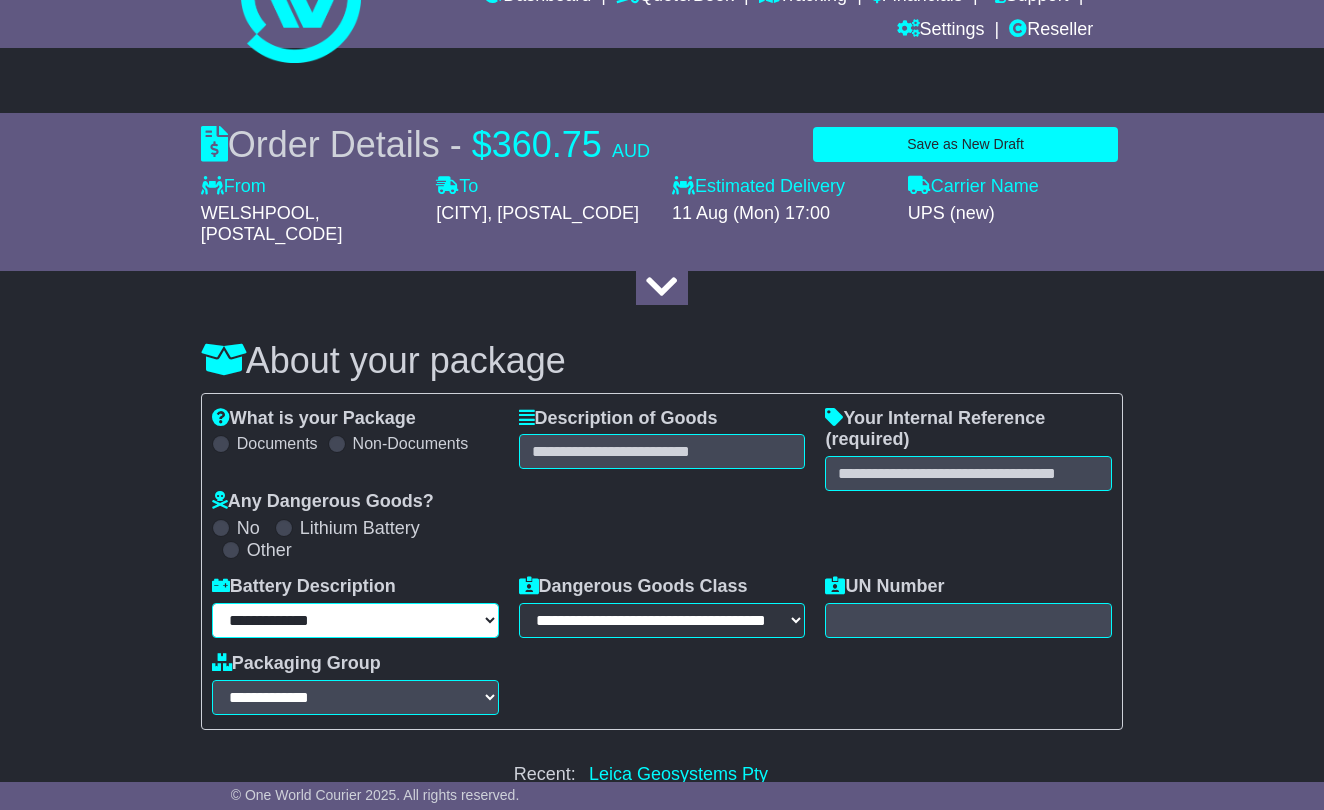 click on "**********" at bounding box center (355, 620) 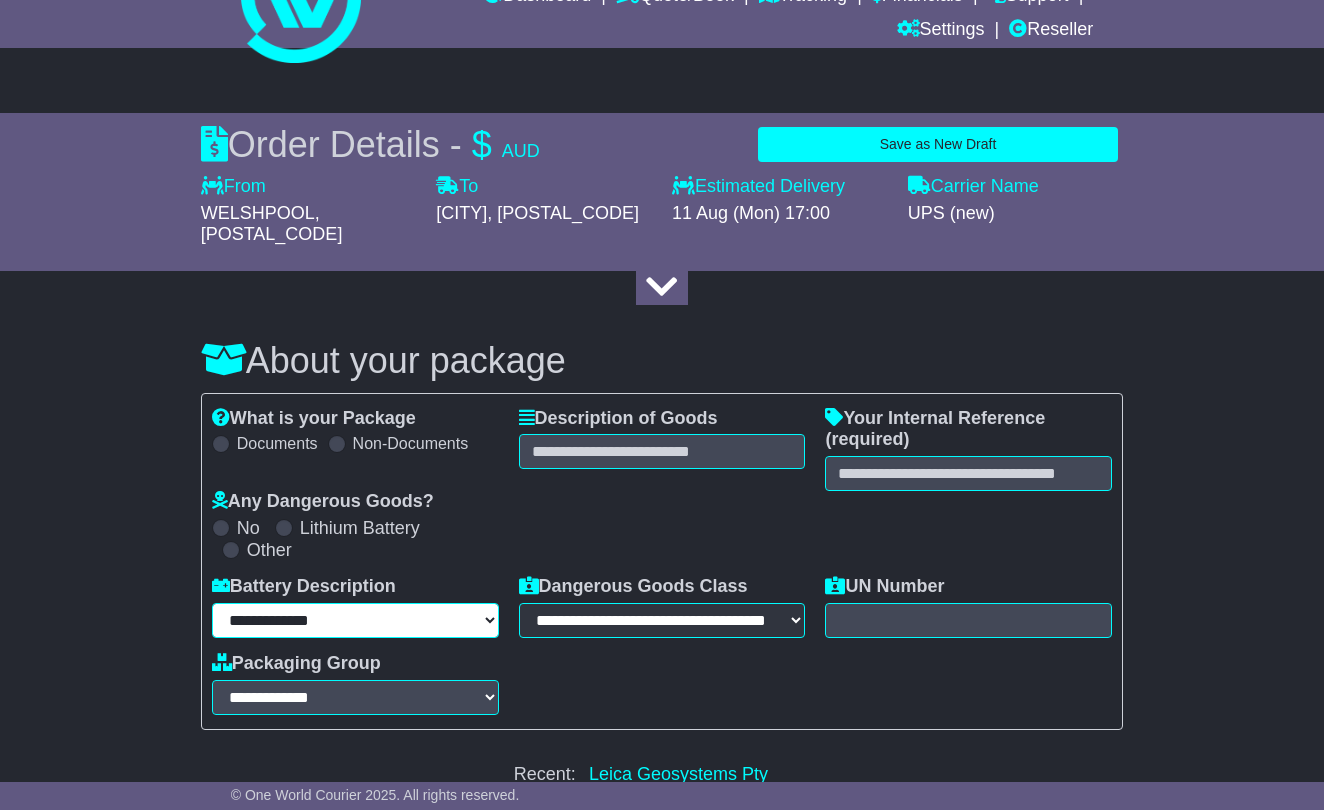 select on "*******" 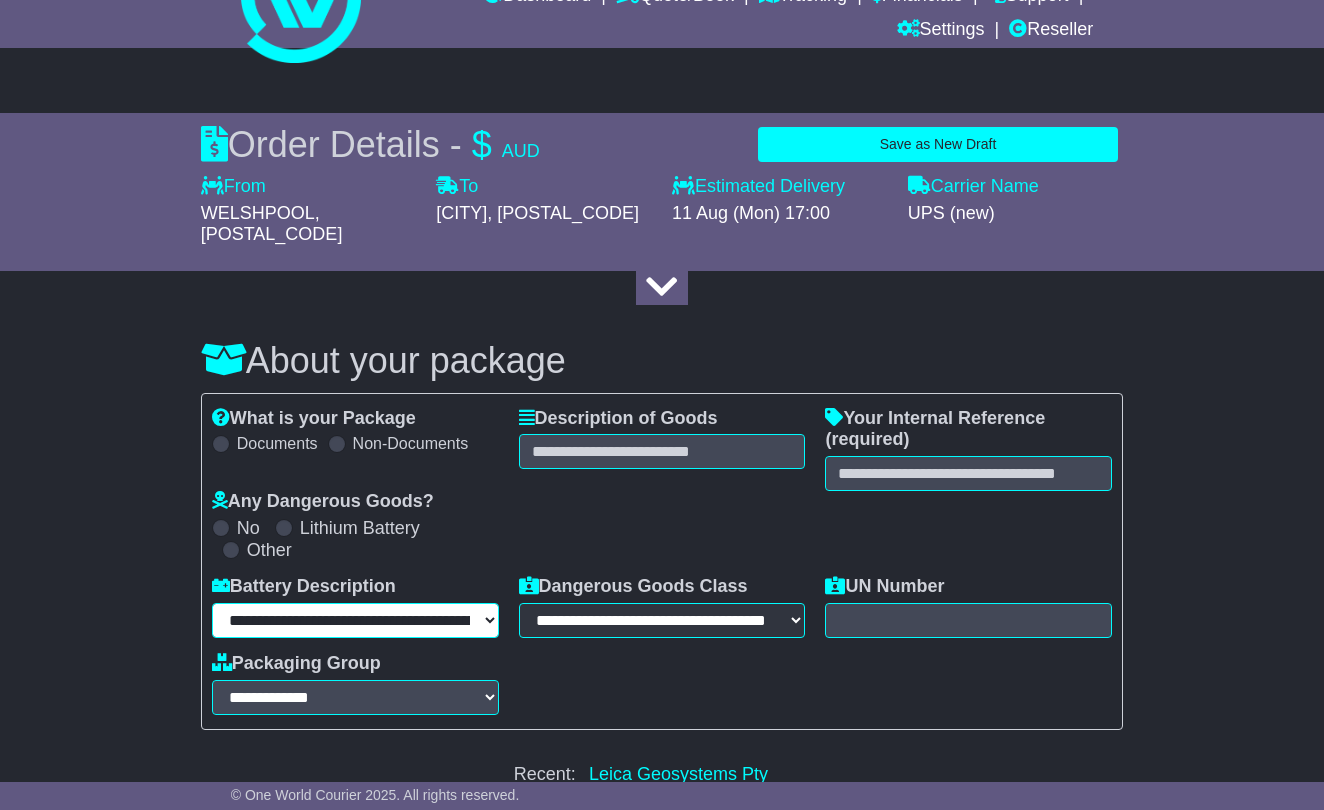 click on "**********" at bounding box center [355, 620] 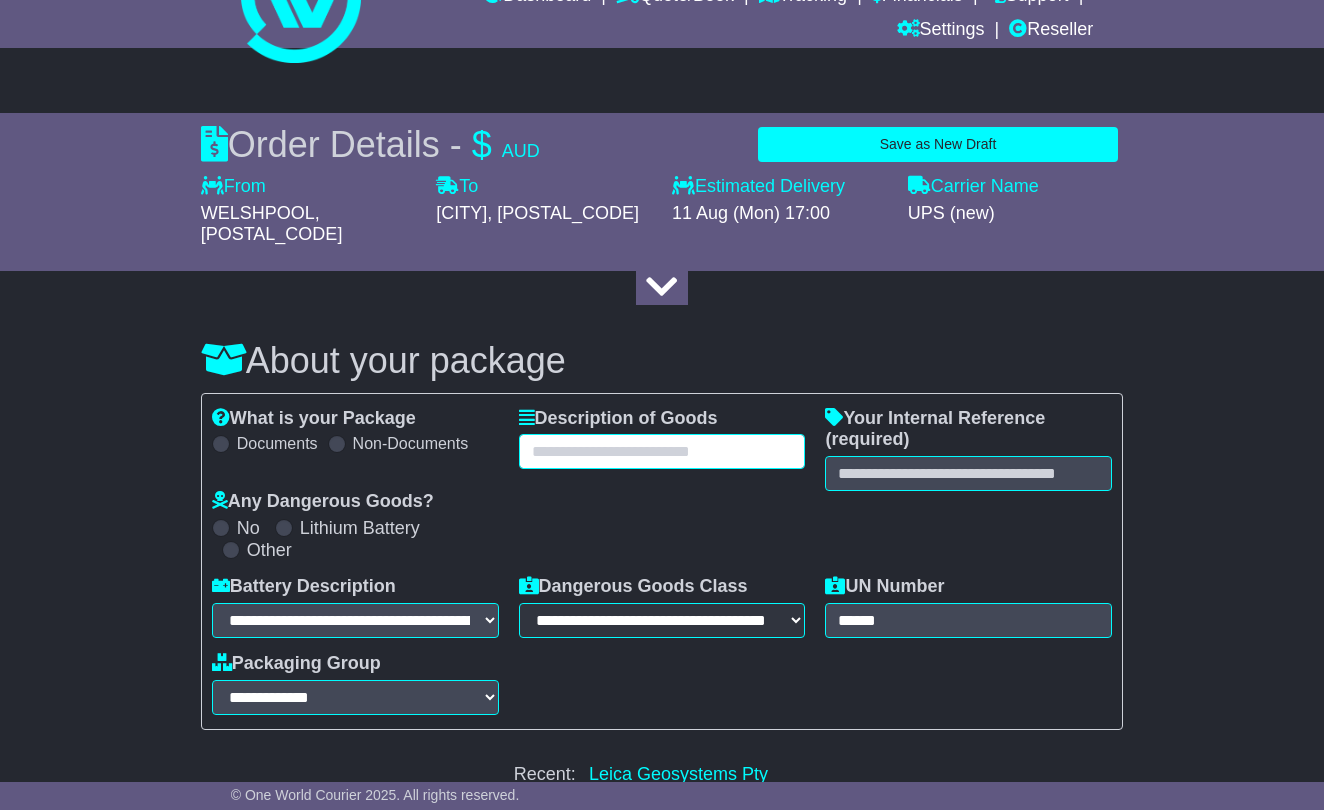 click at bounding box center (662, 451) 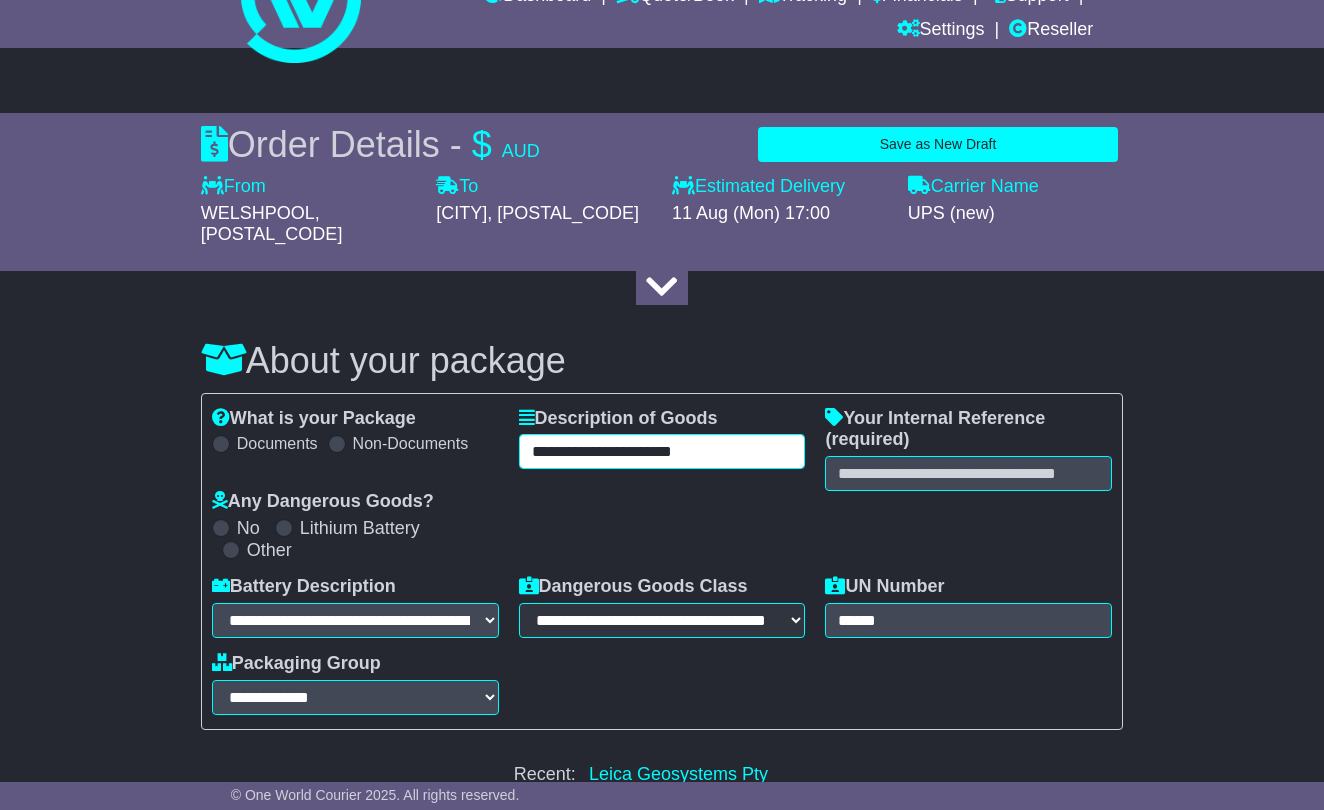 drag, startPoint x: 592, startPoint y: 435, endPoint x: 516, endPoint y: 430, distance: 76.1643 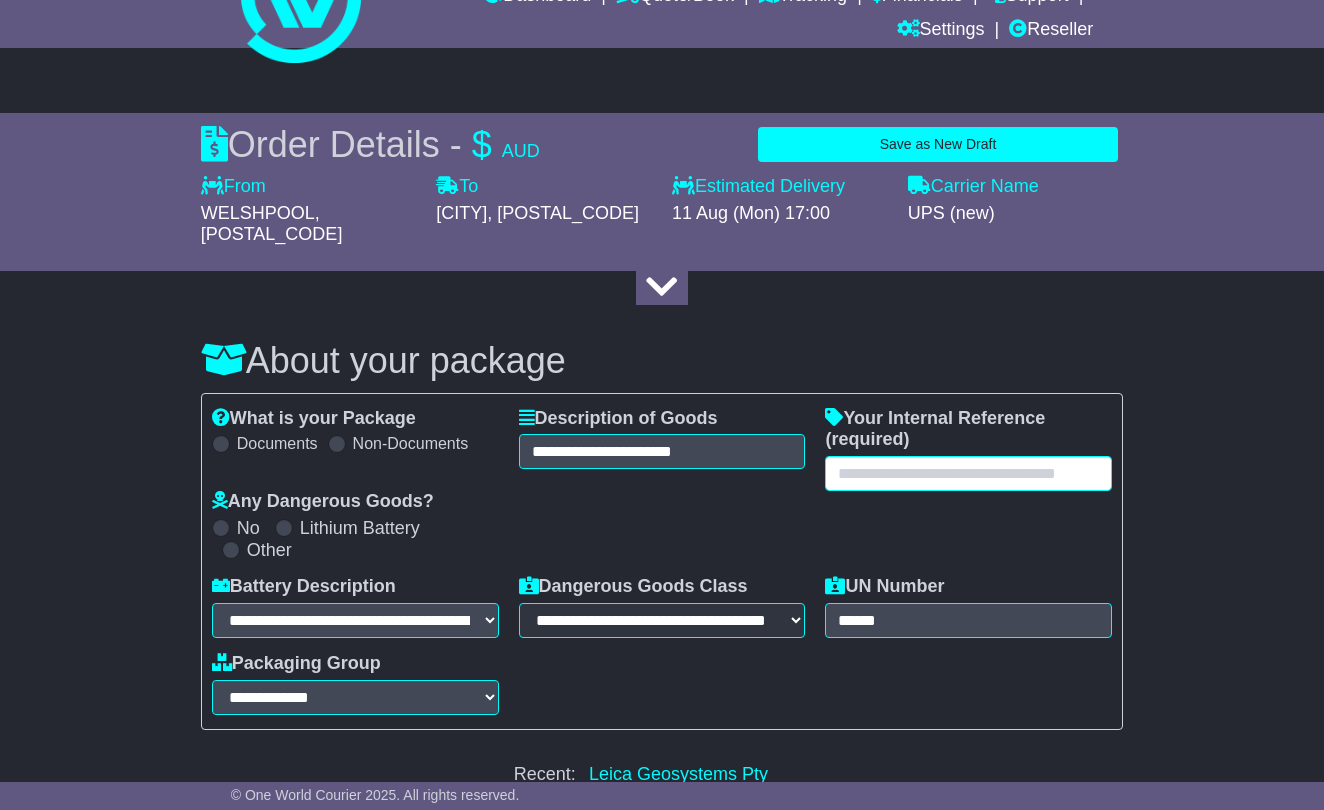 click at bounding box center (968, 473) 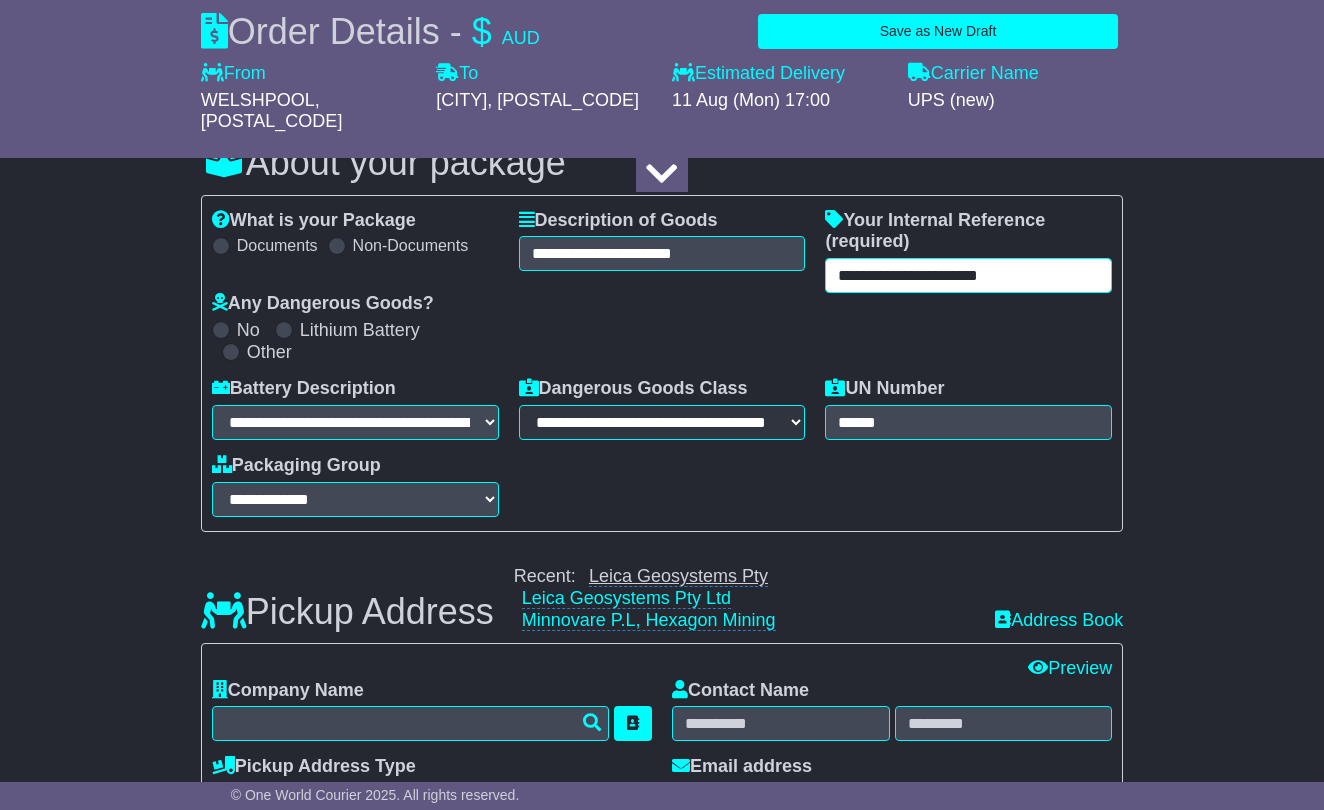 scroll, scrollTop: 300, scrollLeft: 0, axis: vertical 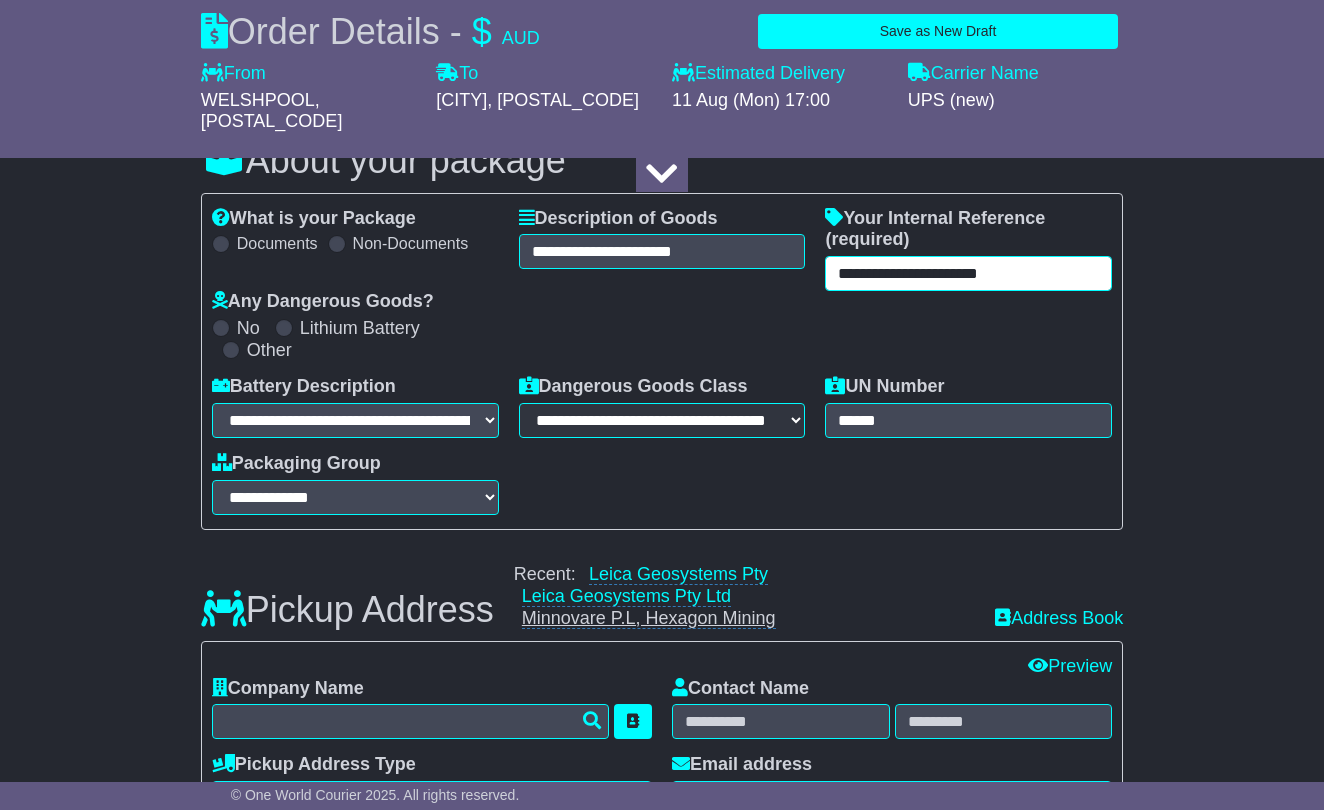 type on "**********" 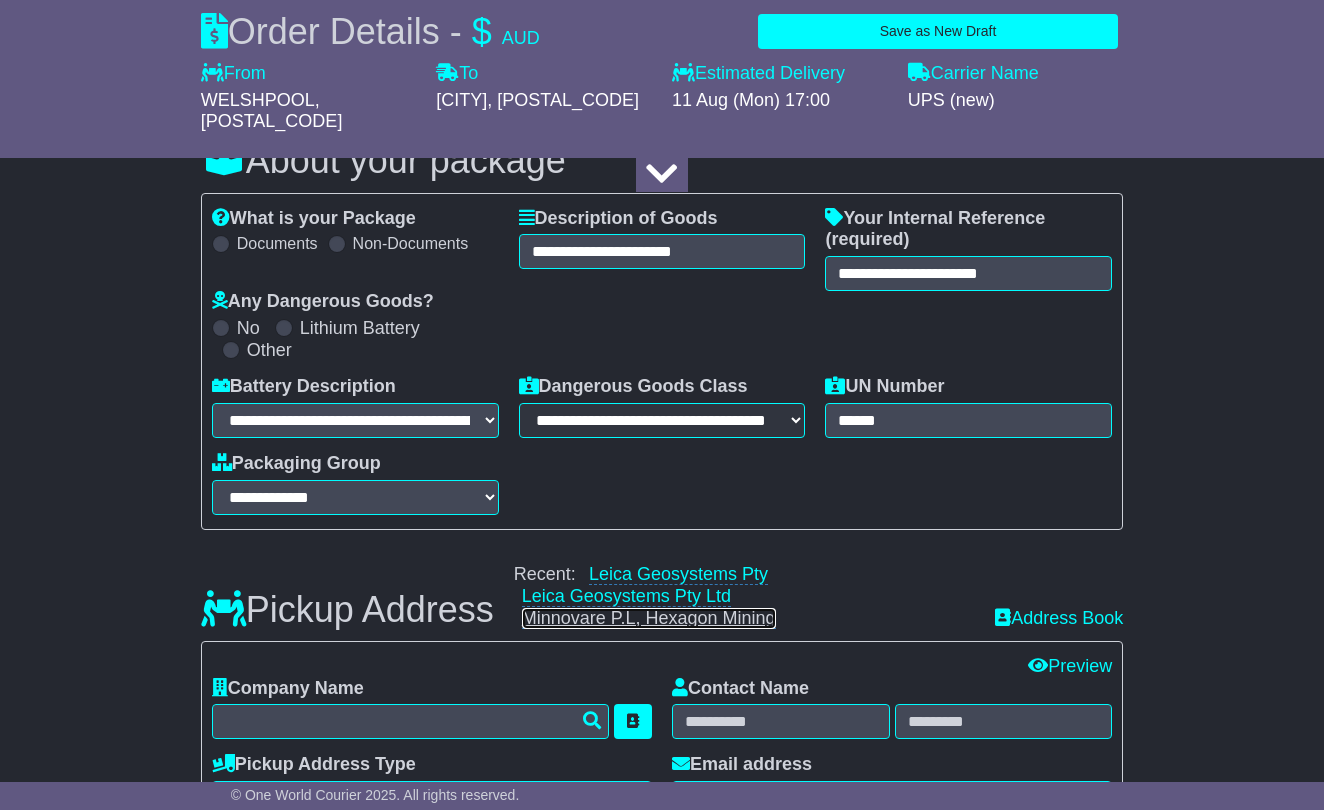 click on "Minnovare P.L, Hexagon Mining" at bounding box center (649, 618) 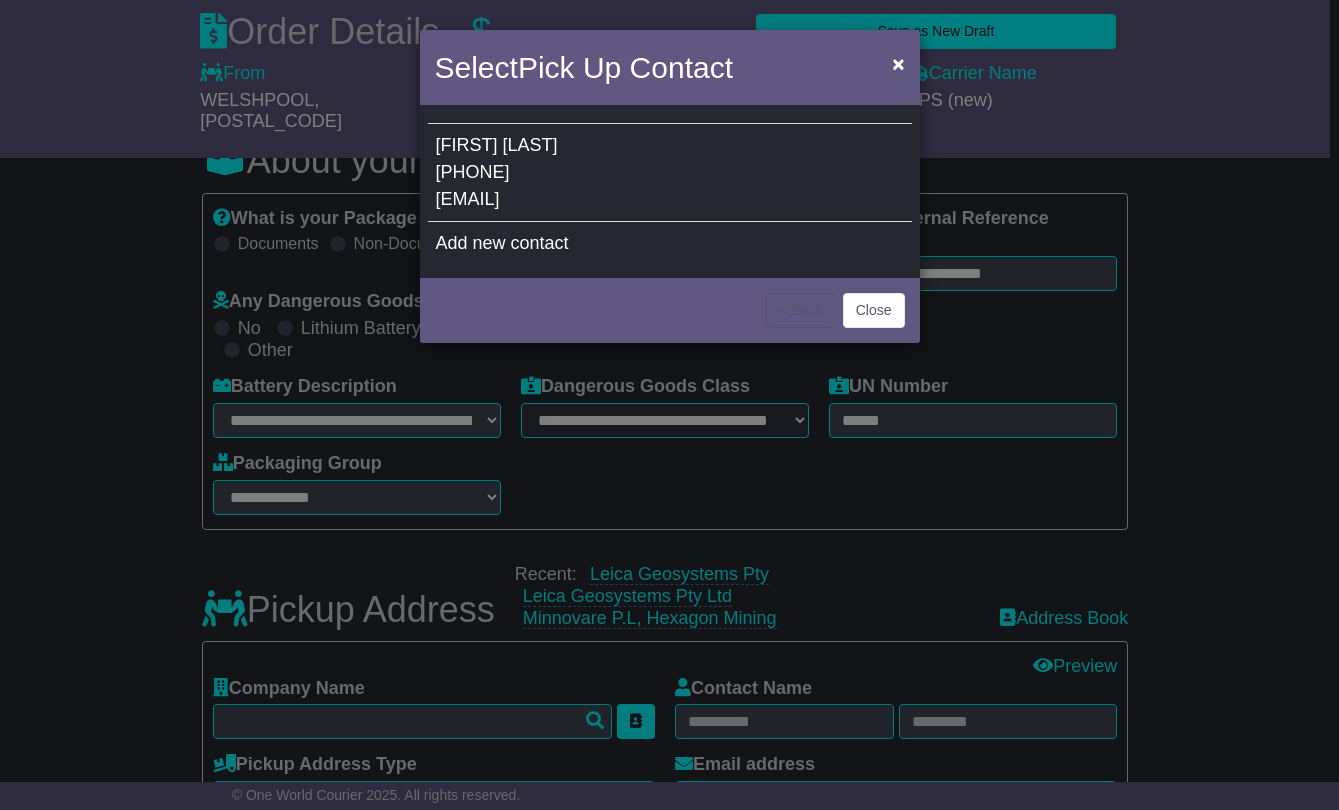 click on "Select  Pick Up   Contact
×
[FIRST]   [LAST]
[PHONE]
[EMAIL]
Add new contact
< Back
Close" at bounding box center [669, 405] 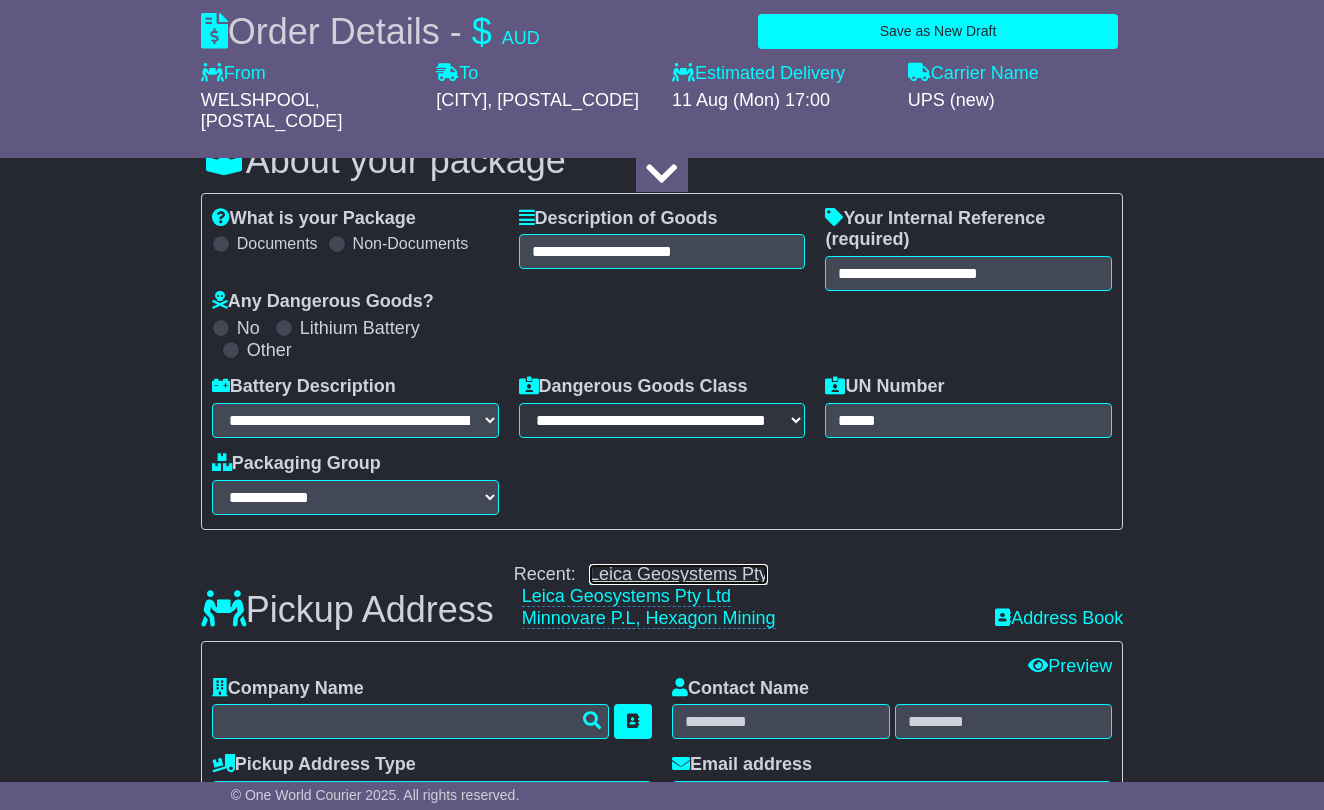 click on "Leica Geosystems Pty" at bounding box center (678, 574) 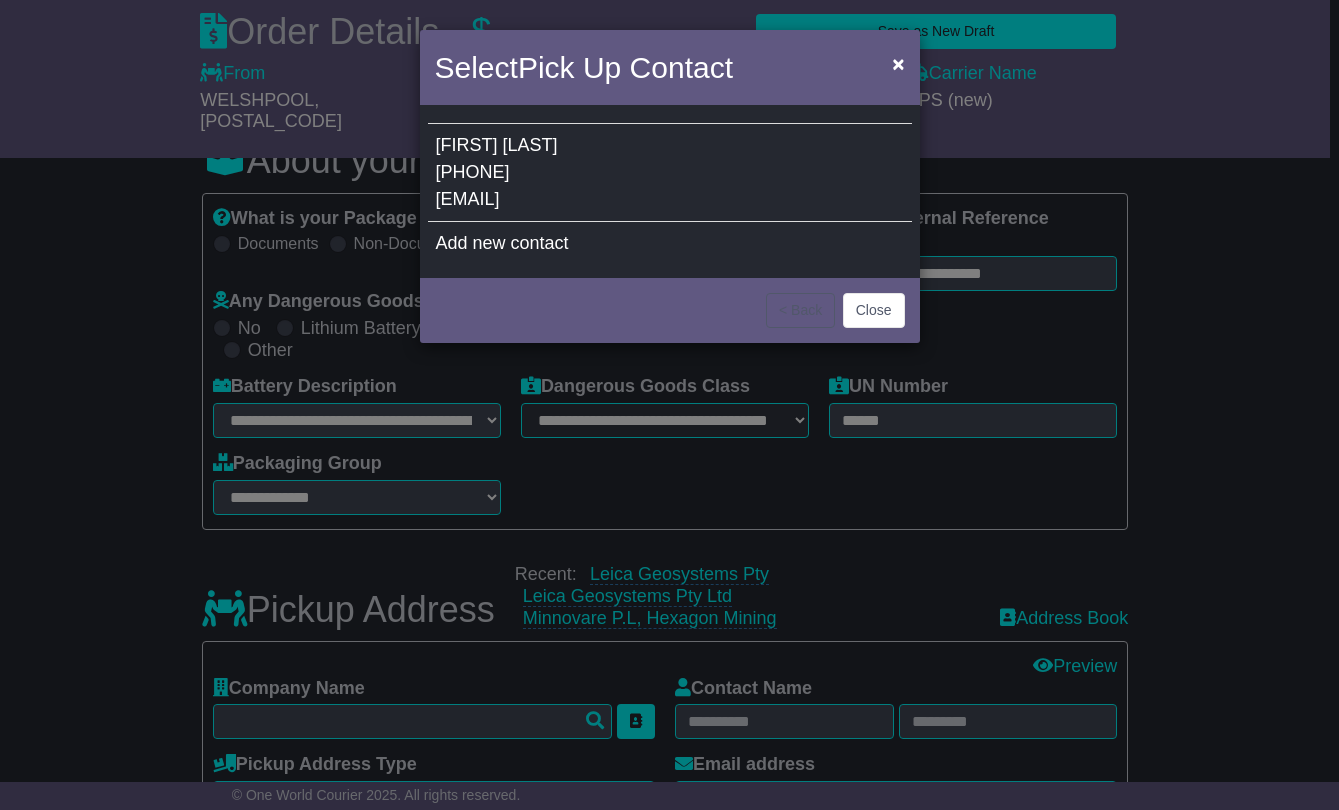 click on "[FIRST] [LAST]
[PHONE]
[EMAIL]" at bounding box center (670, 173) 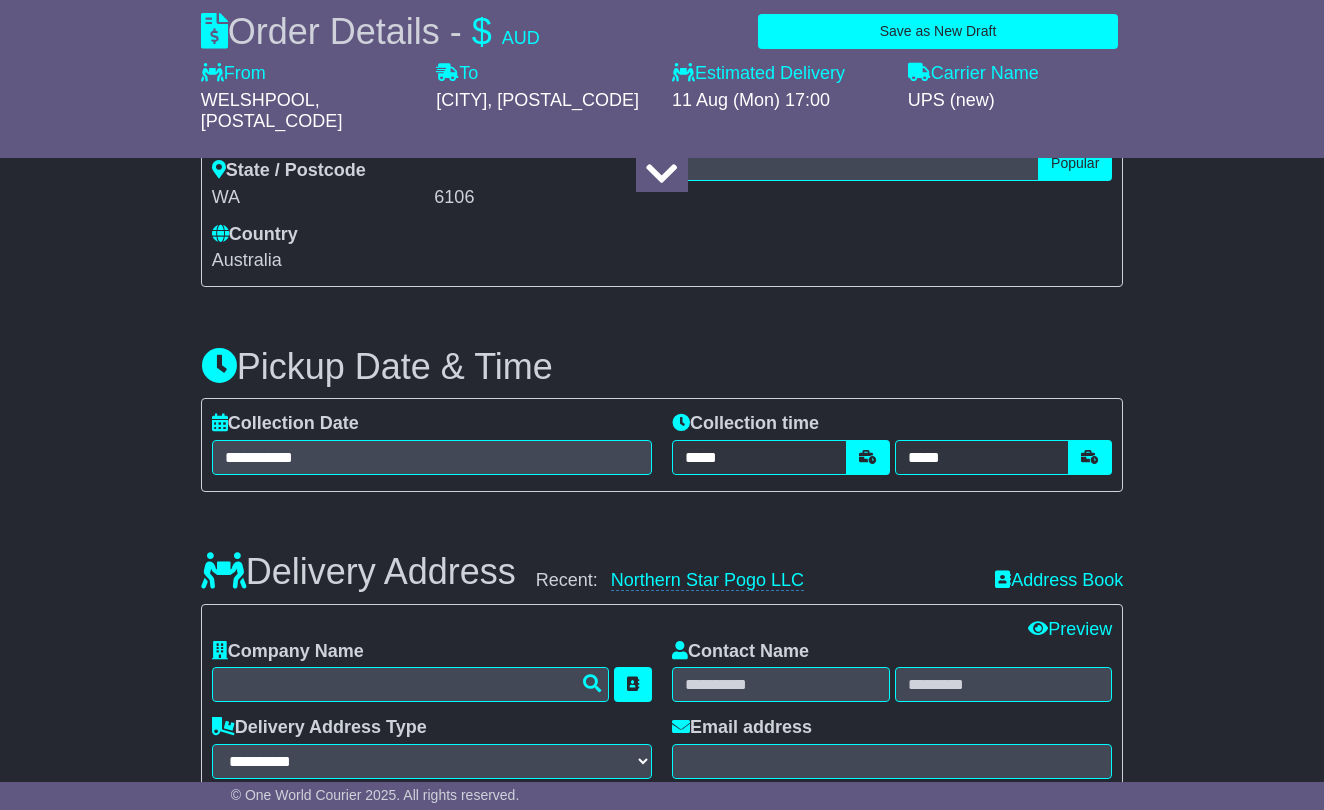 scroll, scrollTop: 1200, scrollLeft: 0, axis: vertical 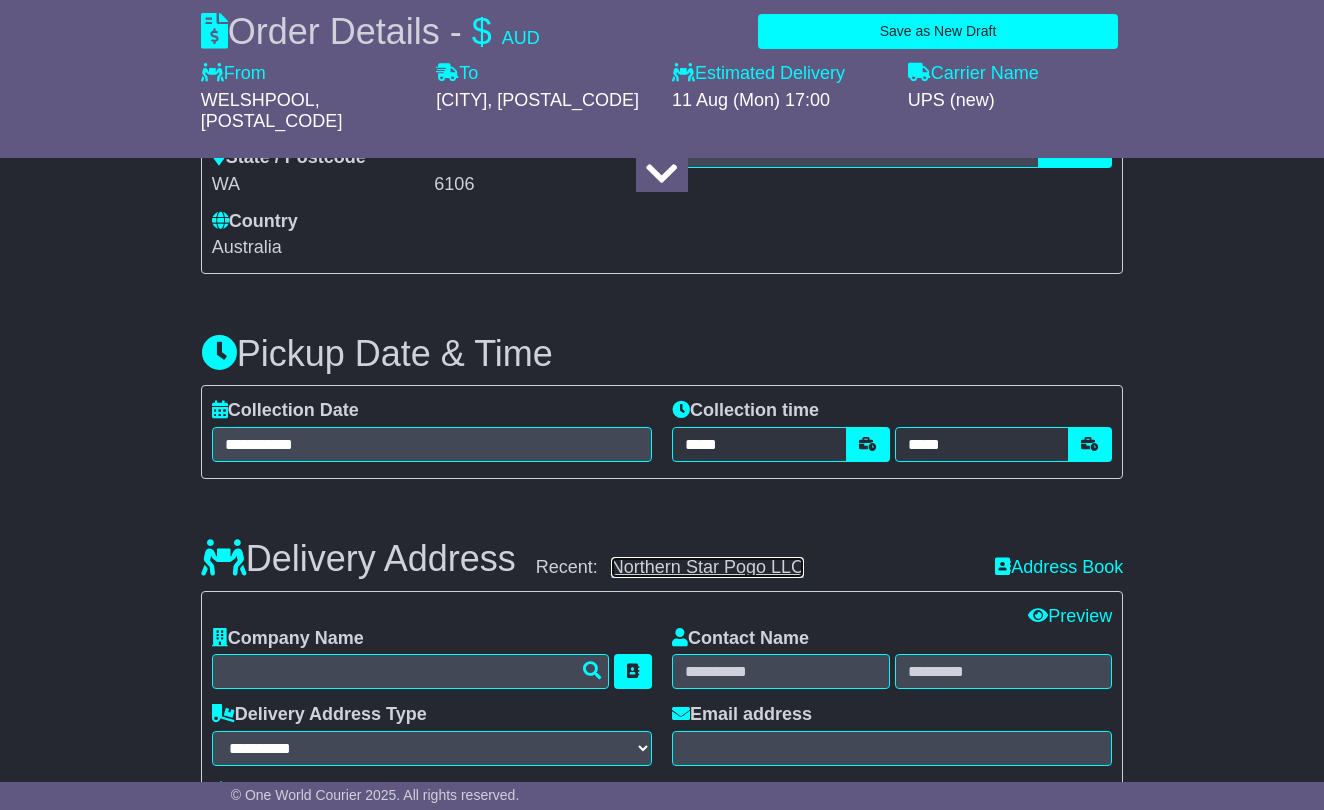 click on "Northern Star Pogo  LLC" at bounding box center [707, 567] 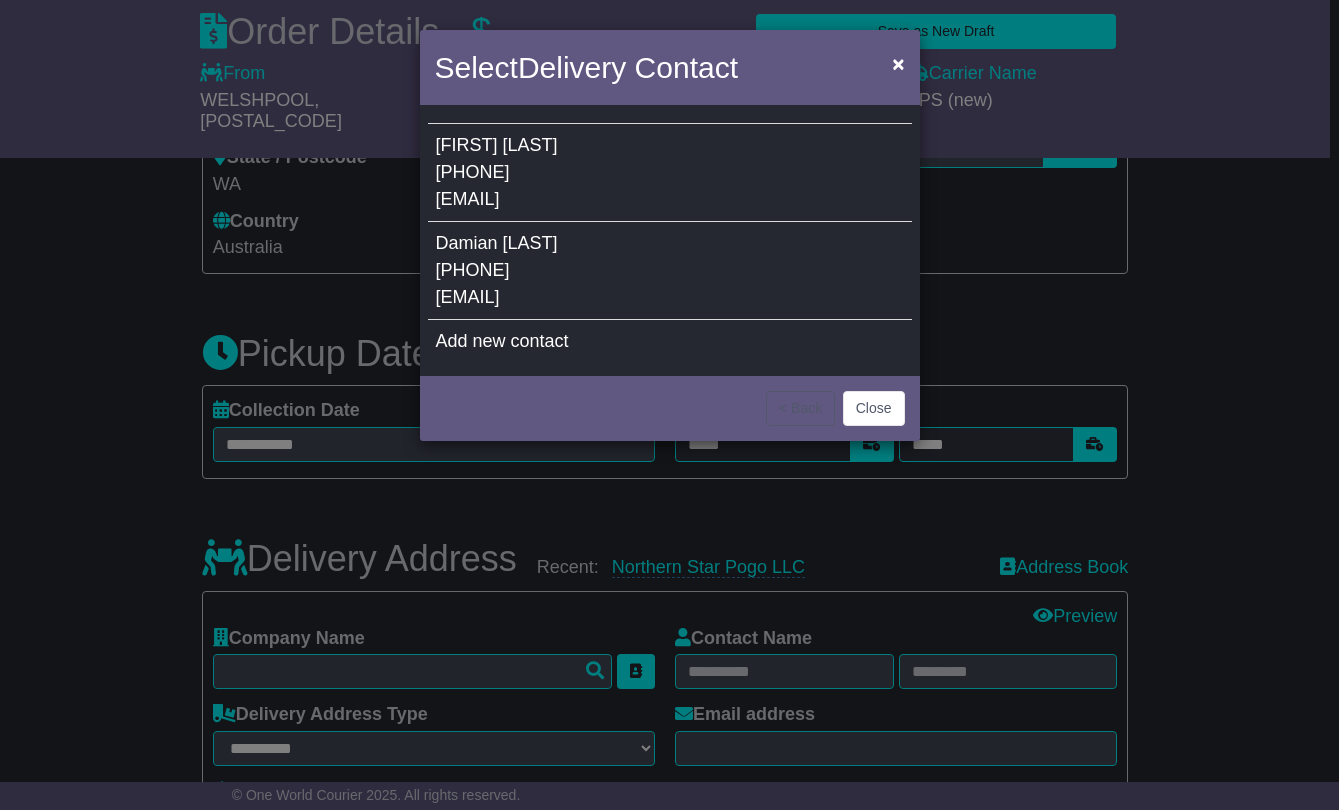 click on "[PHONE]" at bounding box center [473, 172] 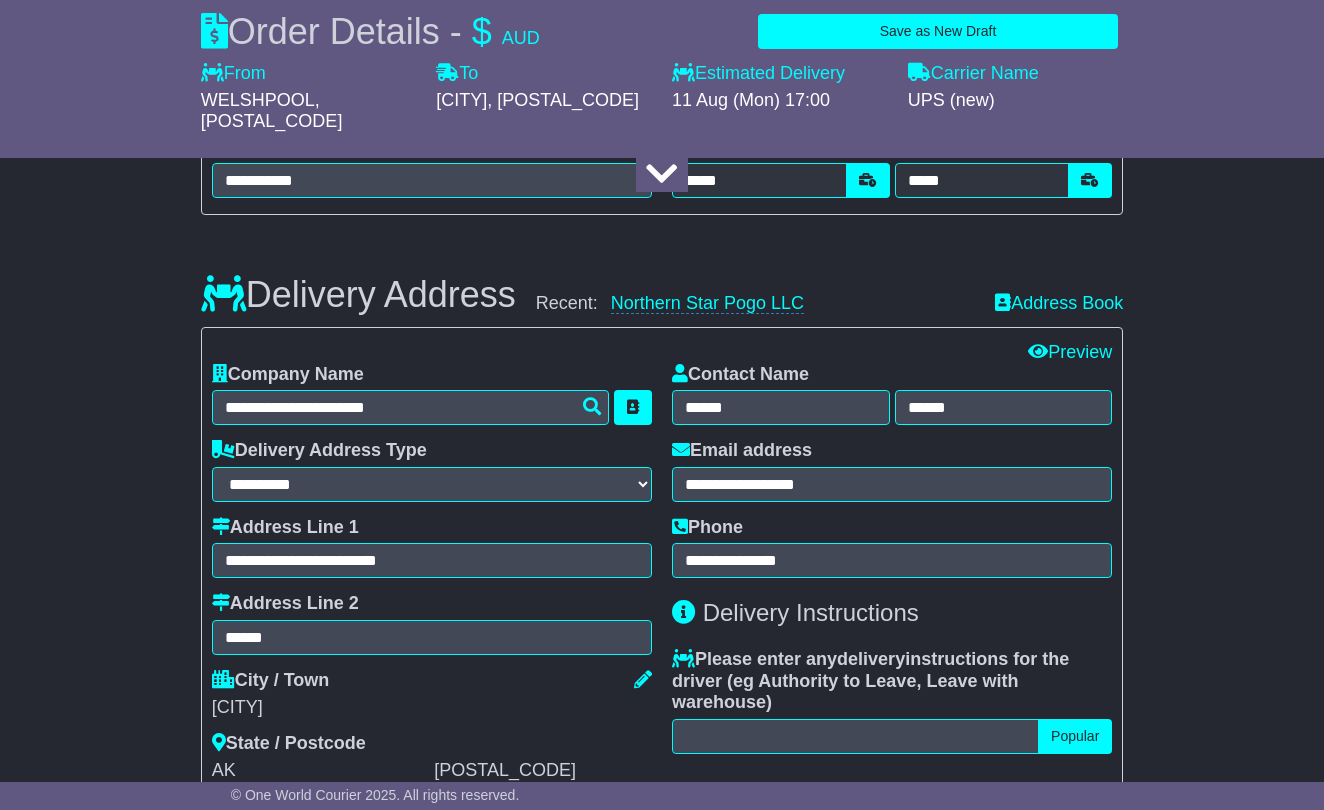 scroll, scrollTop: 1600, scrollLeft: 0, axis: vertical 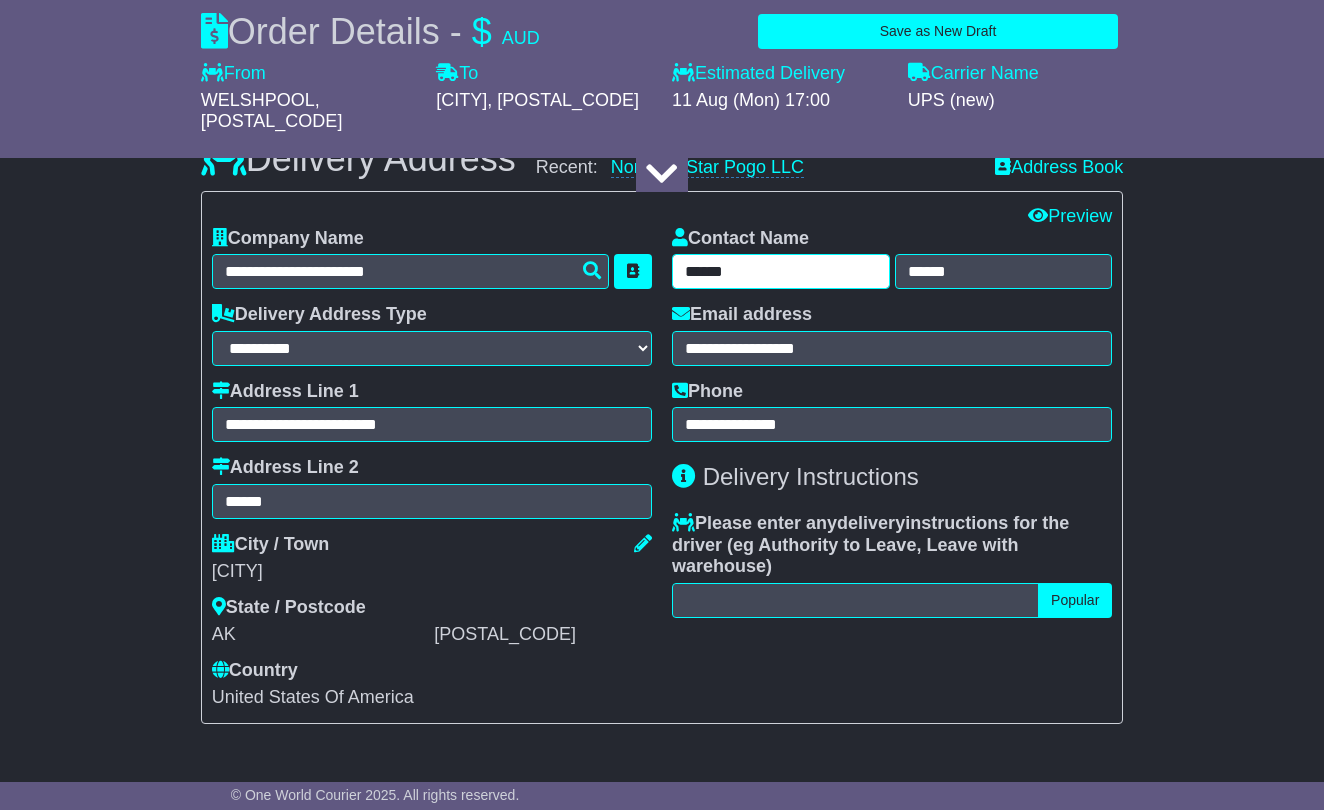 drag, startPoint x: 736, startPoint y: 249, endPoint x: 696, endPoint y: 245, distance: 40.1995 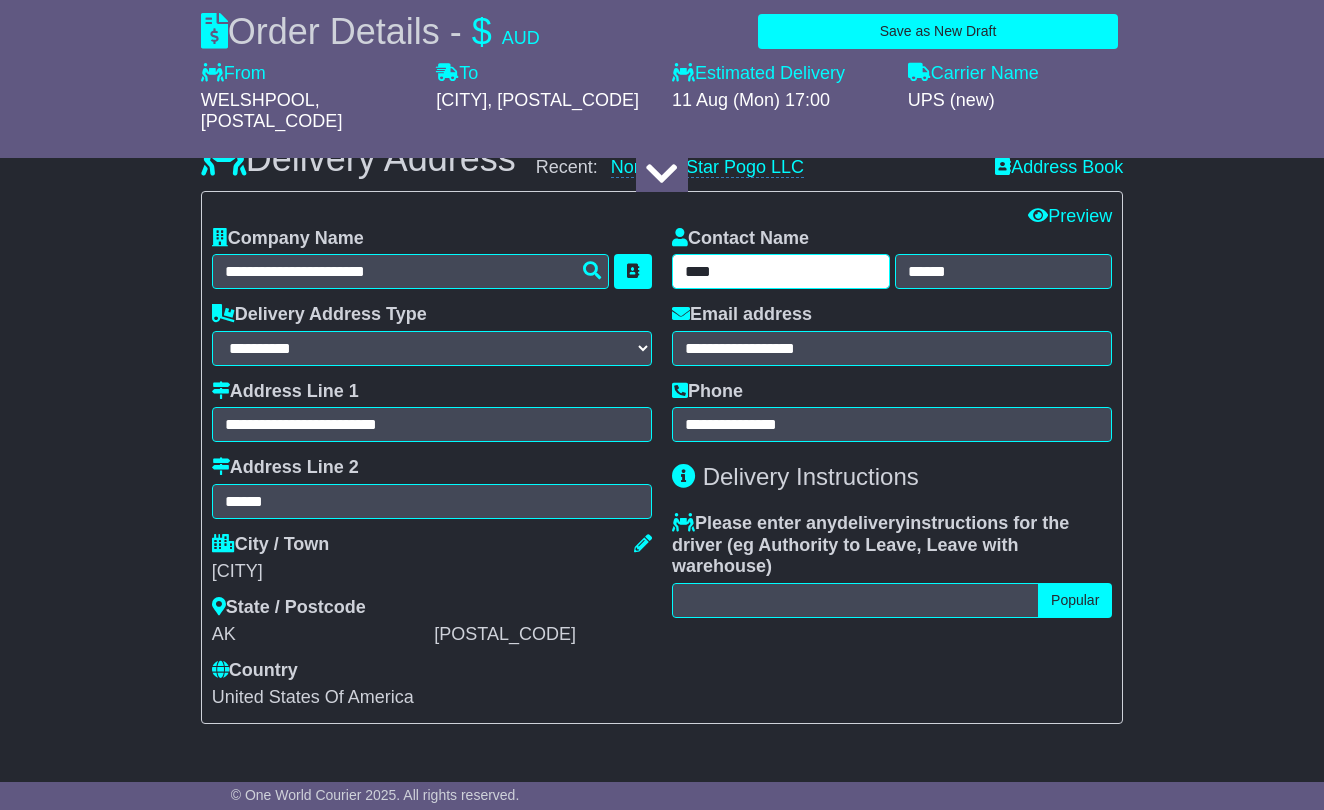 type on "****" 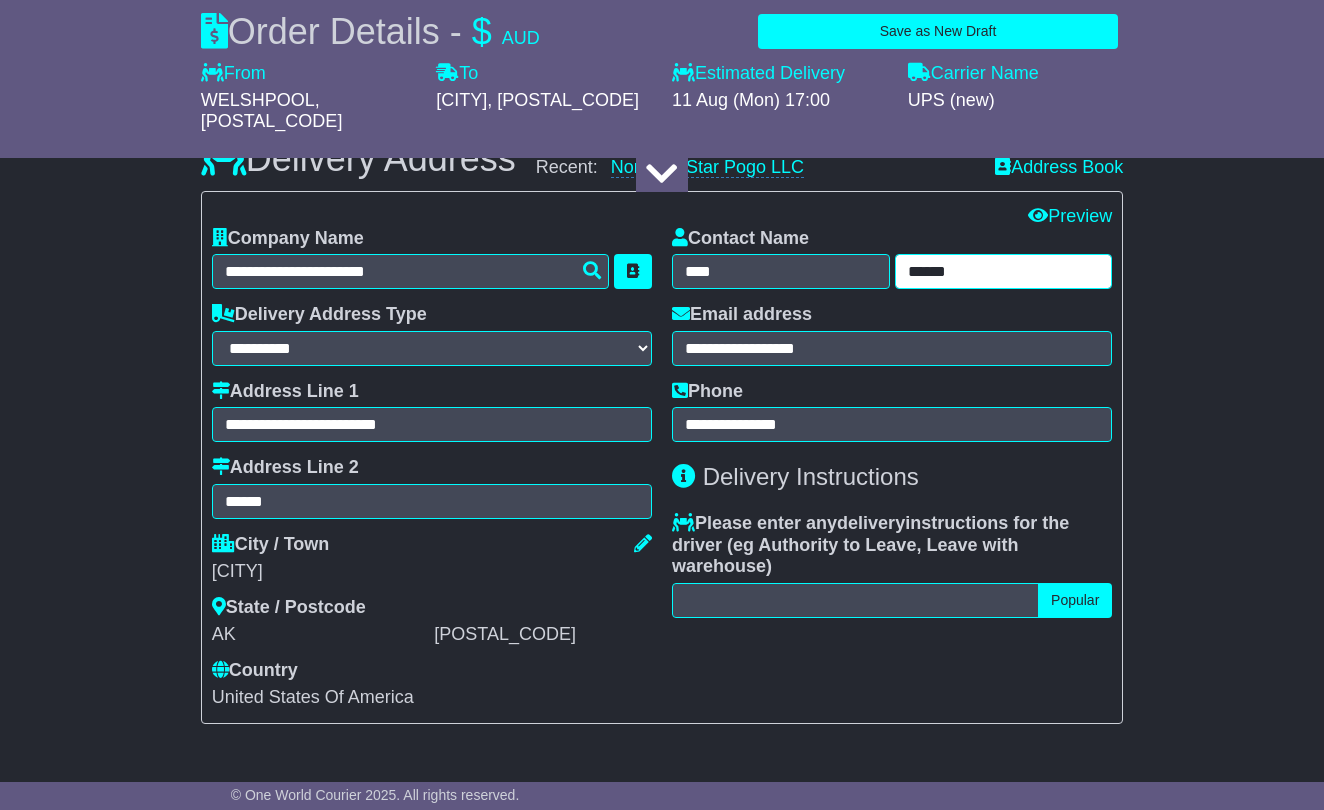 drag, startPoint x: 951, startPoint y: 251, endPoint x: 859, endPoint y: 245, distance: 92.19544 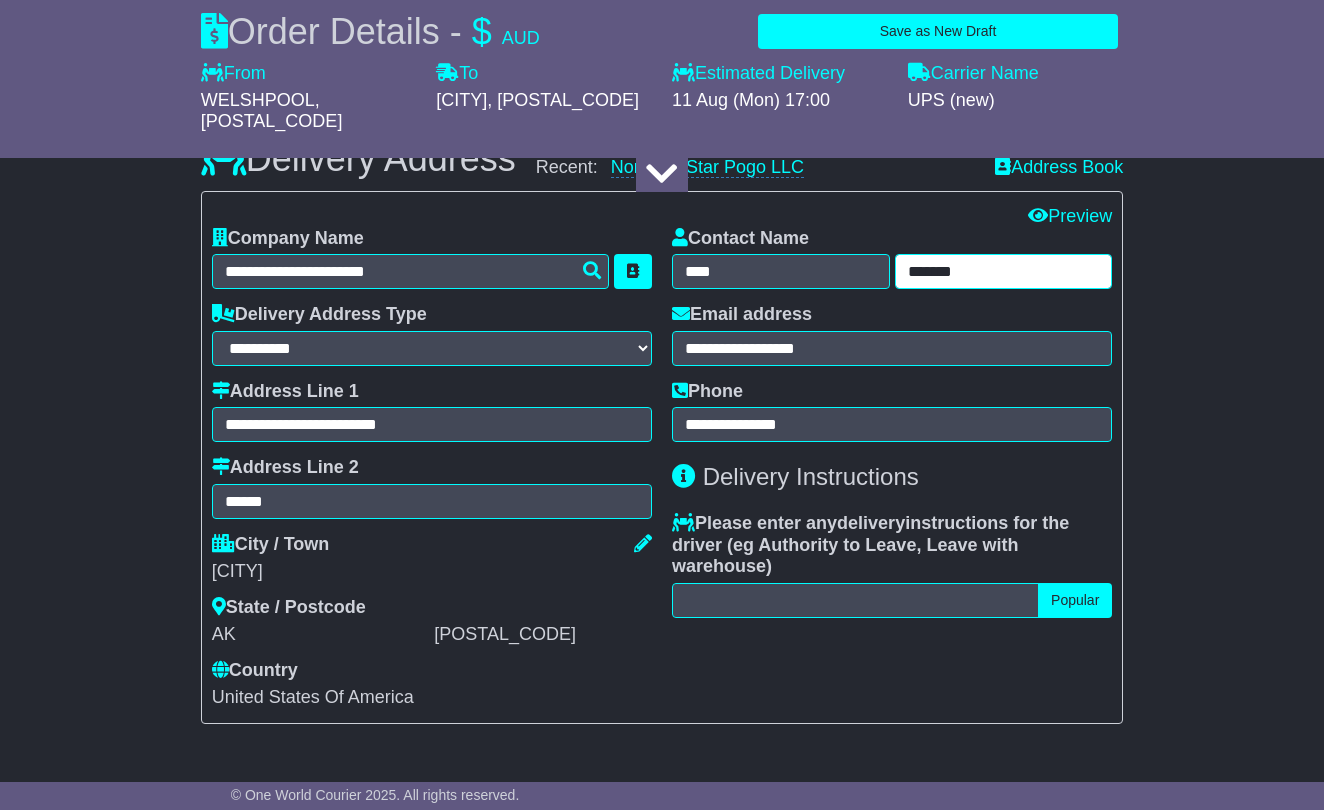 type on "*******" 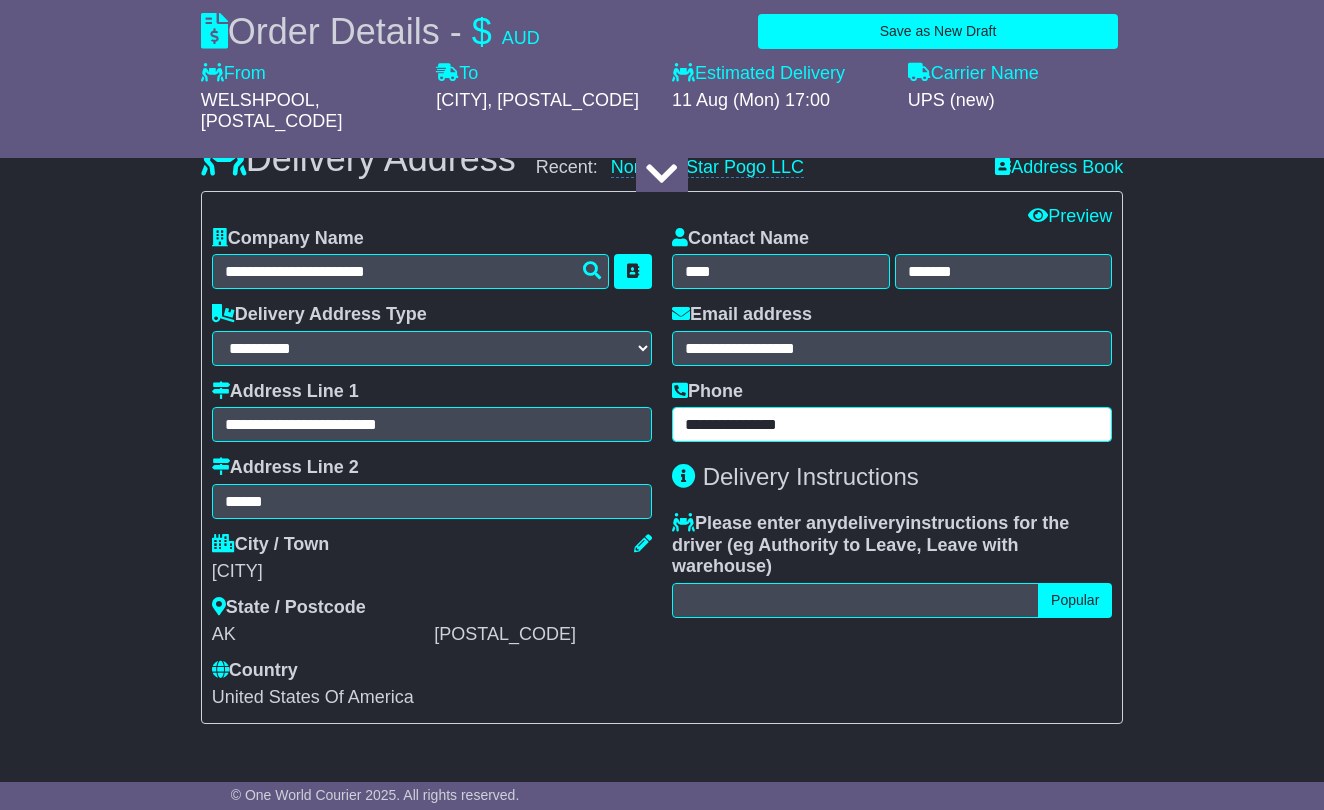 drag, startPoint x: 819, startPoint y: 397, endPoint x: 736, endPoint y: 390, distance: 83.294655 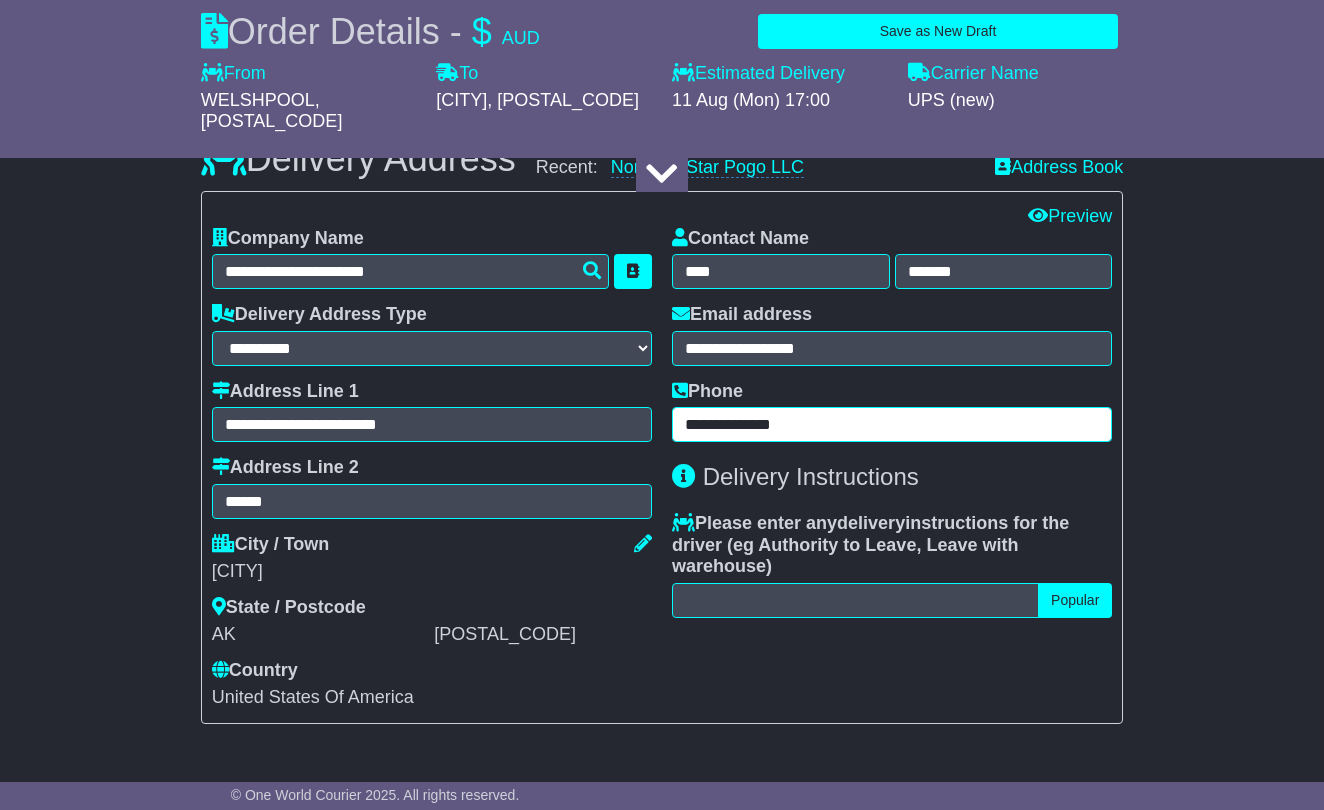click on "**********" at bounding box center (892, 424) 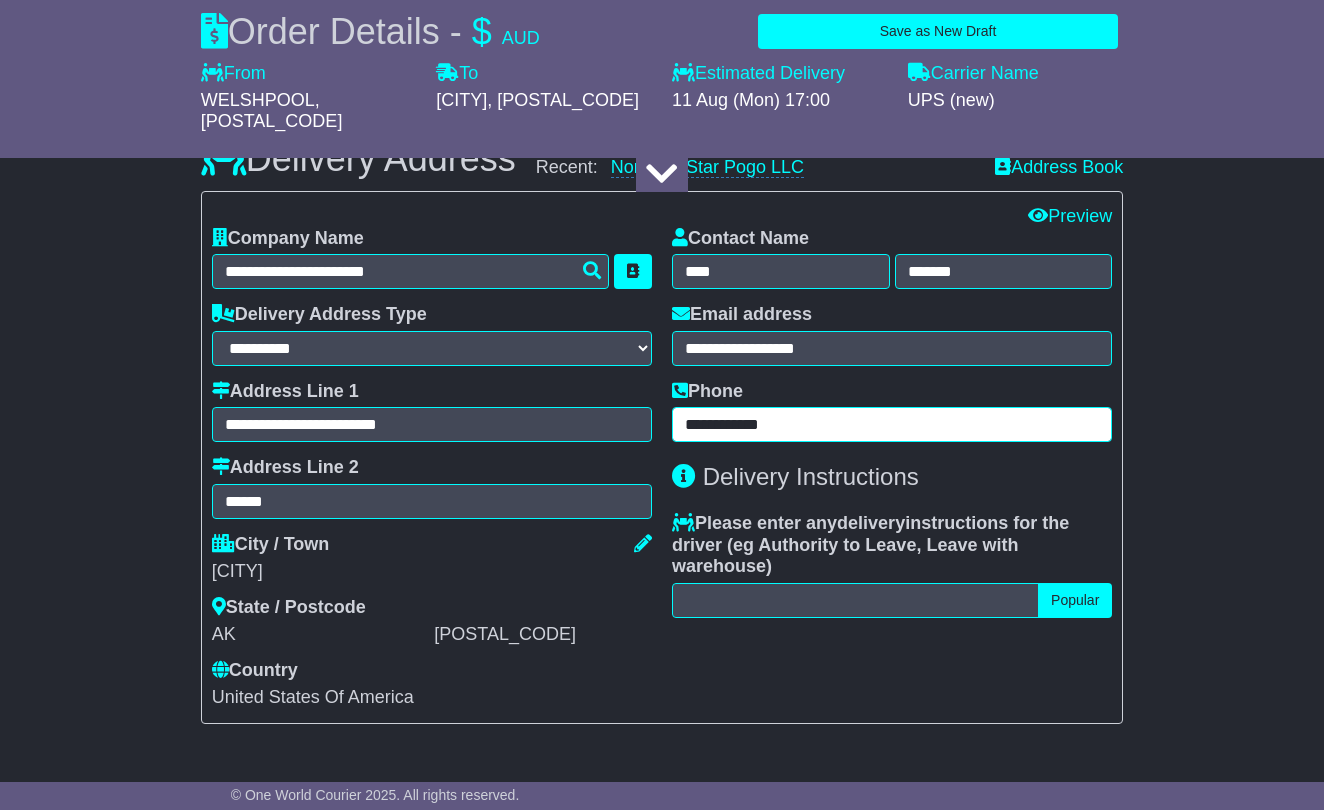type on "**********" 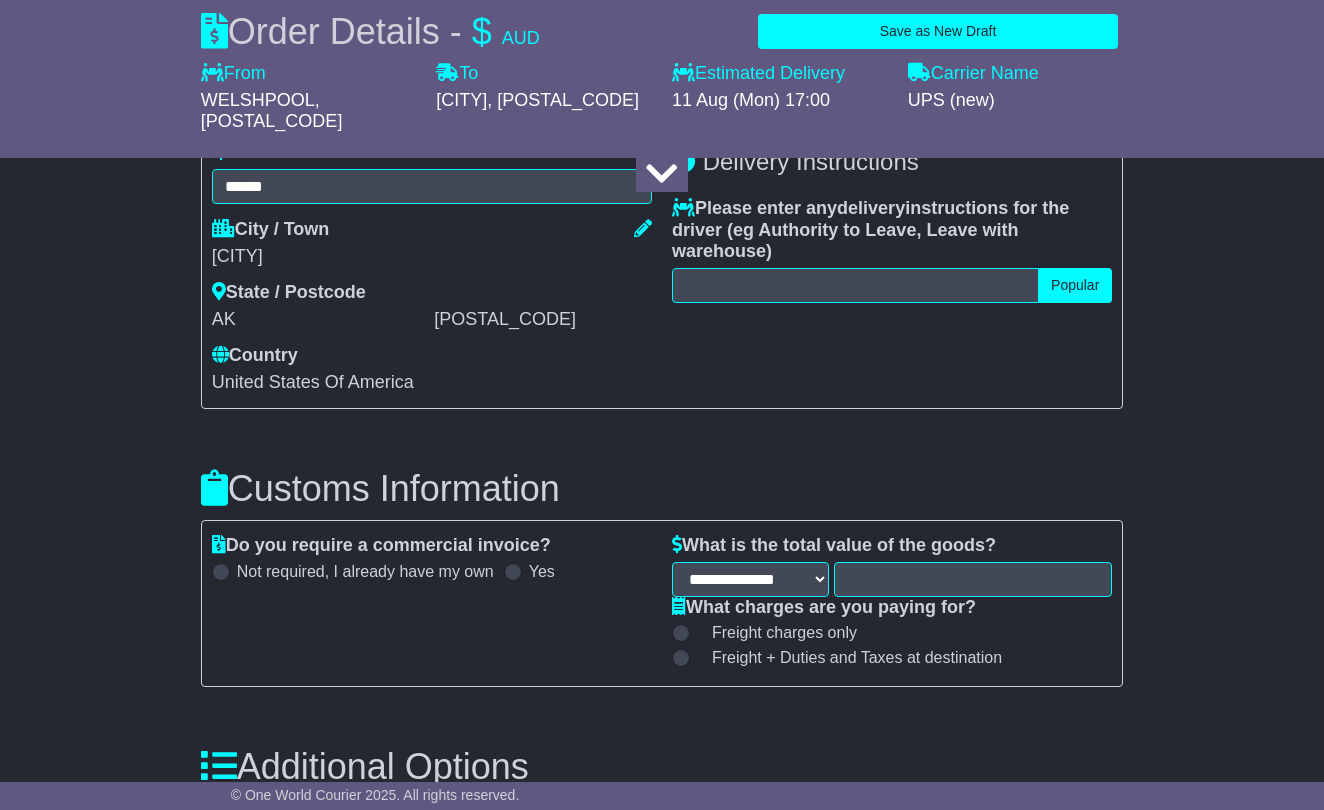 scroll, scrollTop: 2000, scrollLeft: 0, axis: vertical 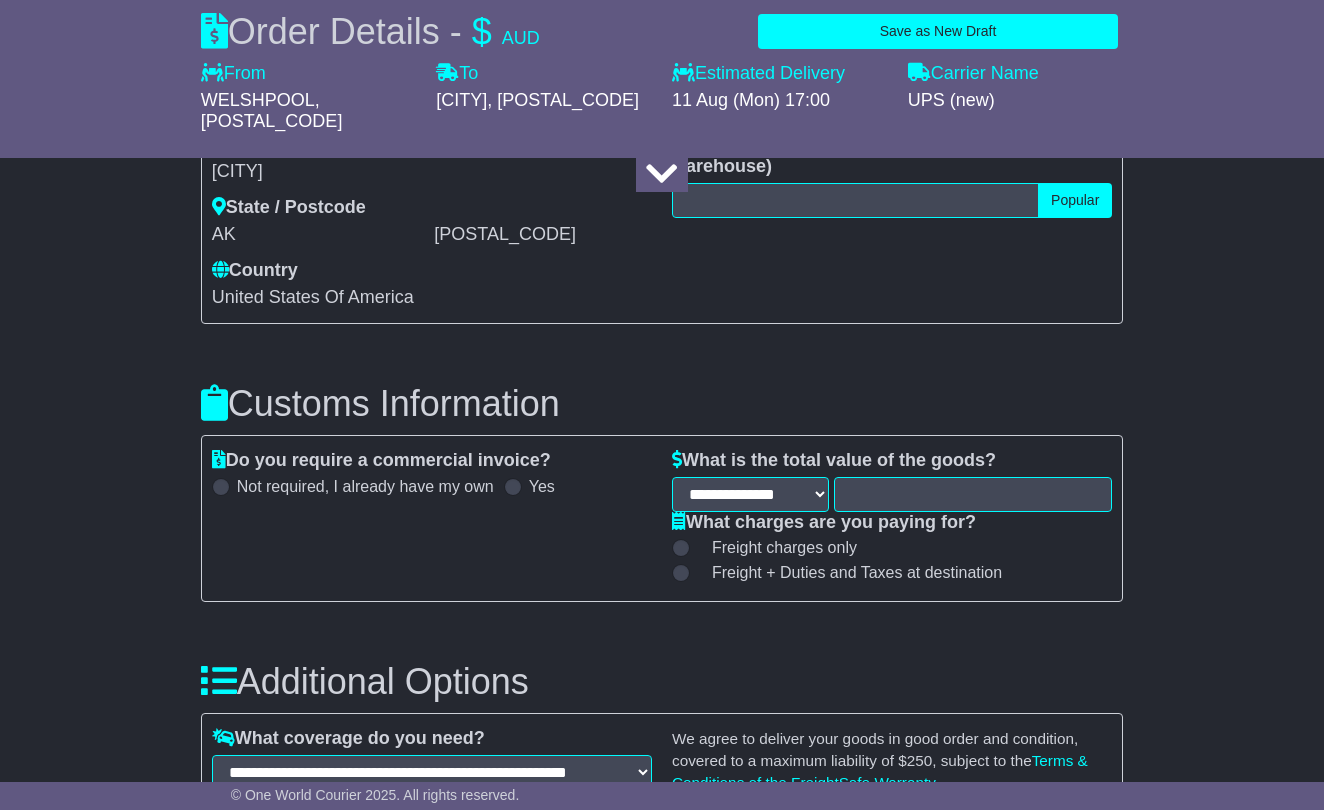 click at bounding box center [513, 487] 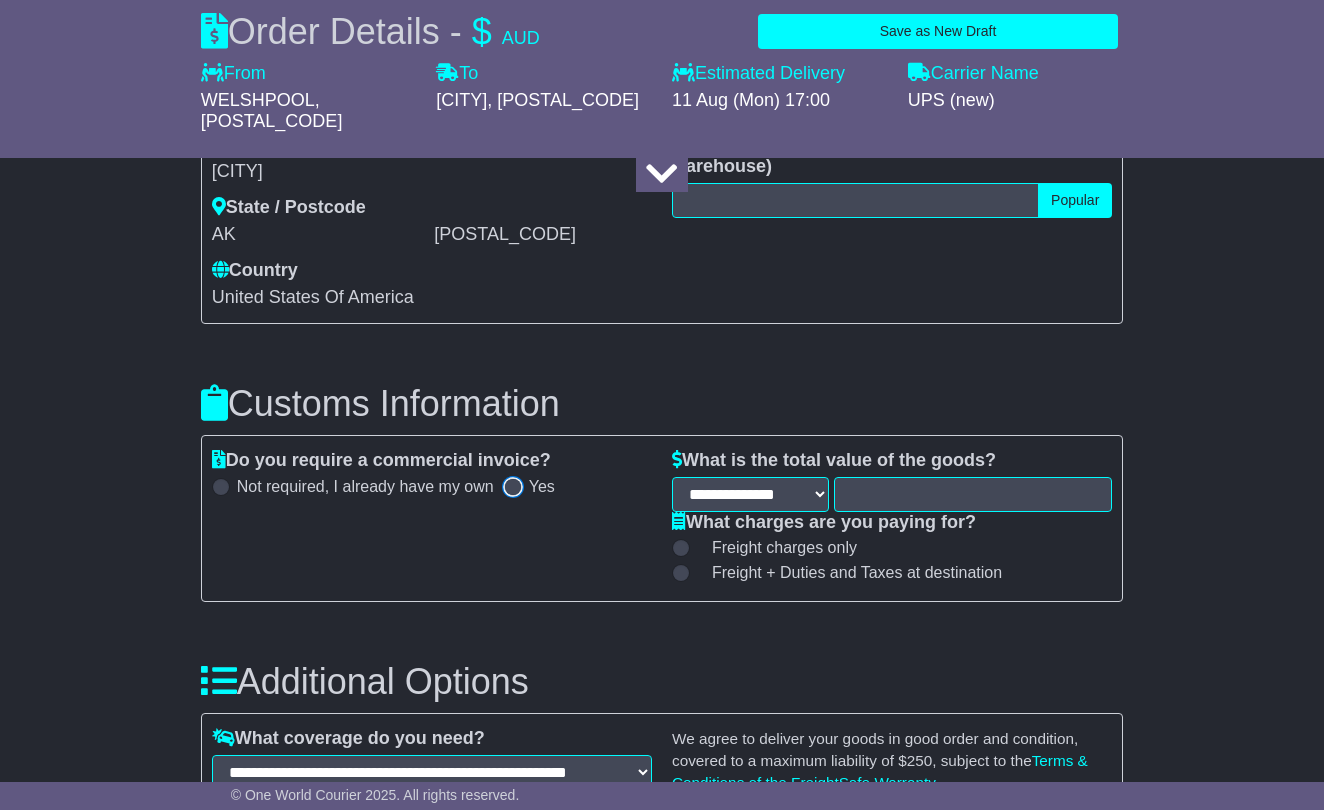 select on "***" 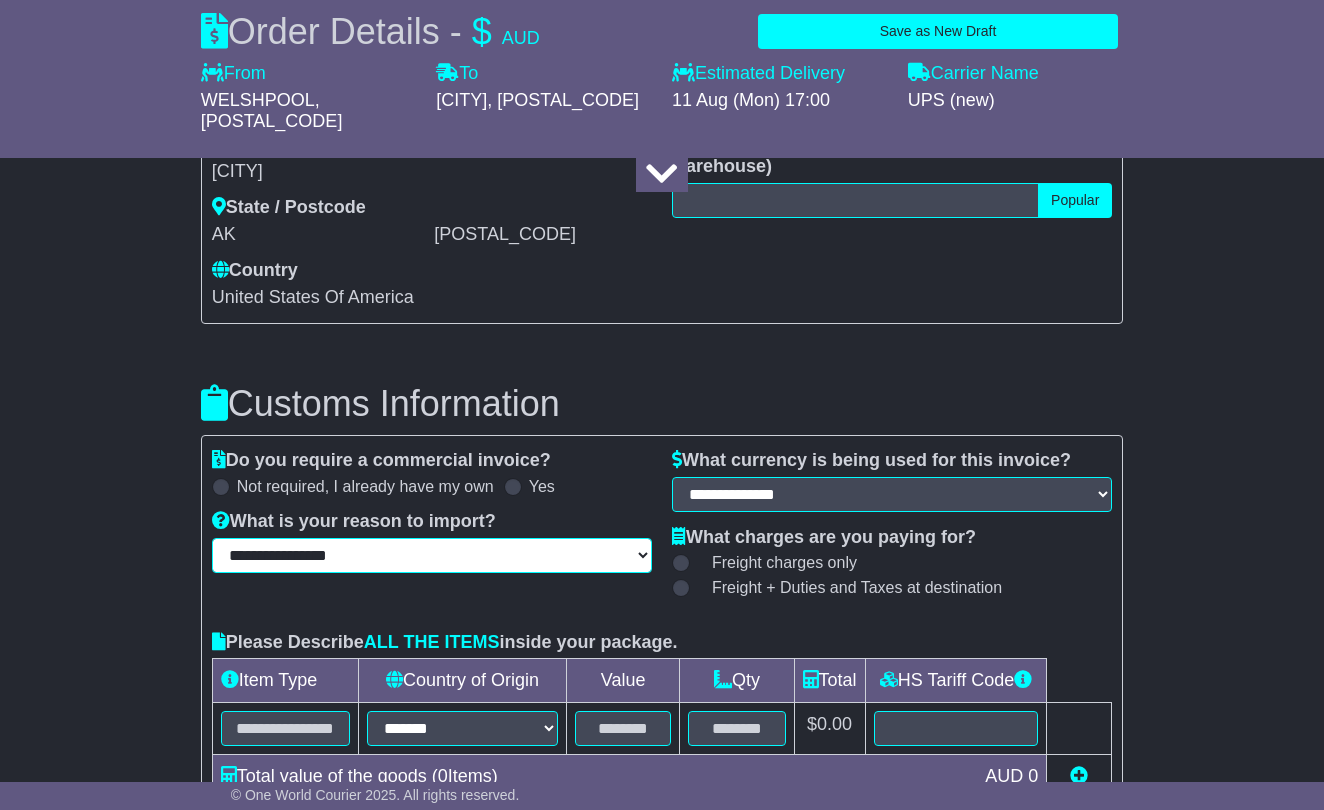 click on "**********" at bounding box center [432, 555] 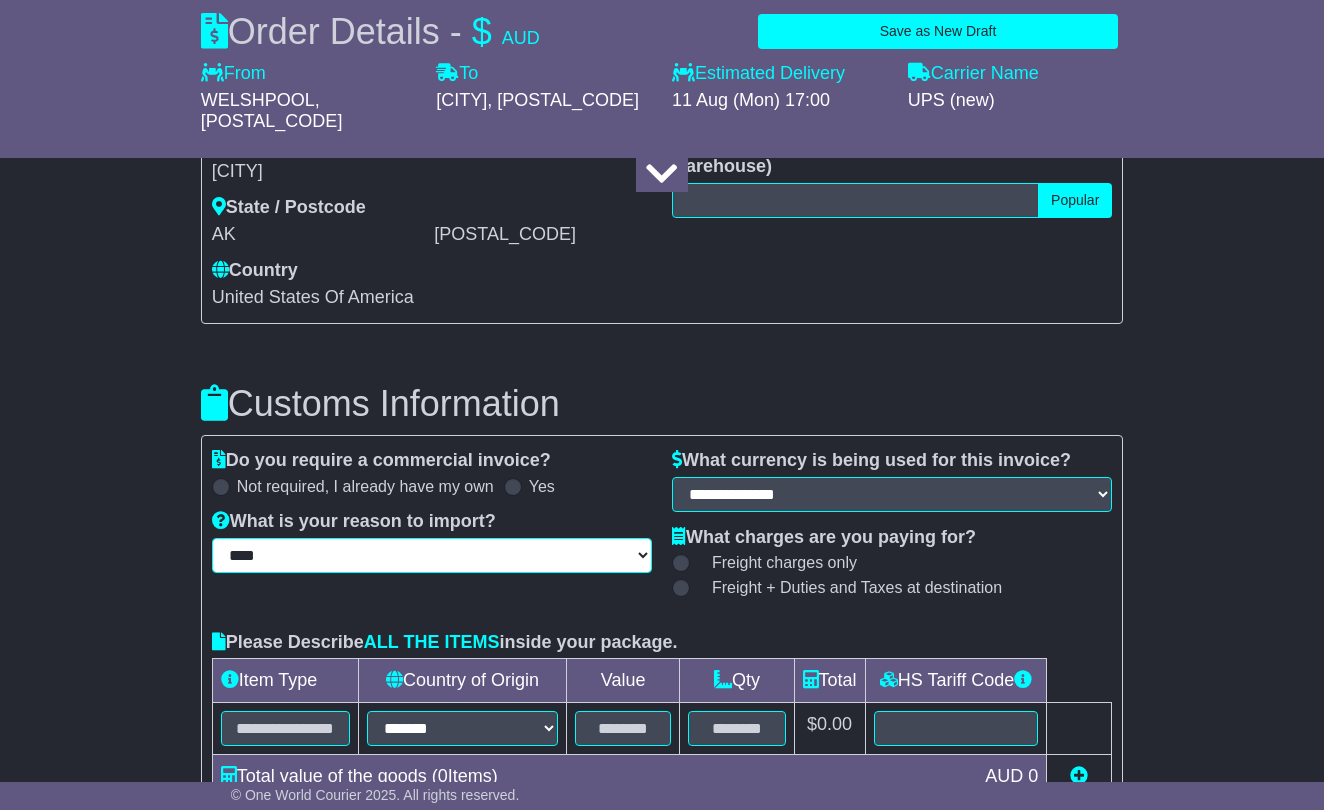 click on "**********" at bounding box center (432, 555) 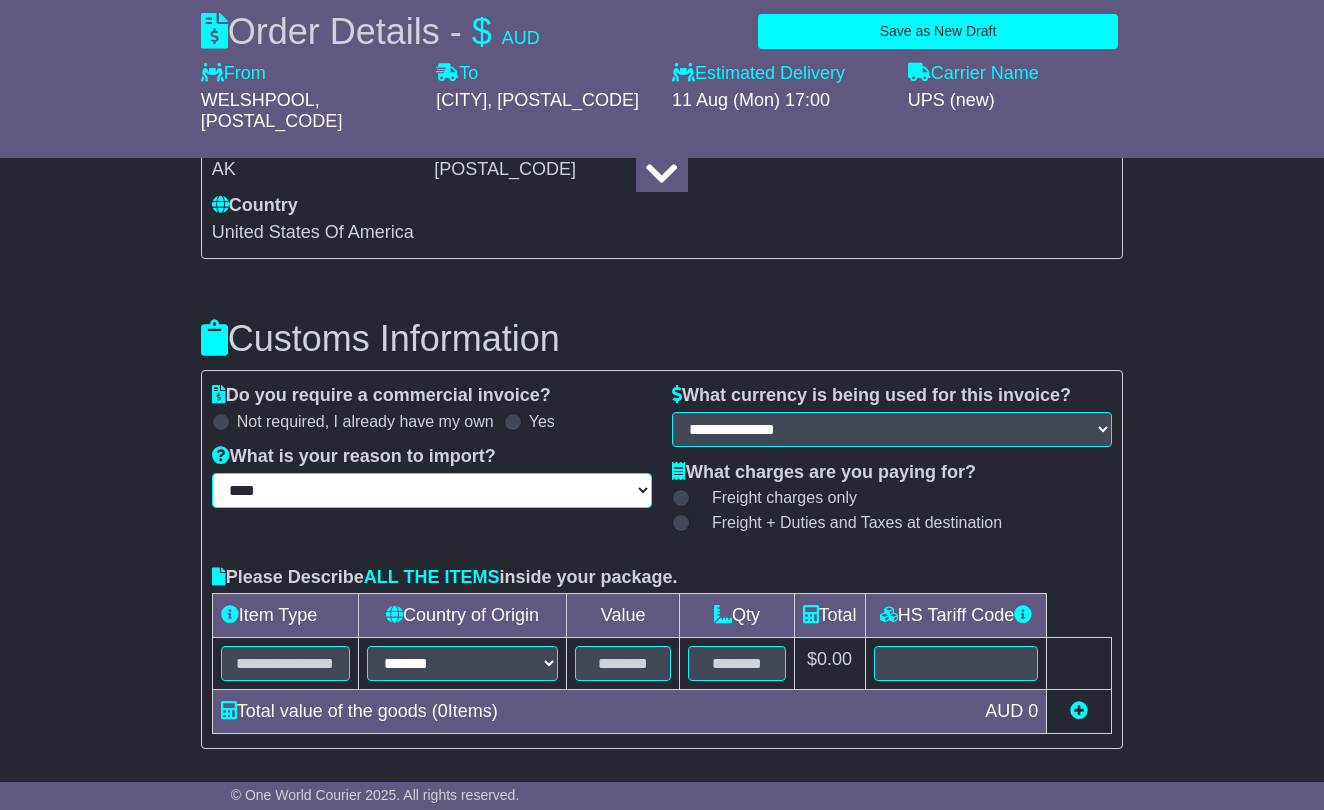 scroll, scrollTop: 2100, scrollLeft: 0, axis: vertical 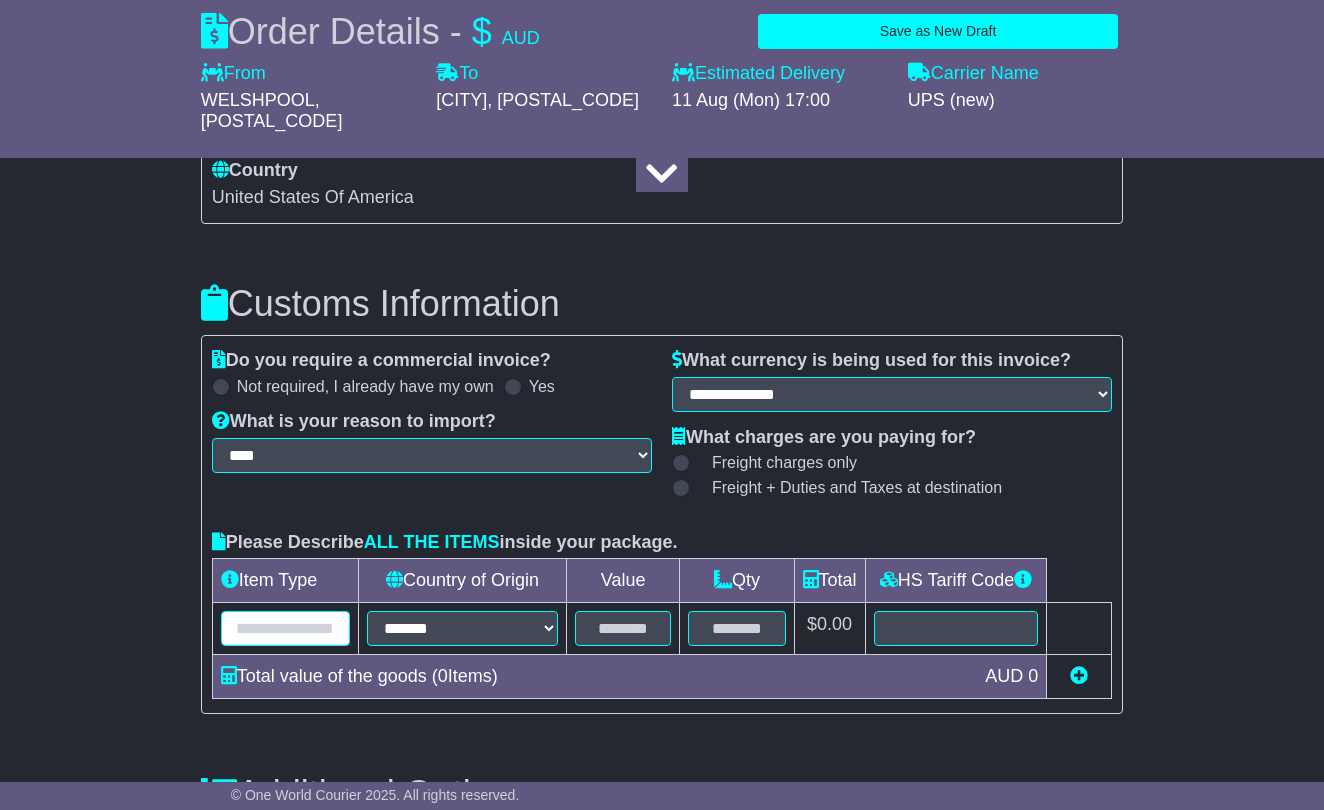 click at bounding box center (285, 628) 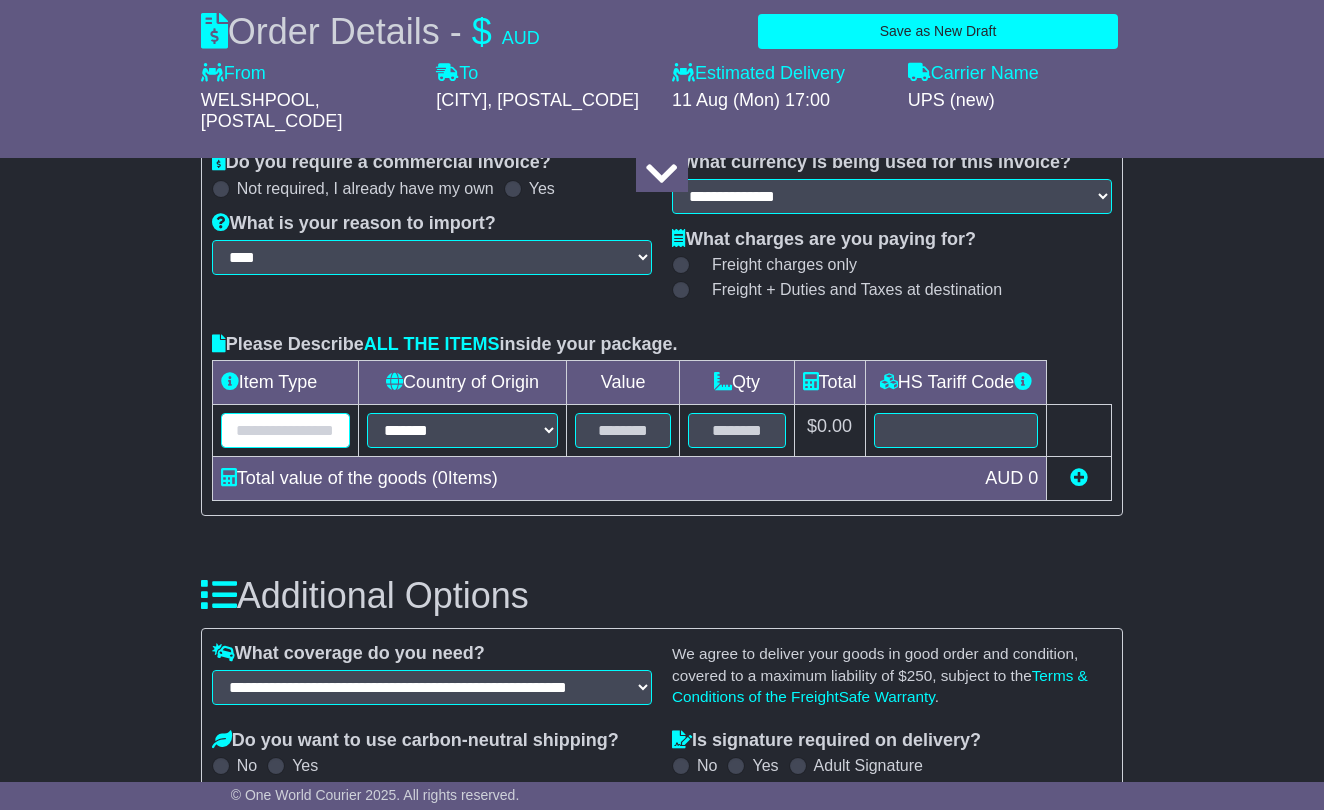 scroll, scrollTop: 2300, scrollLeft: 0, axis: vertical 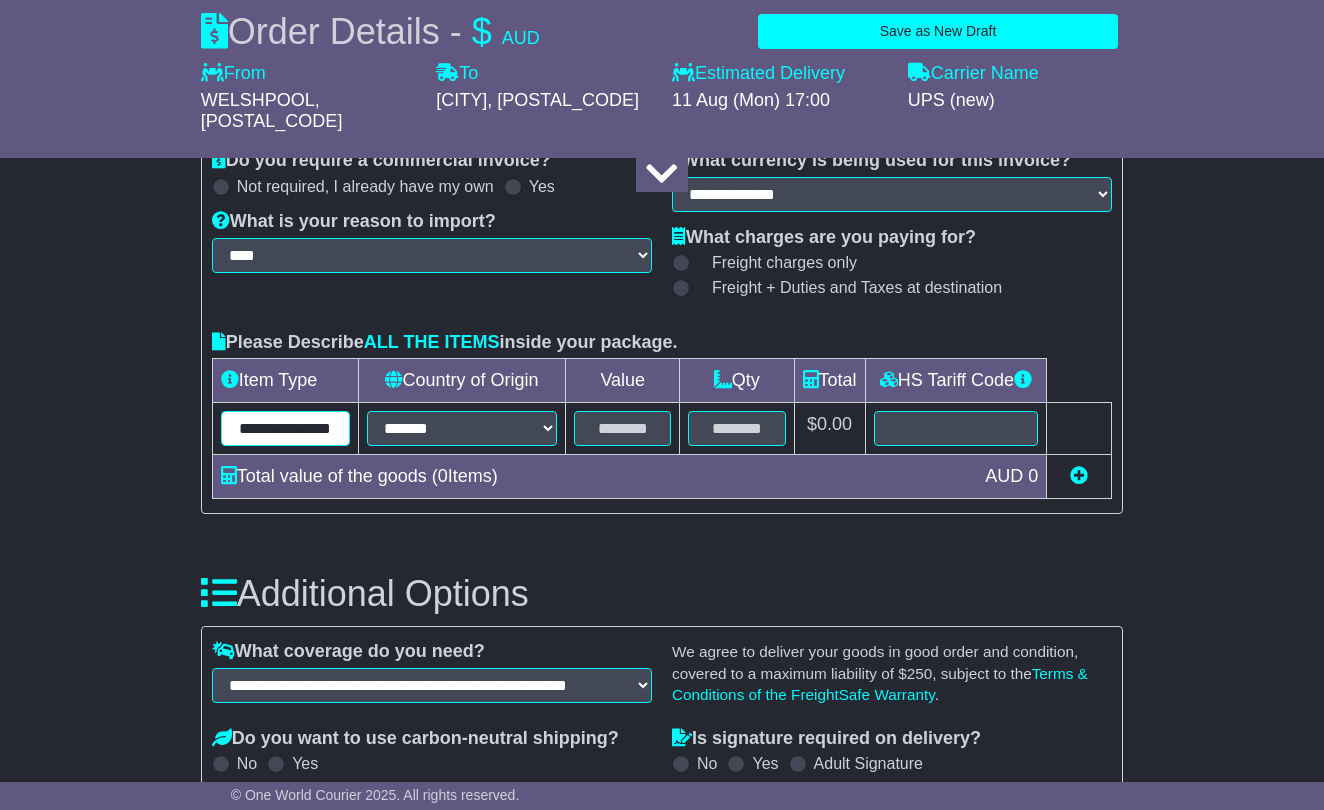 type on "**********" 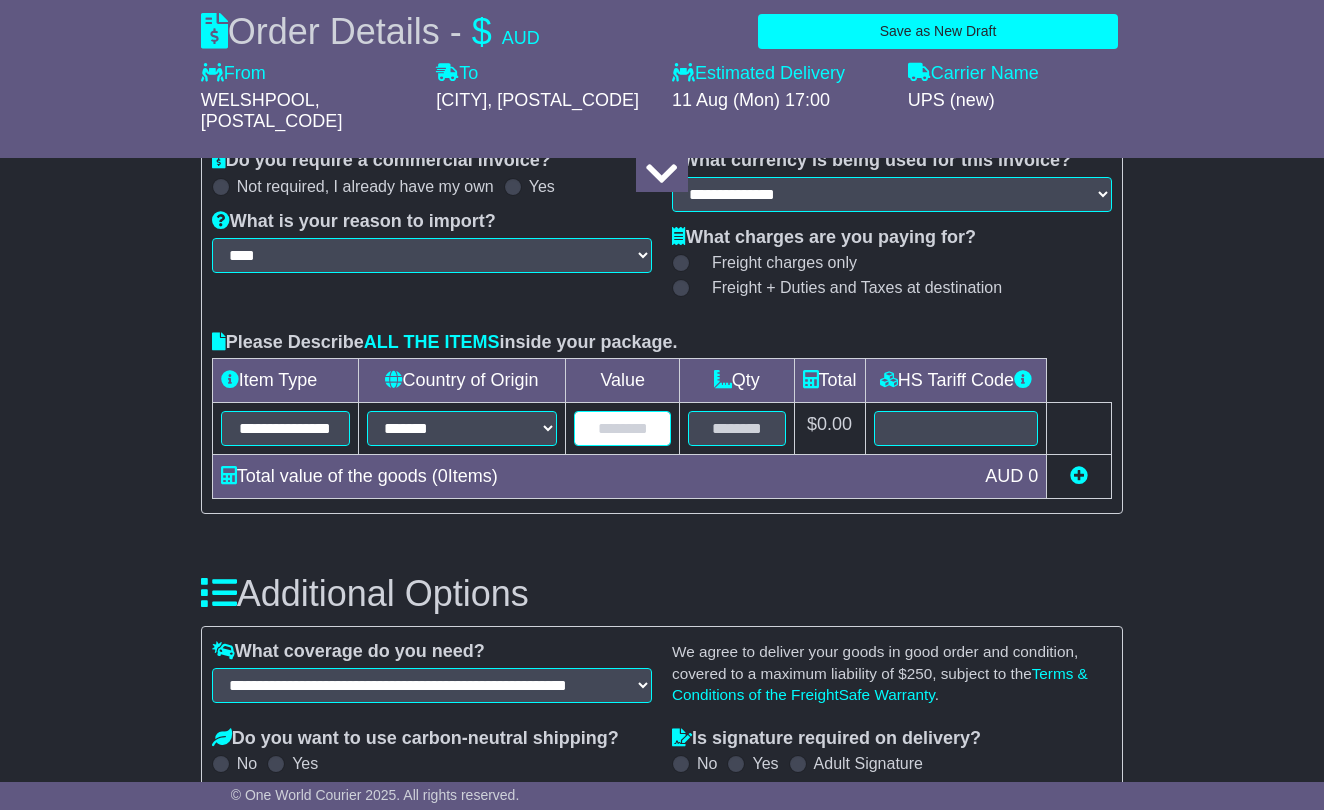 scroll, scrollTop: 0, scrollLeft: 0, axis: both 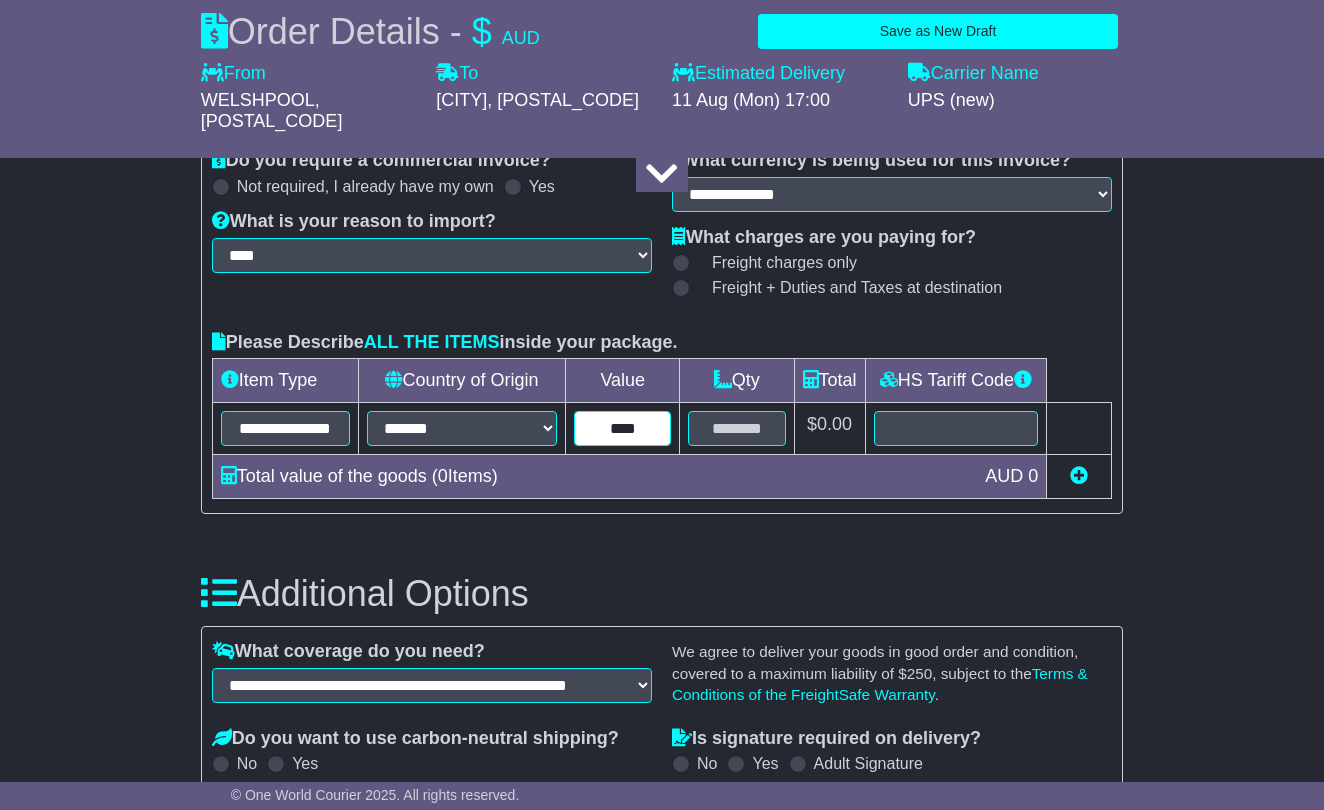 type on "****" 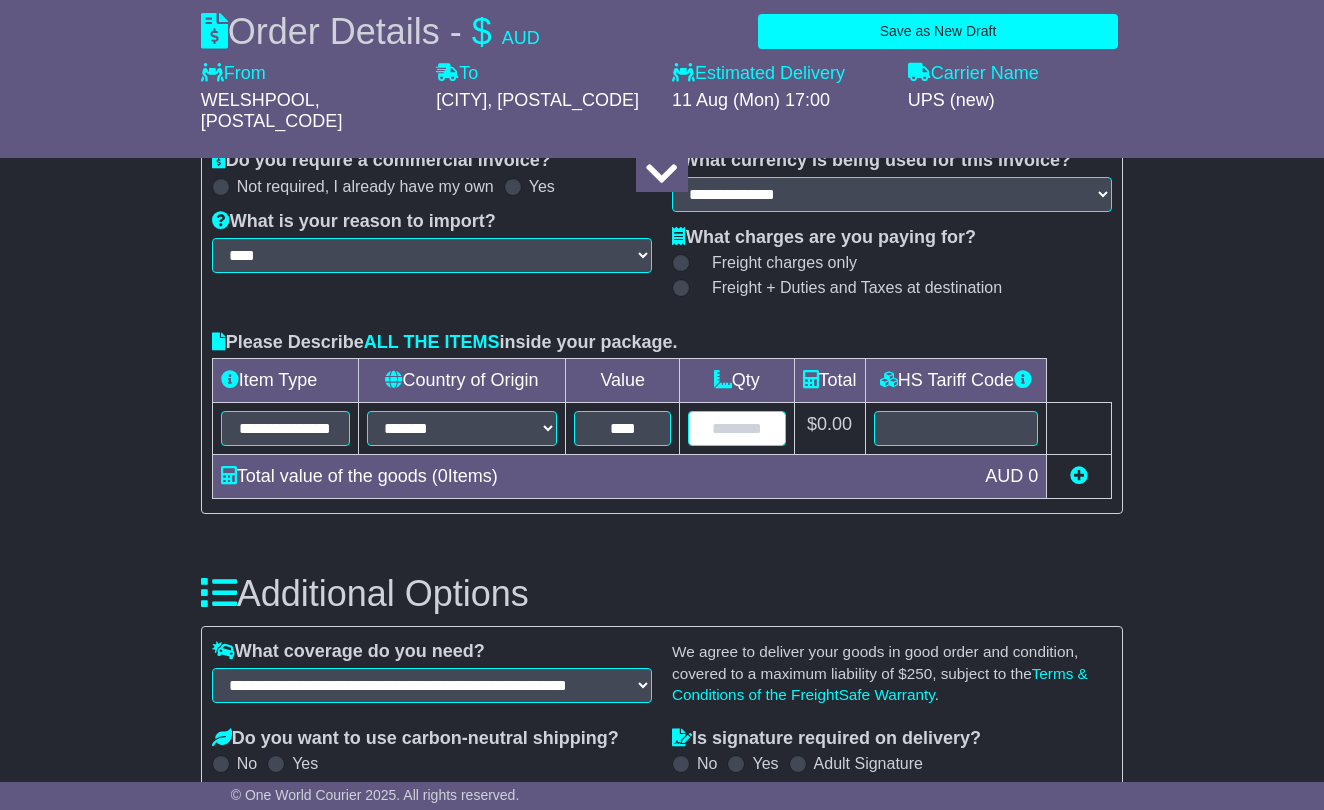click at bounding box center [736, 428] 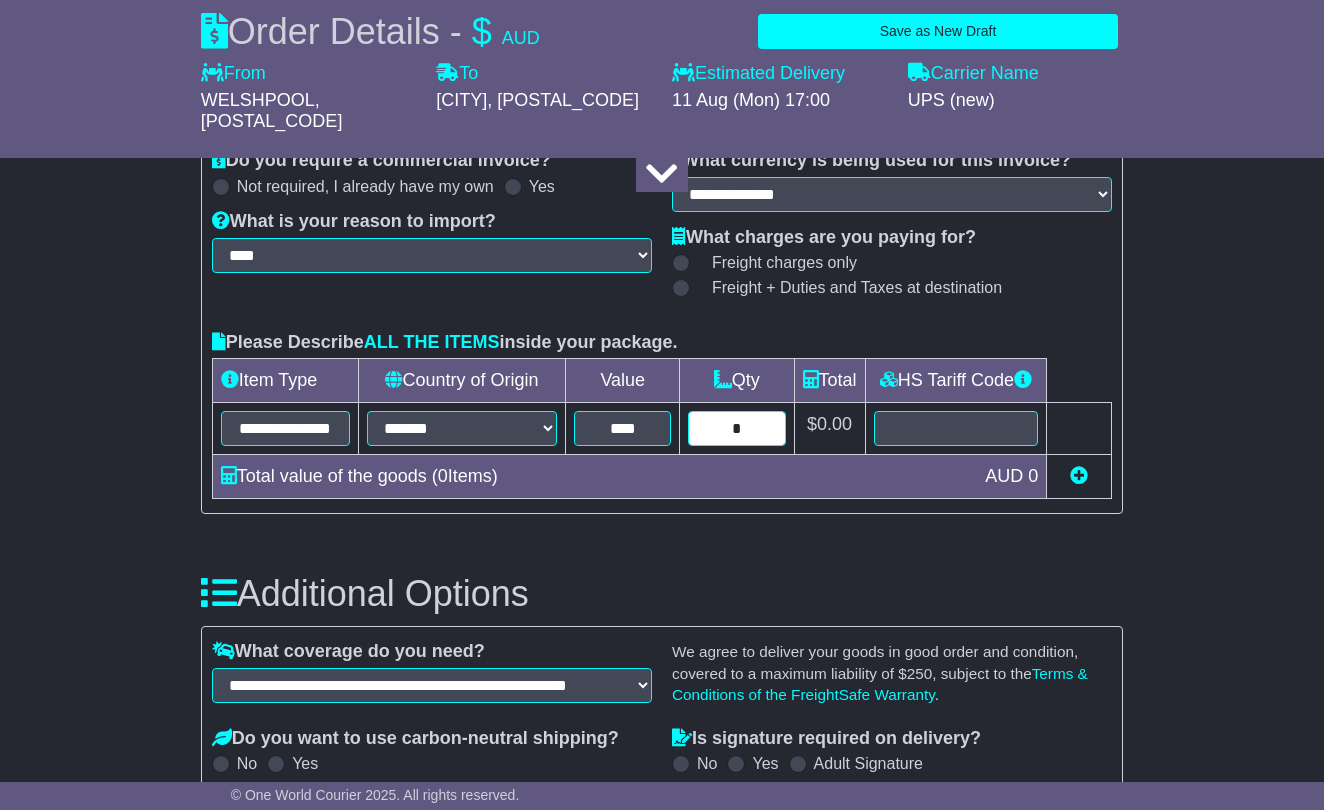 type on "*" 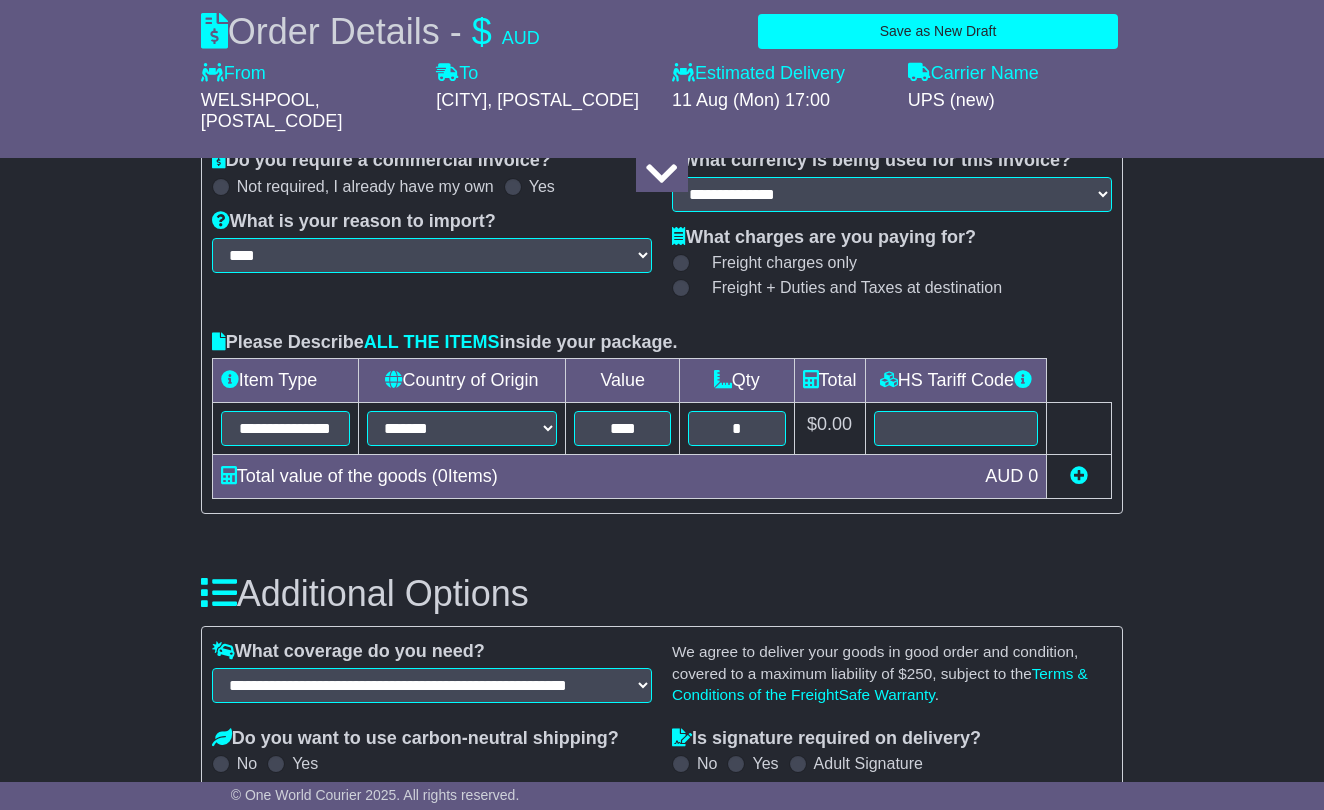 click on "Additional Options" at bounding box center (662, 594) 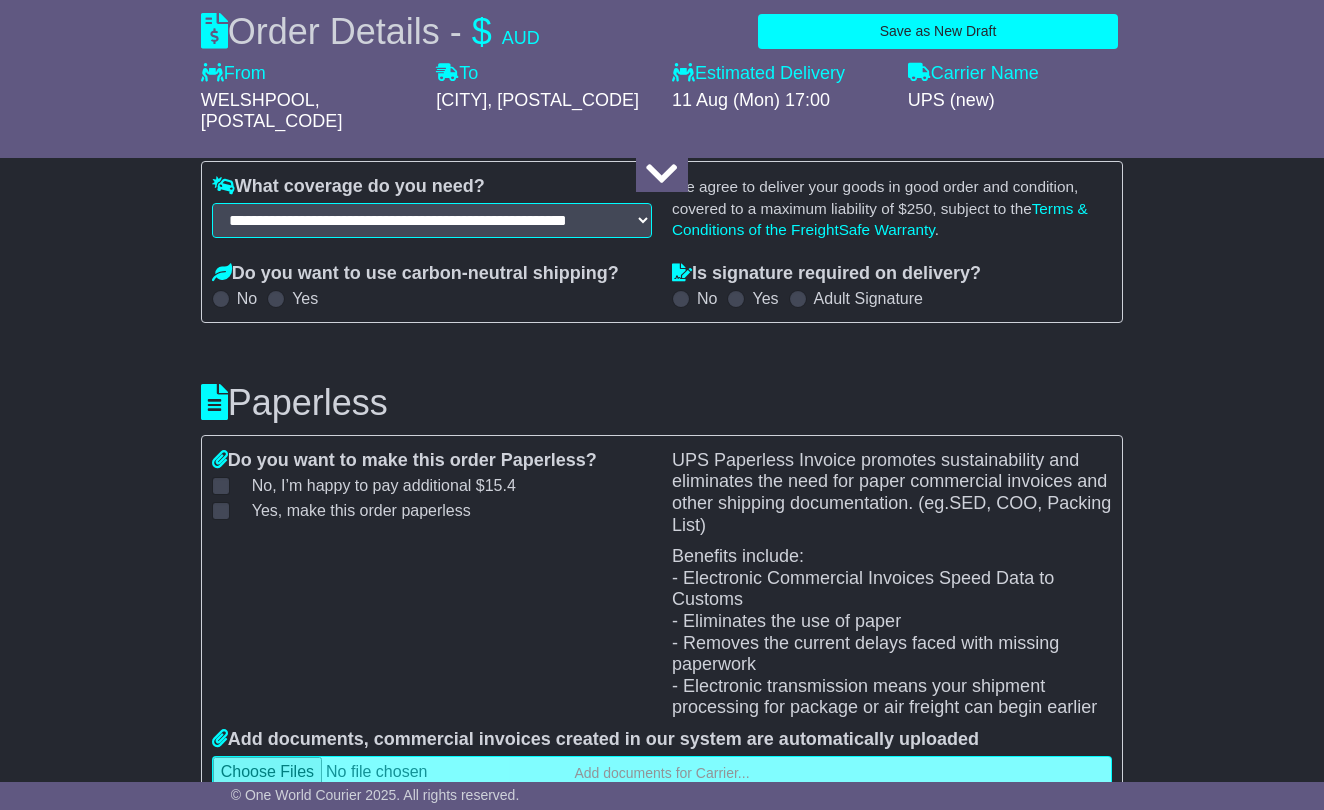 scroll, scrollTop: 2800, scrollLeft: 0, axis: vertical 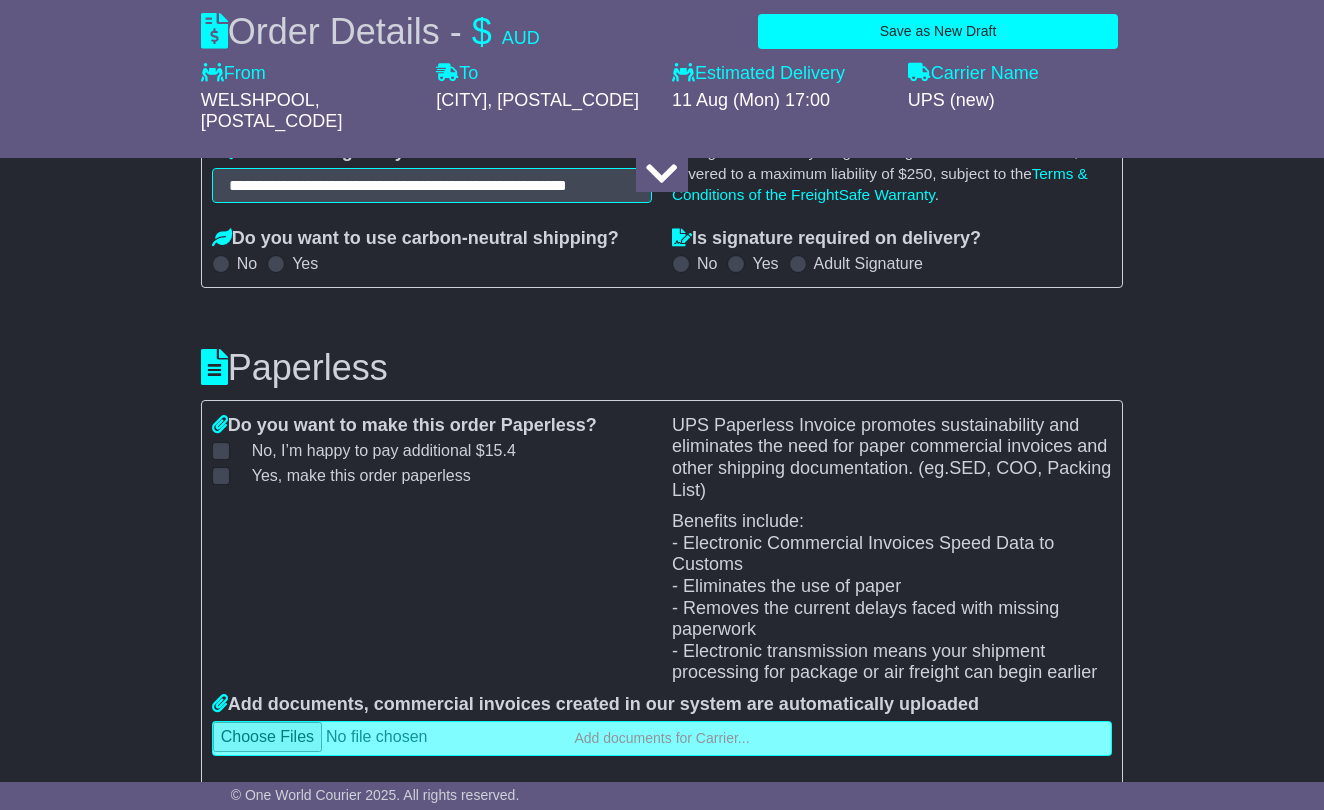 click on "Yes" at bounding box center [752, 263] 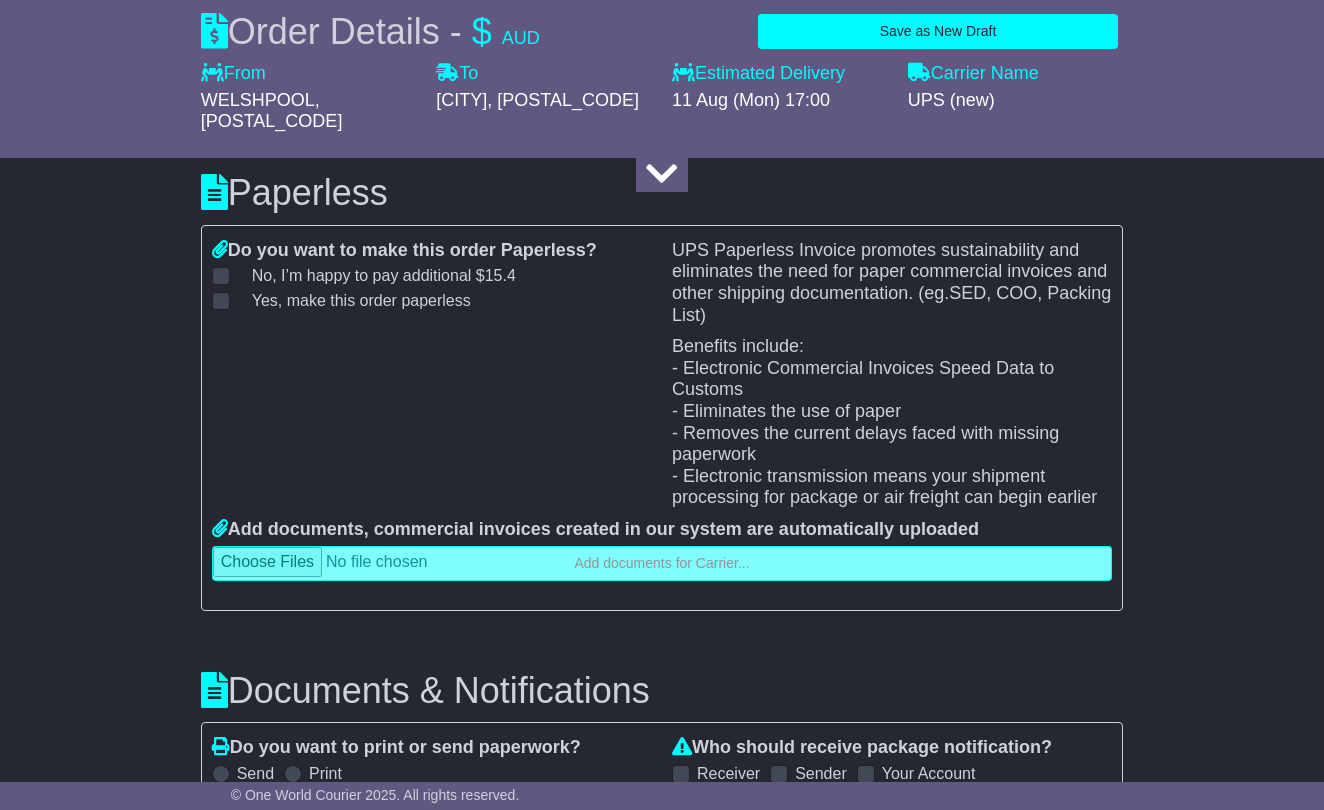 scroll, scrollTop: 3000, scrollLeft: 0, axis: vertical 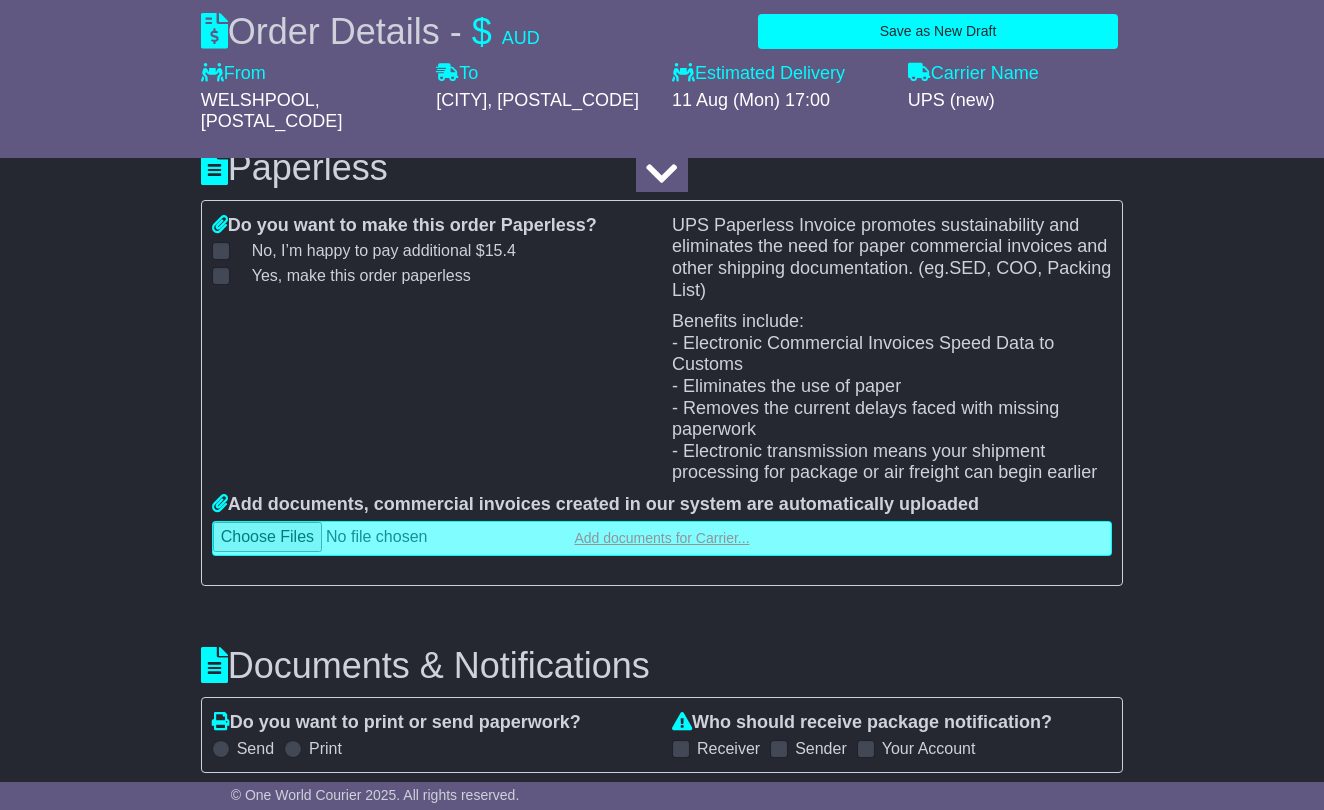 click at bounding box center [662, 538] 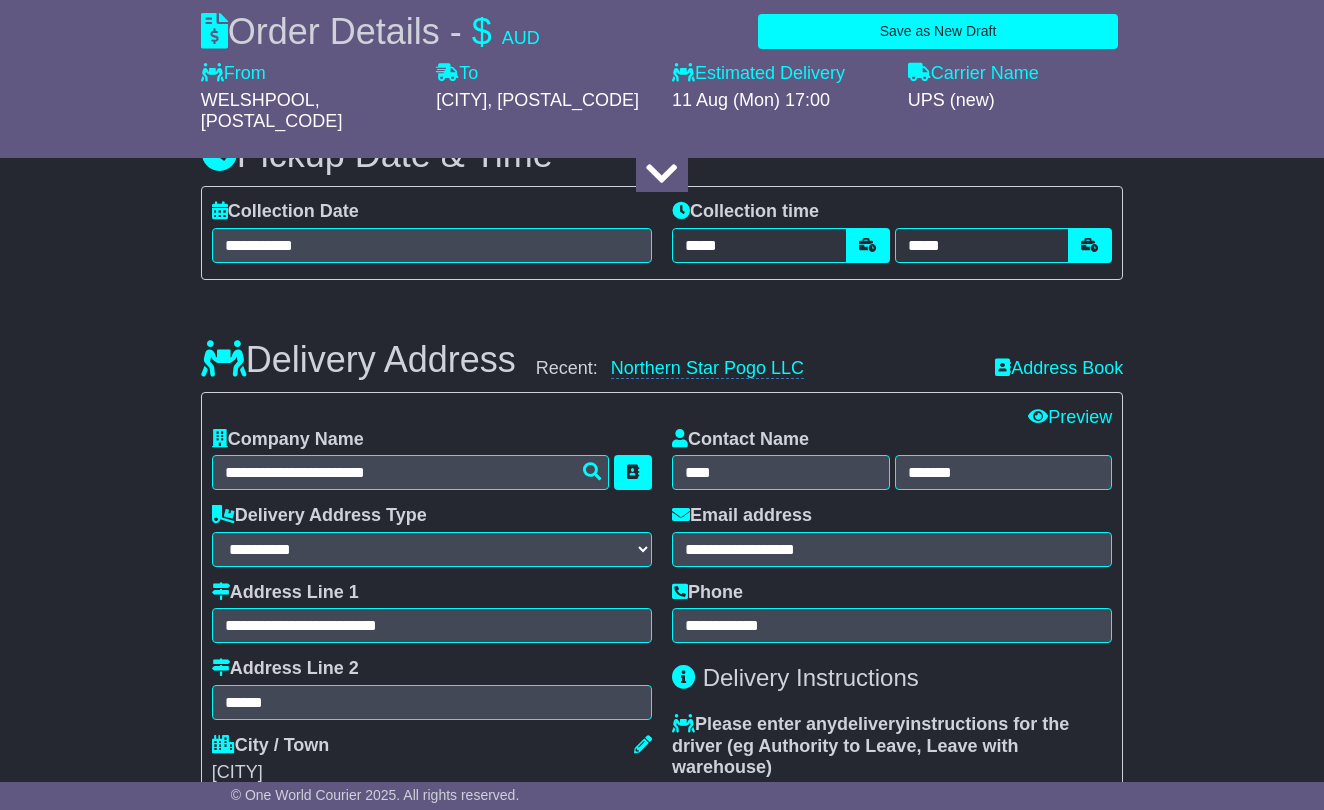 scroll, scrollTop: 1400, scrollLeft: 0, axis: vertical 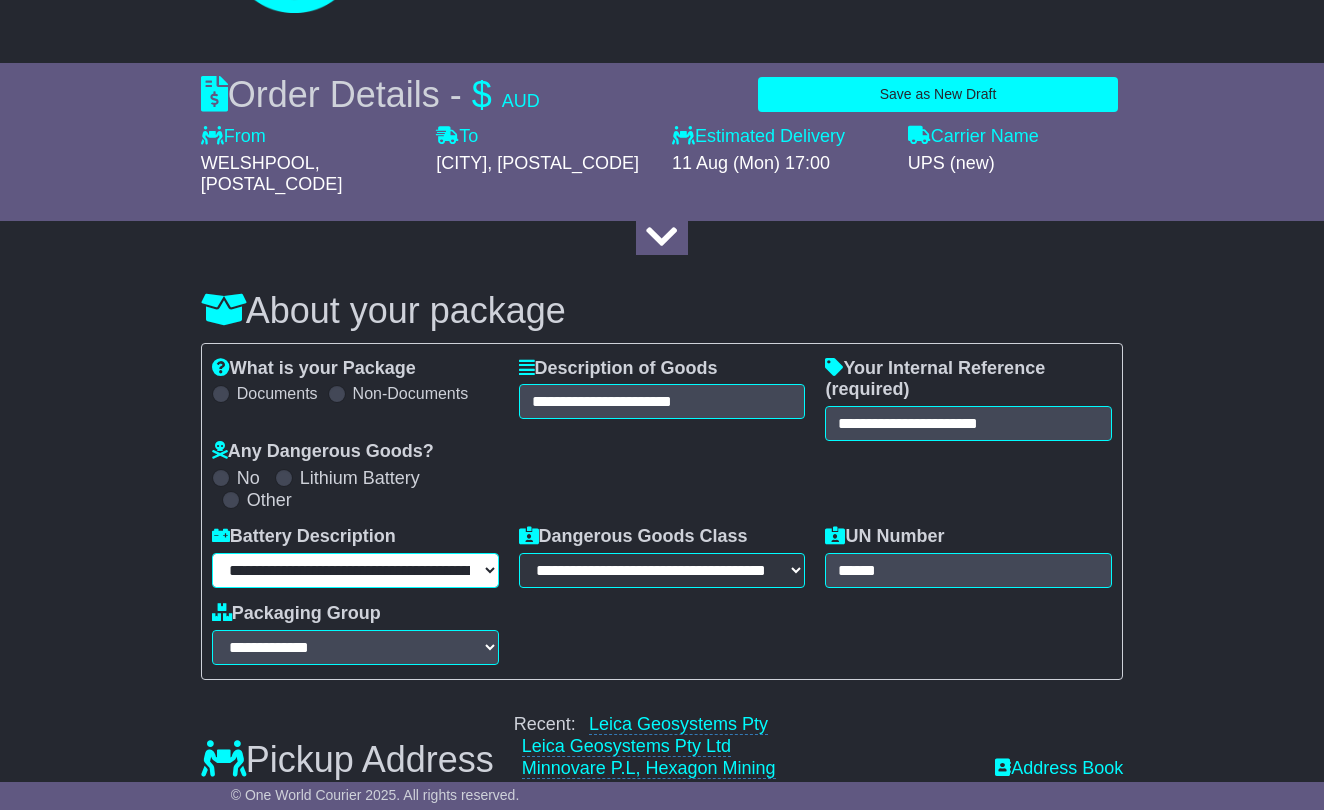 click on "**********" at bounding box center [355, 570] 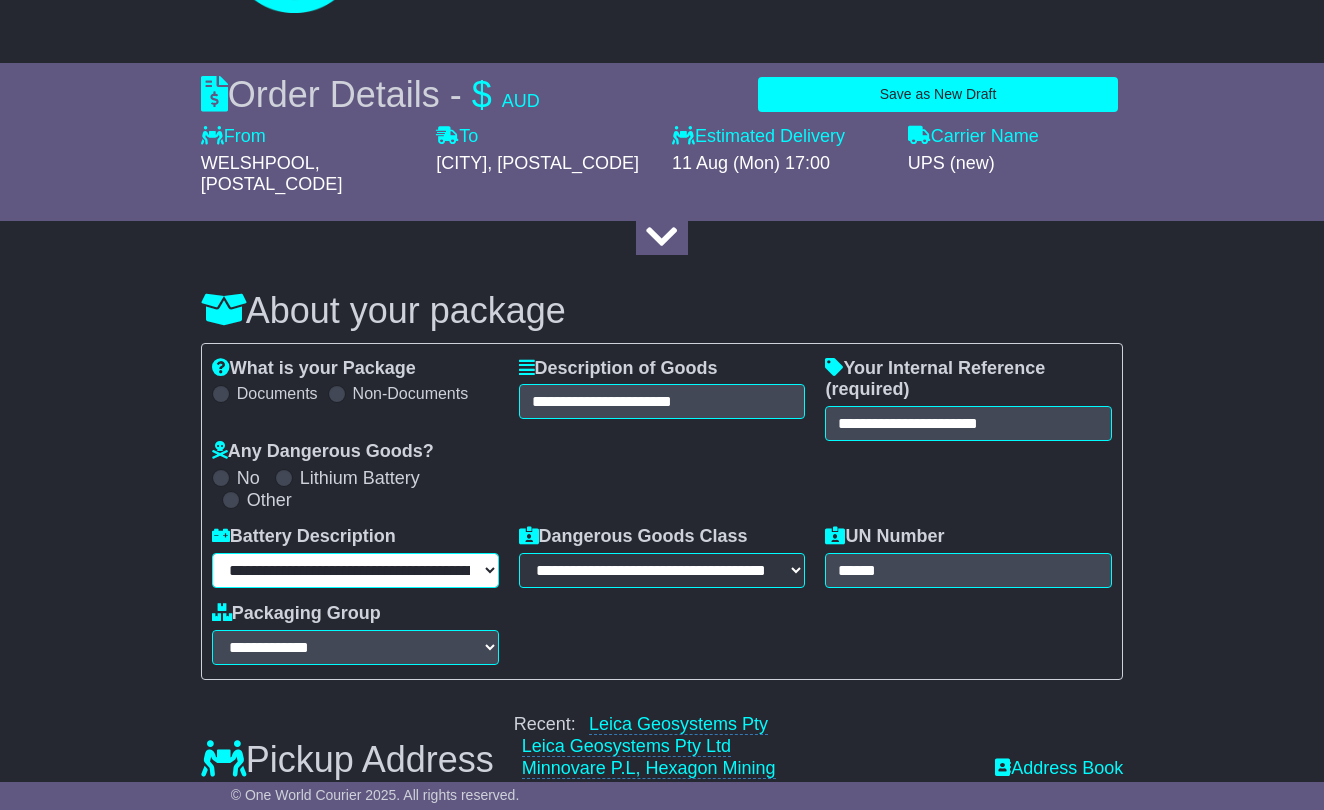select on "*******" 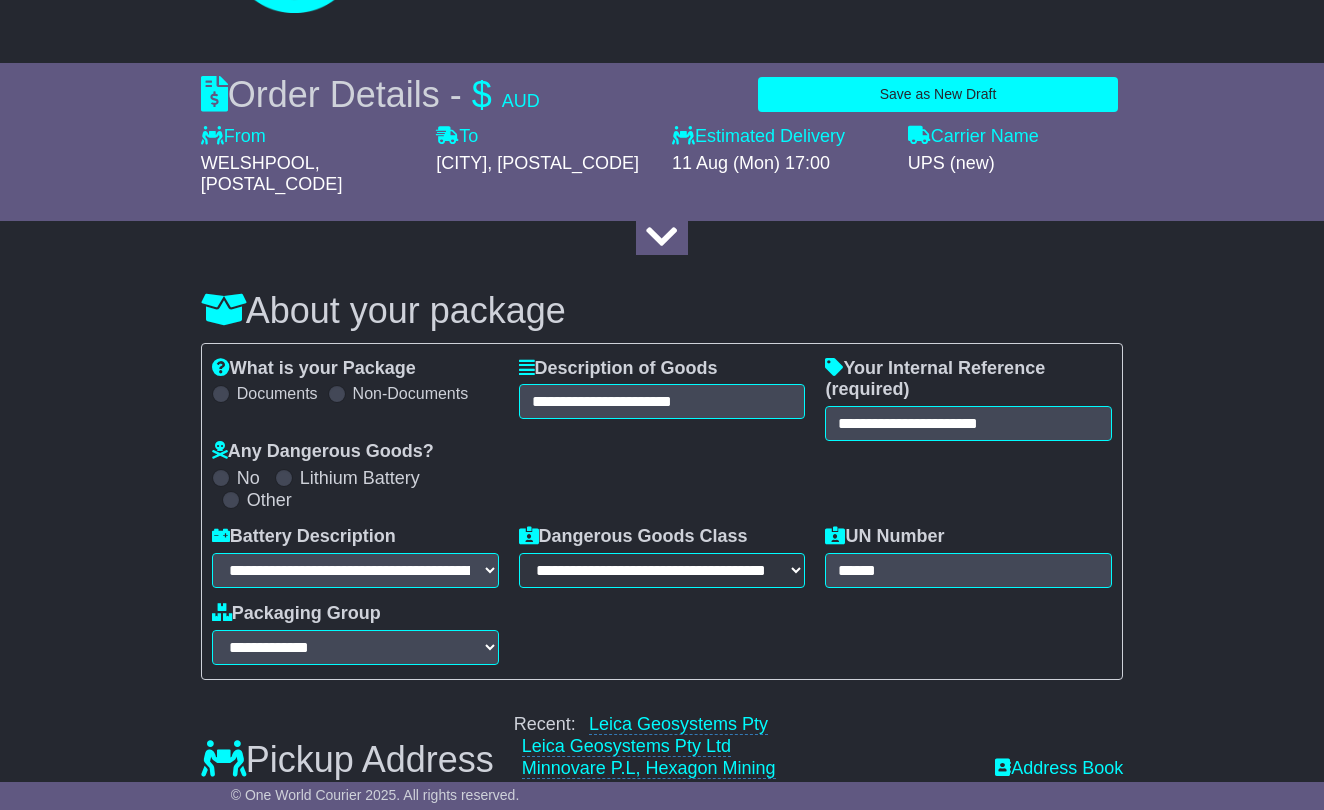 click on "**********" at bounding box center (662, 2147) 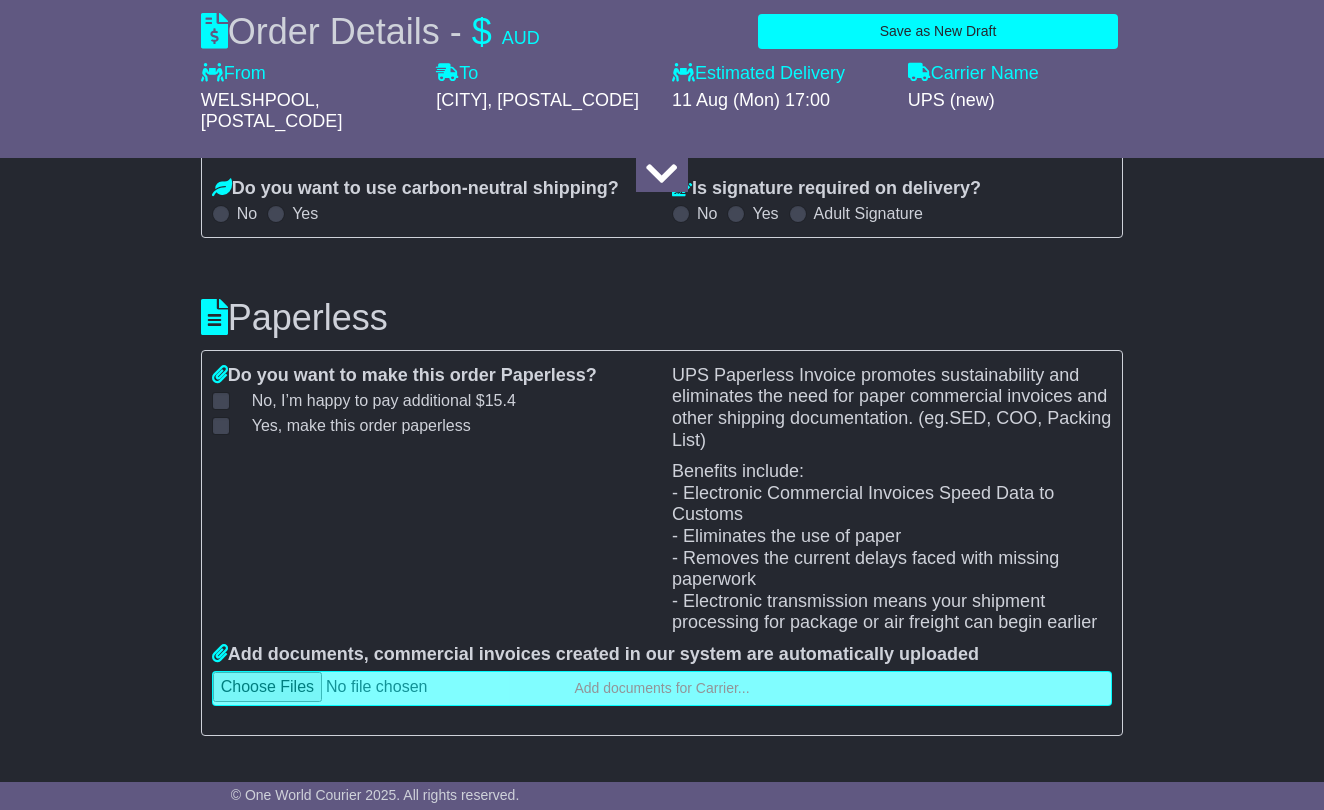 scroll, scrollTop: 3550, scrollLeft: 0, axis: vertical 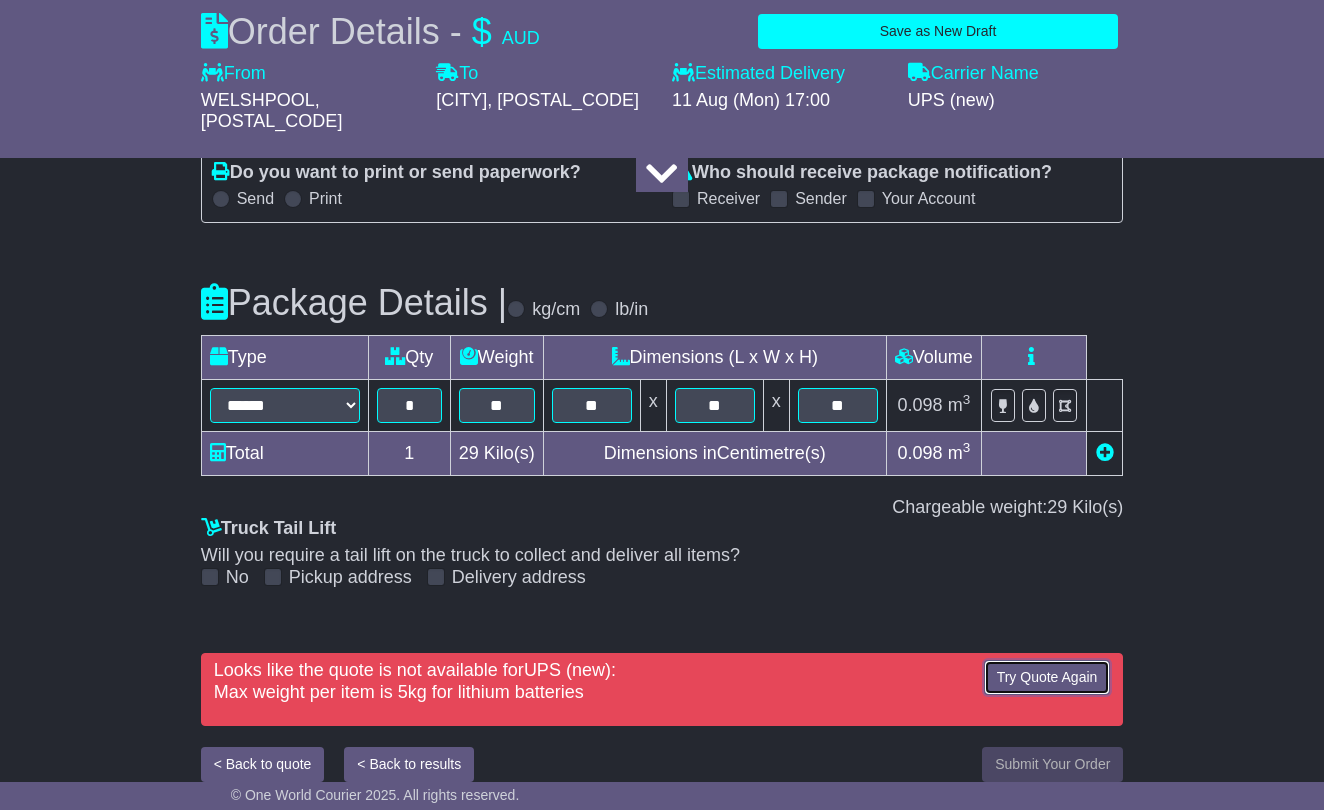 click on "Try Quote Again" at bounding box center (1047, 677) 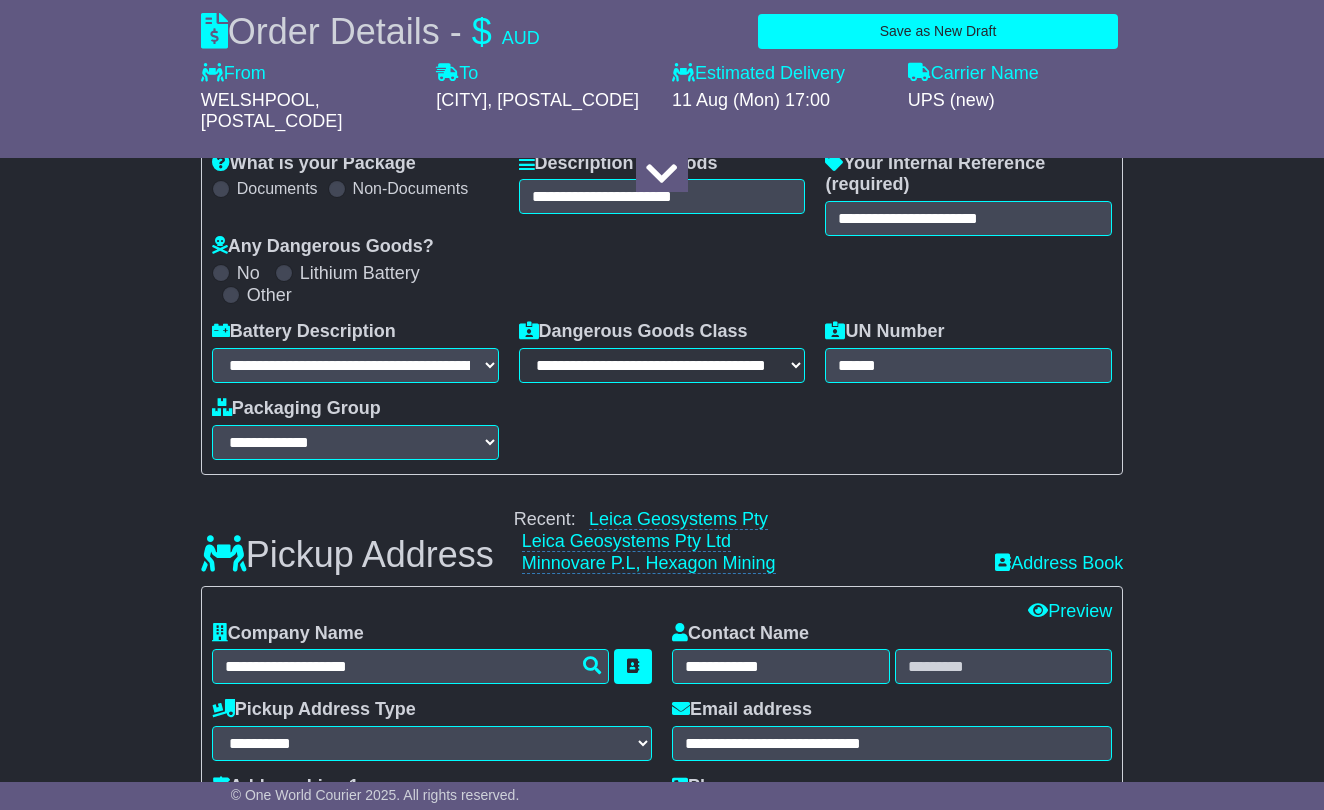 scroll, scrollTop: 150, scrollLeft: 0, axis: vertical 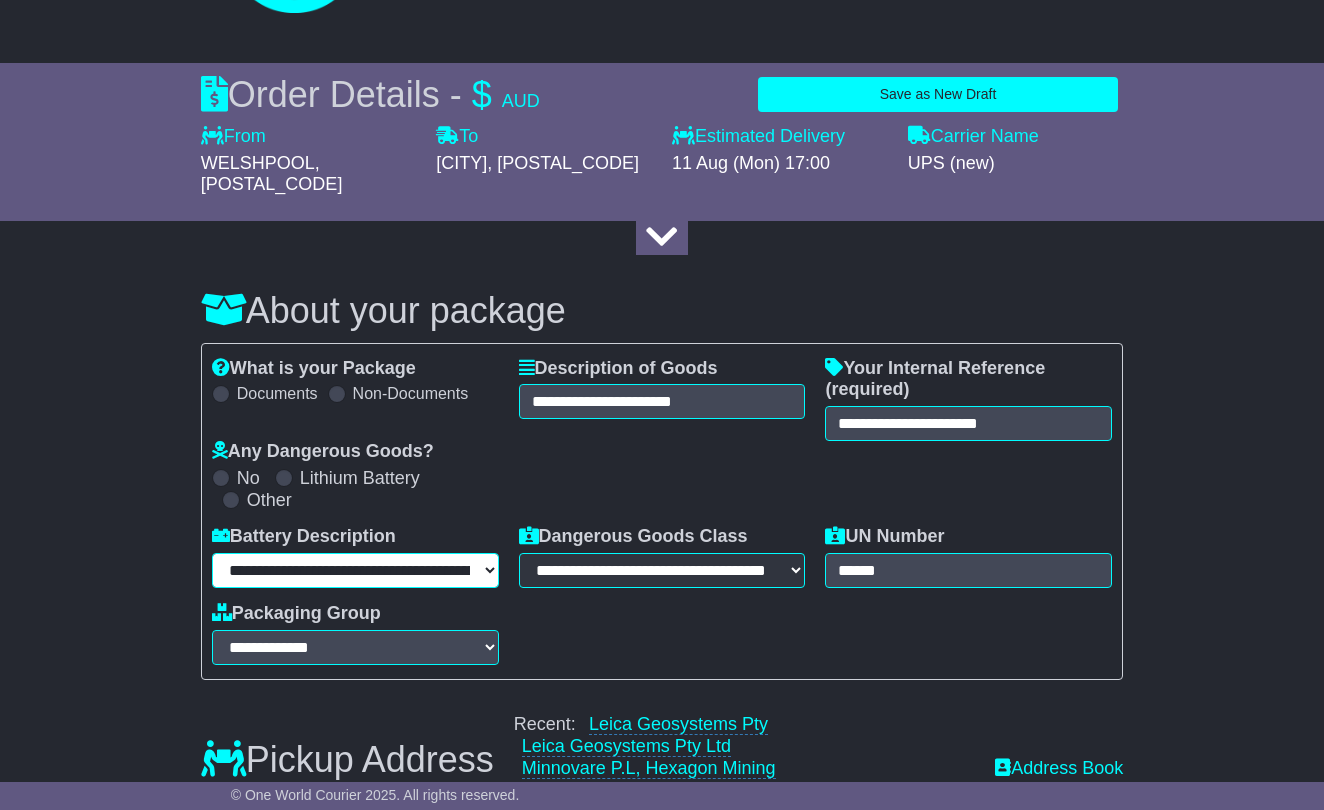 click on "**********" at bounding box center (355, 570) 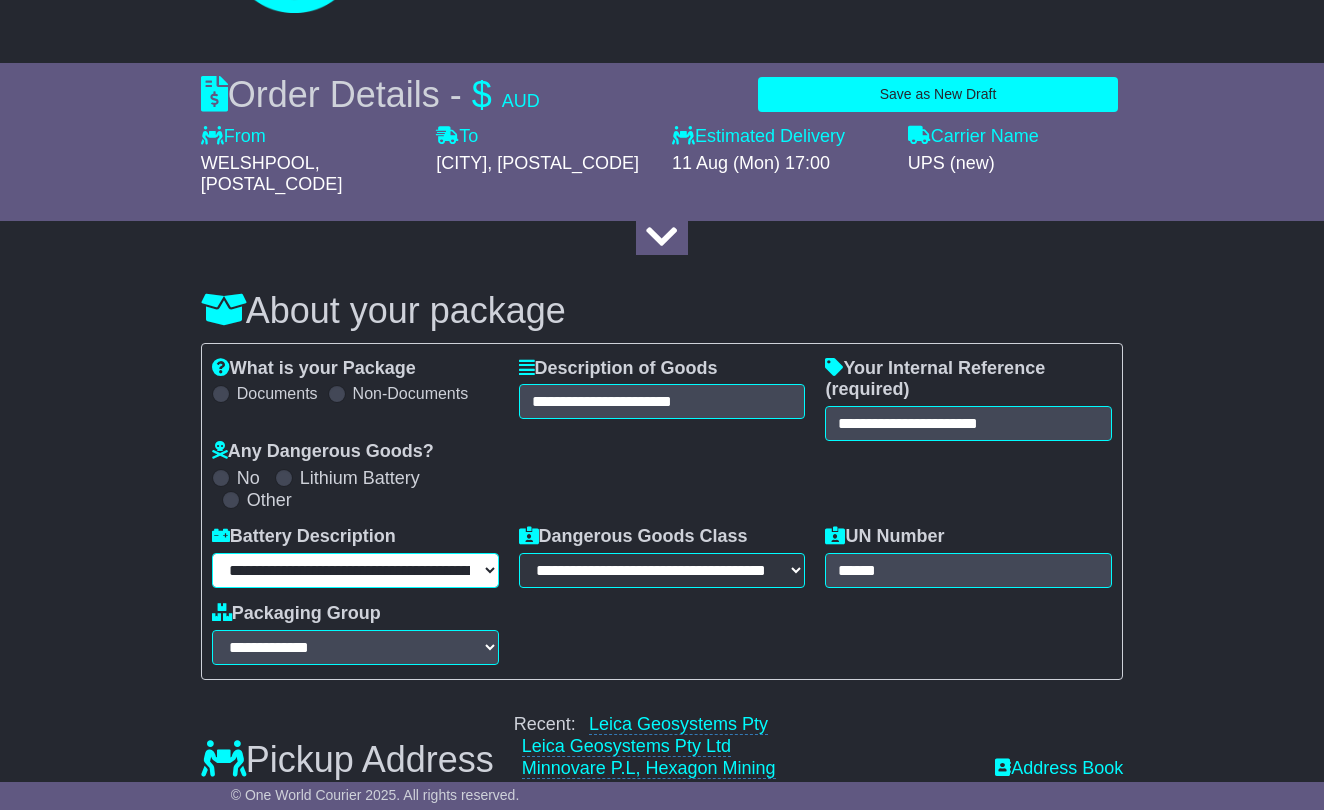 select on "*******" 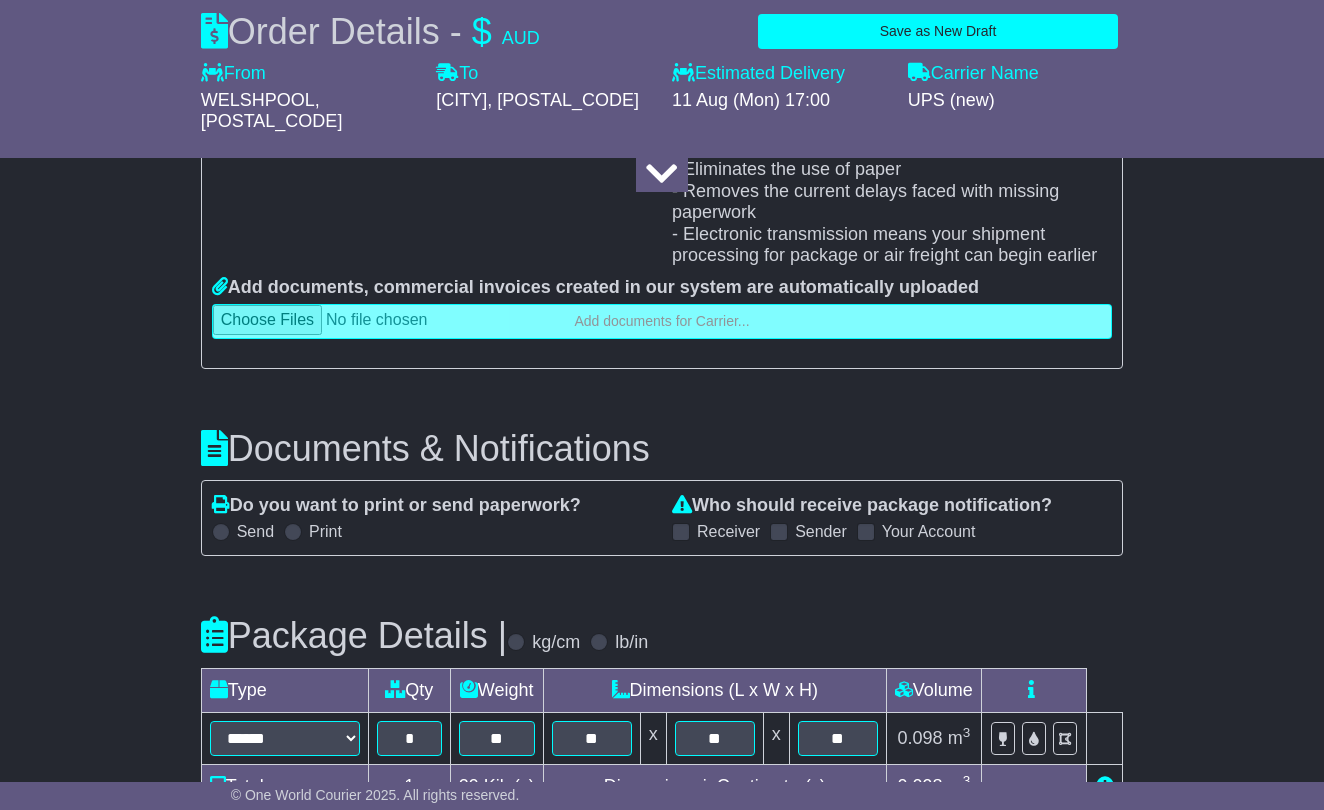 scroll, scrollTop: 3550, scrollLeft: 0, axis: vertical 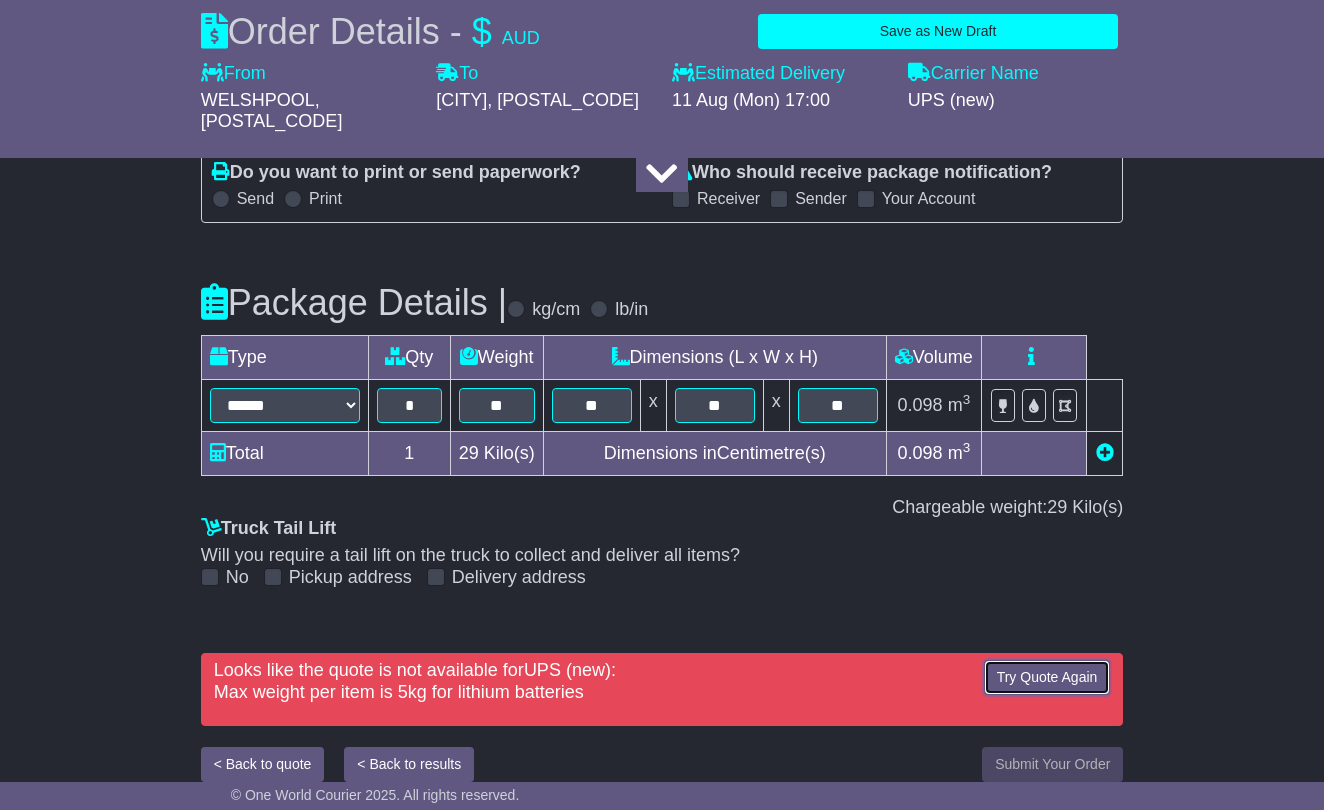 click on "Try Quote Again" at bounding box center (1047, 677) 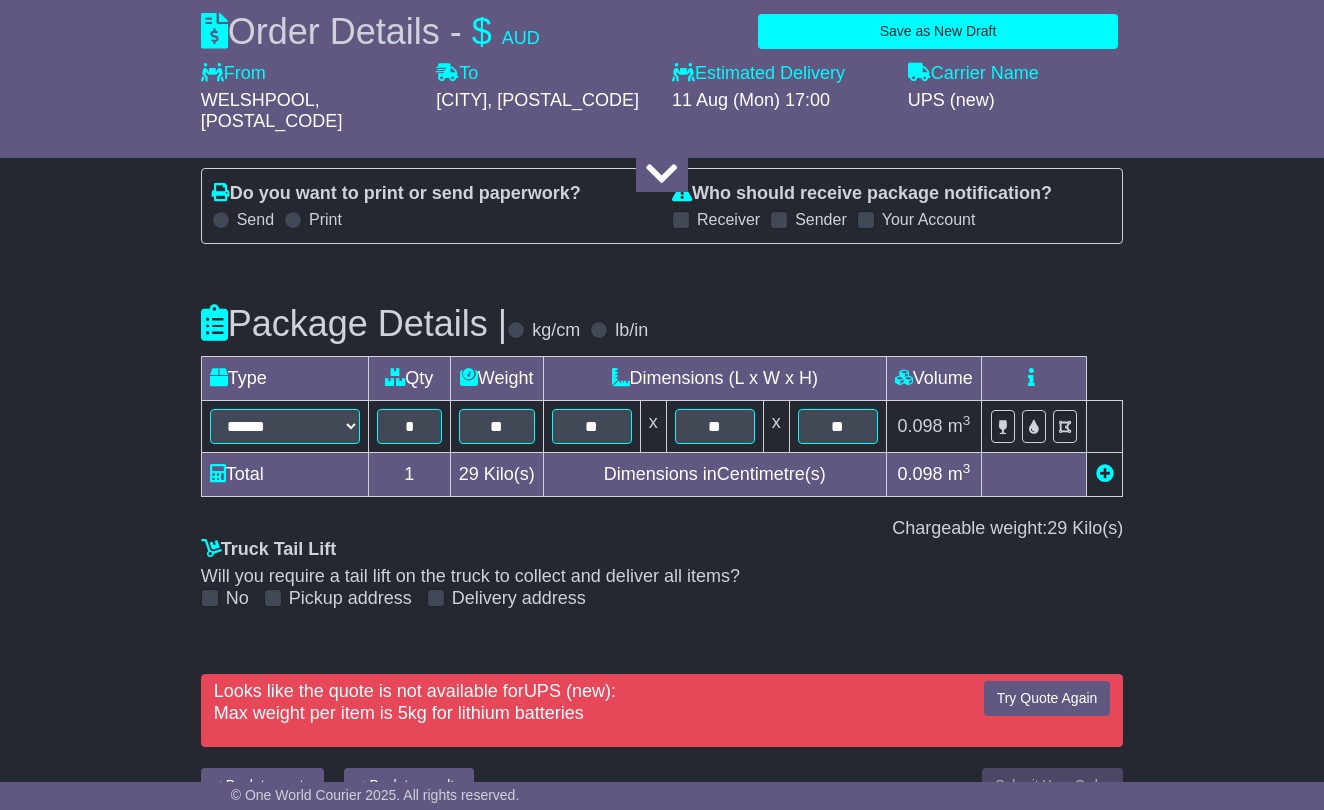 scroll, scrollTop: 3550, scrollLeft: 0, axis: vertical 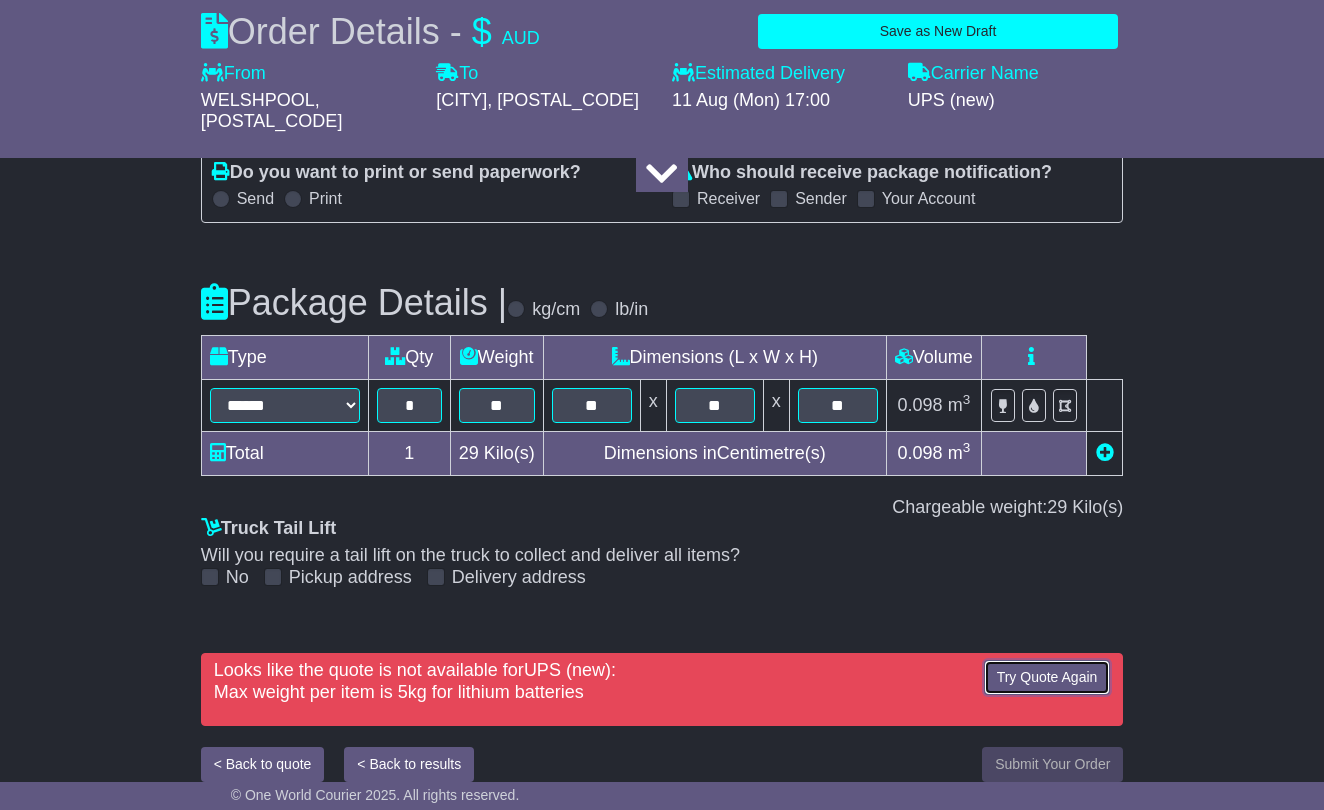 click on "Try Quote Again" at bounding box center [1047, 677] 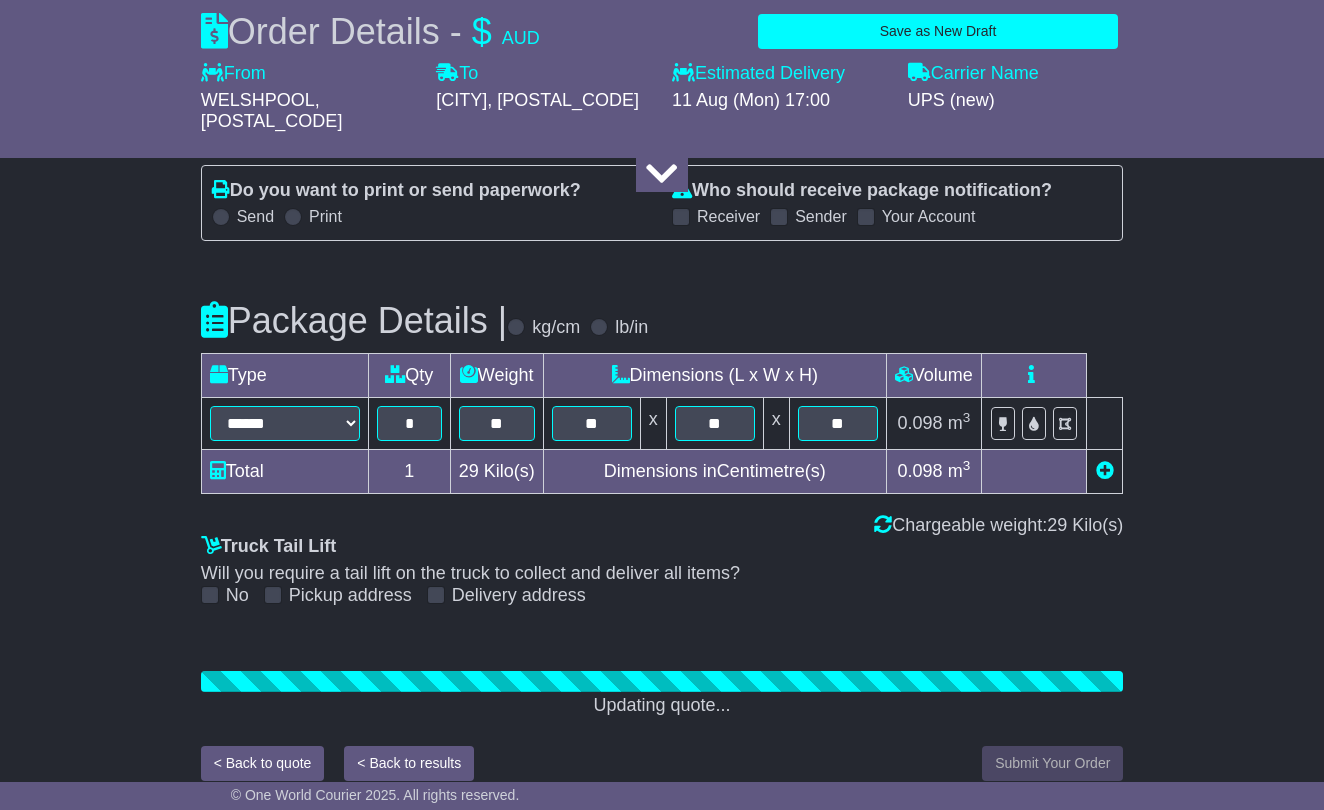scroll, scrollTop: 3550, scrollLeft: 0, axis: vertical 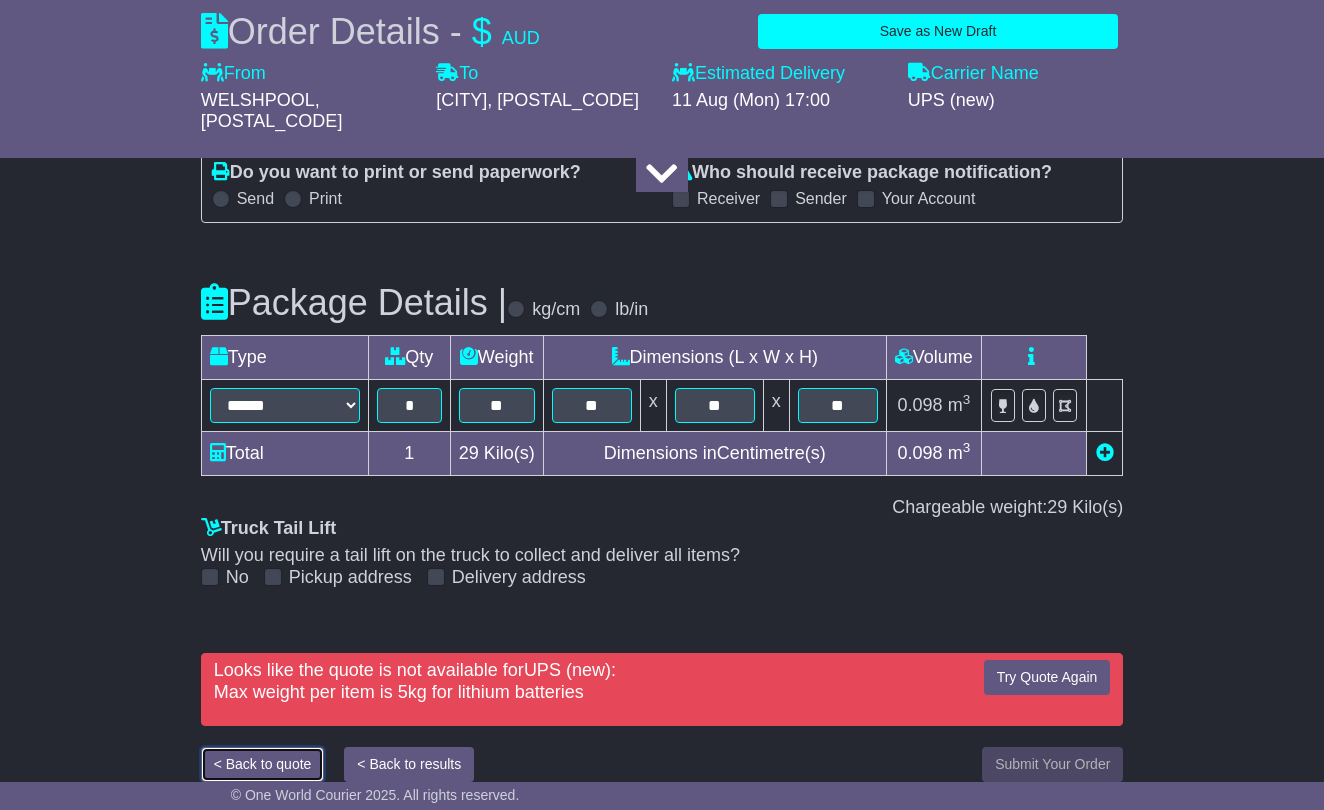 click on "< Back to quote" at bounding box center (263, 764) 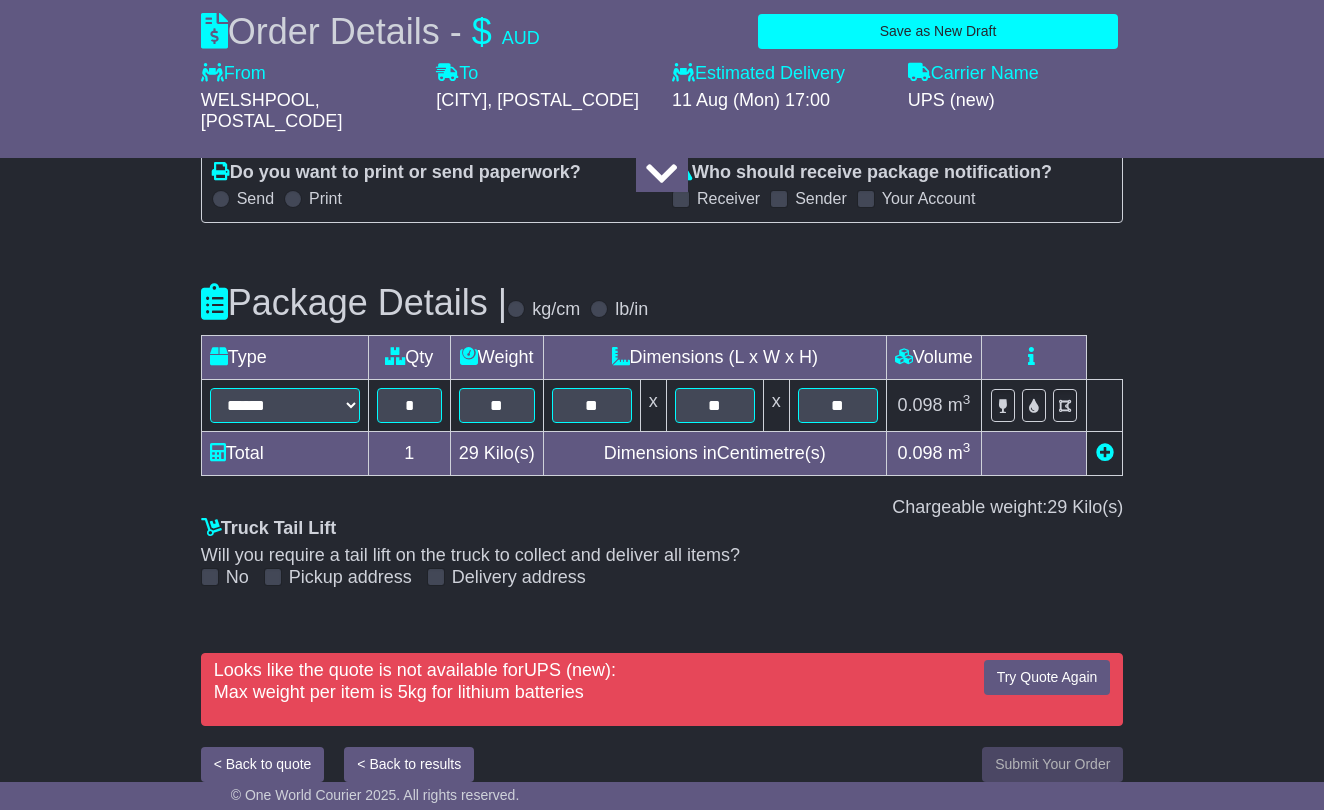 select on "**" 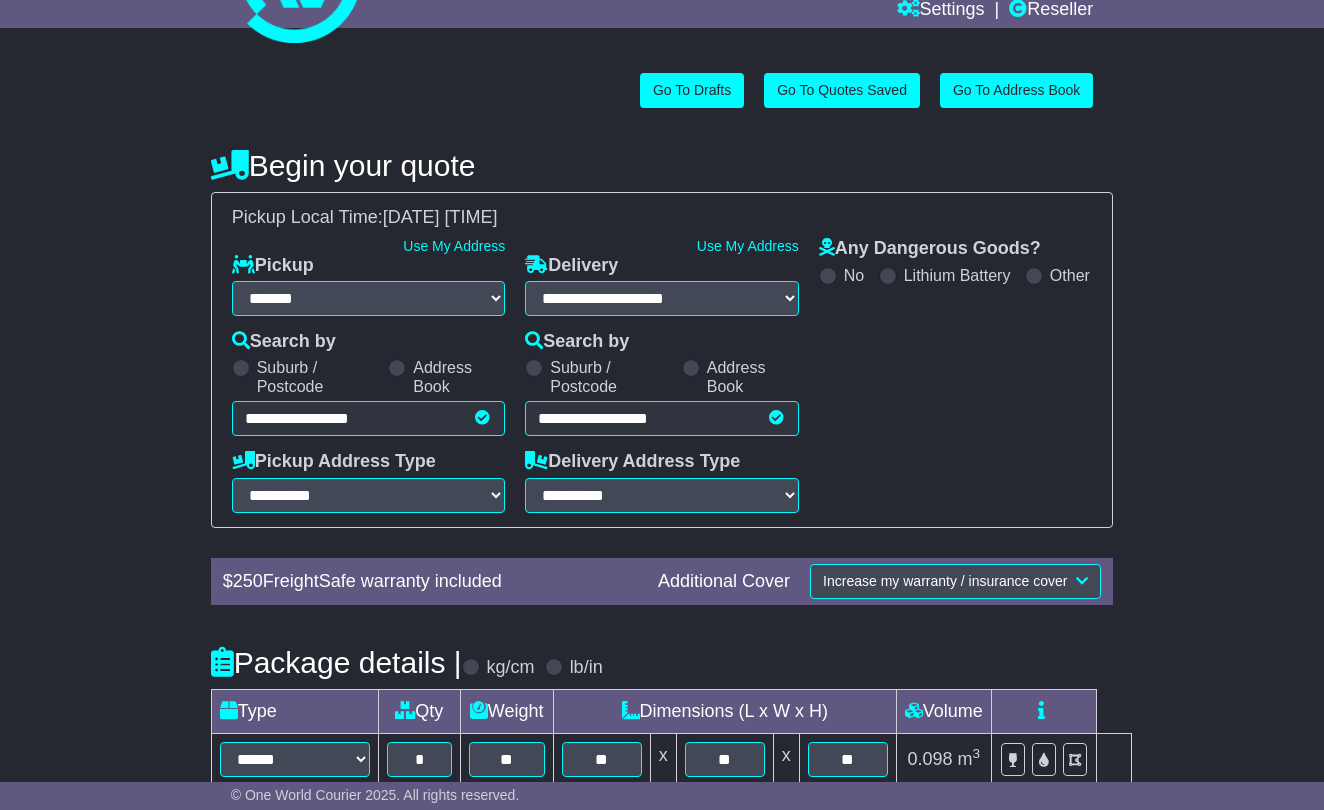 scroll, scrollTop: 0, scrollLeft: 0, axis: both 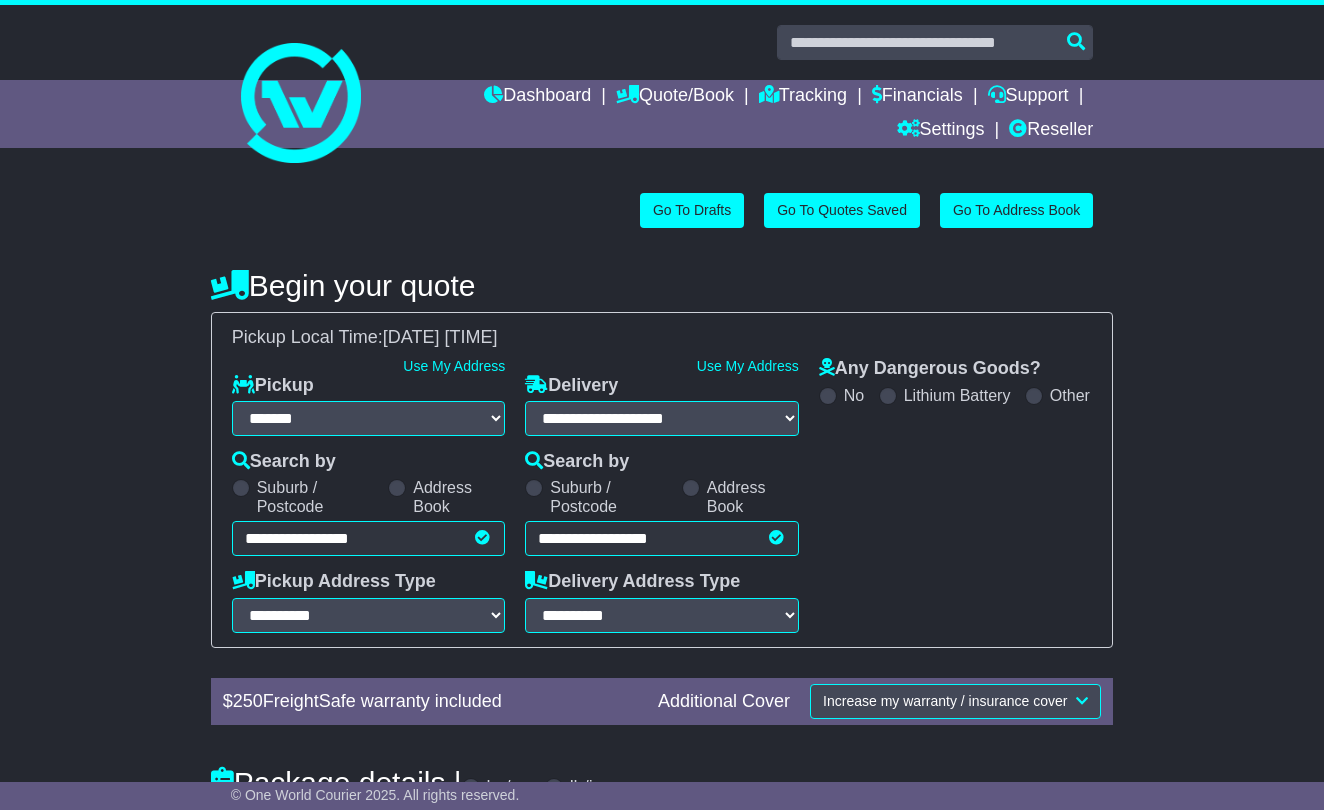 click at bounding box center [888, 396] 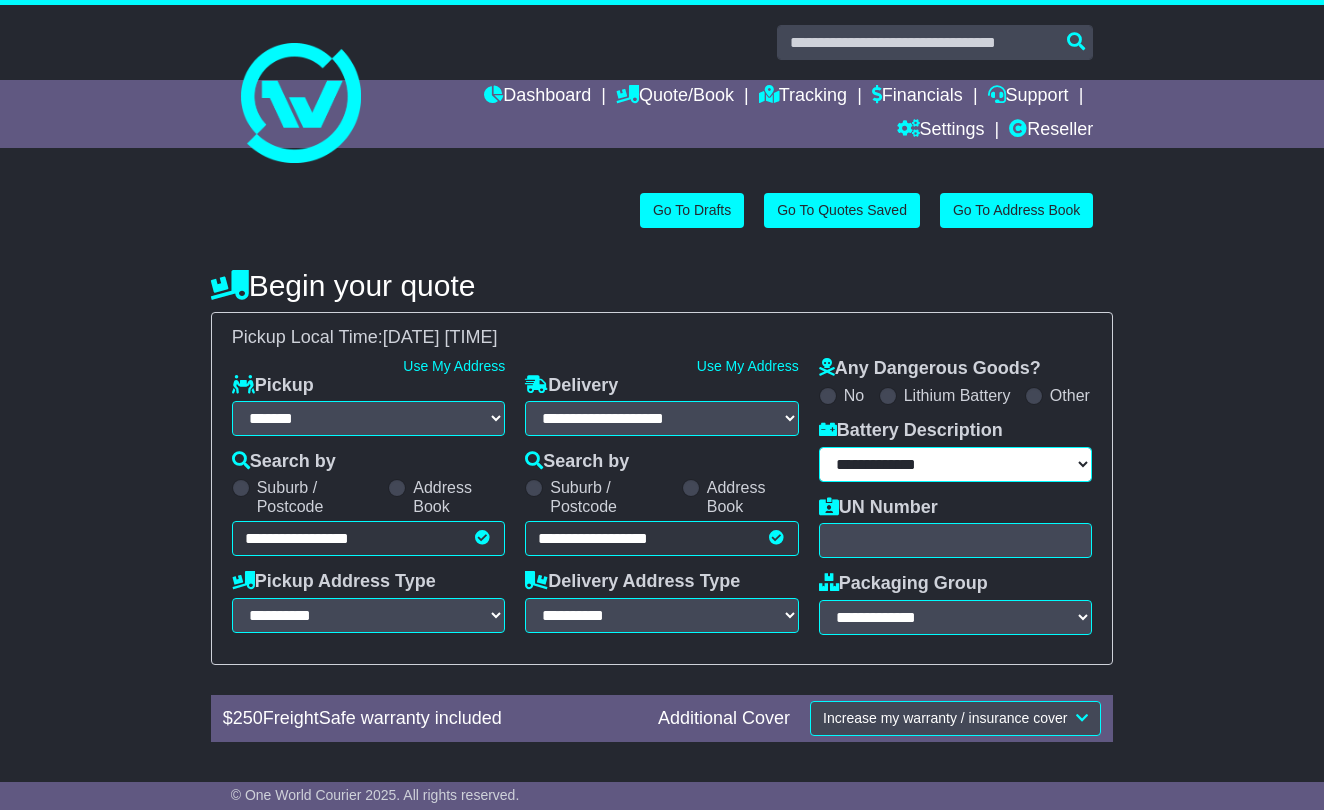 click on "**********" at bounding box center (956, 464) 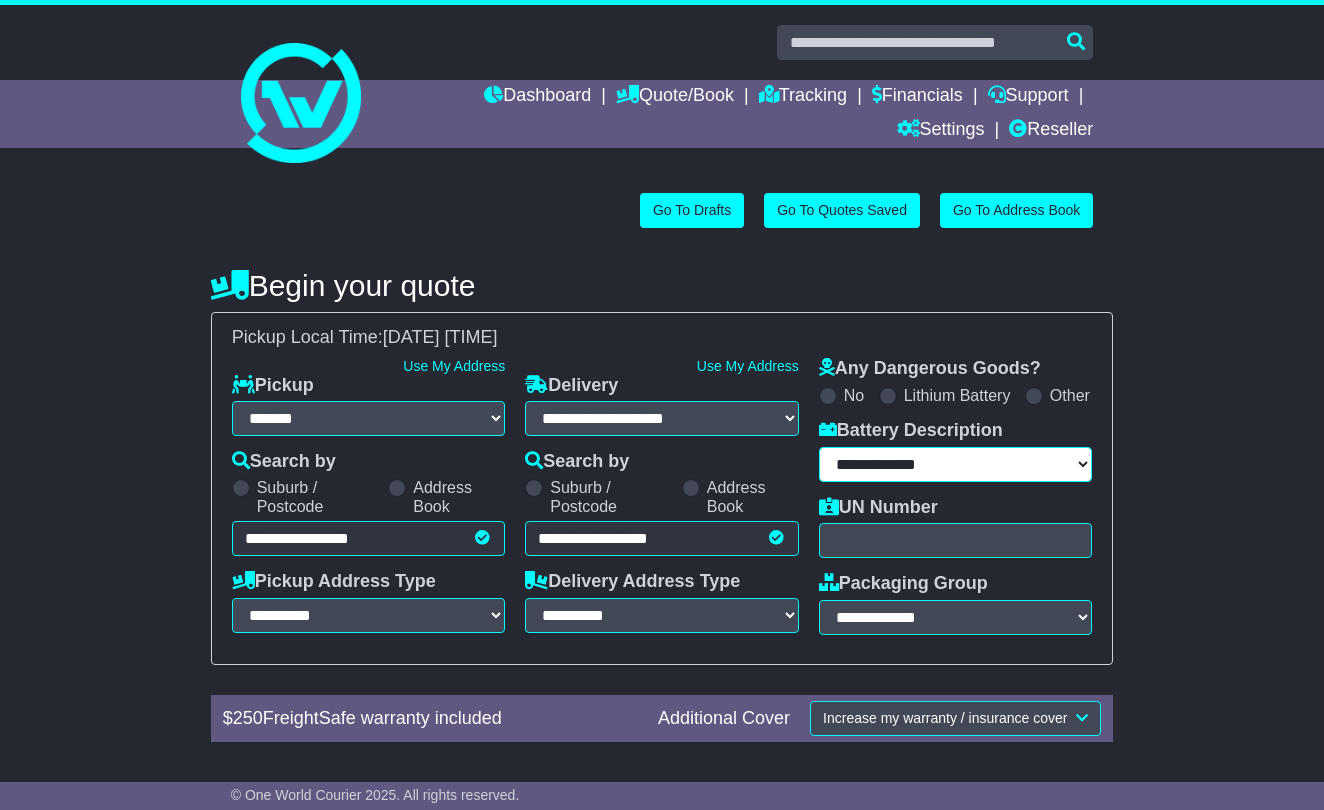 select on "*******" 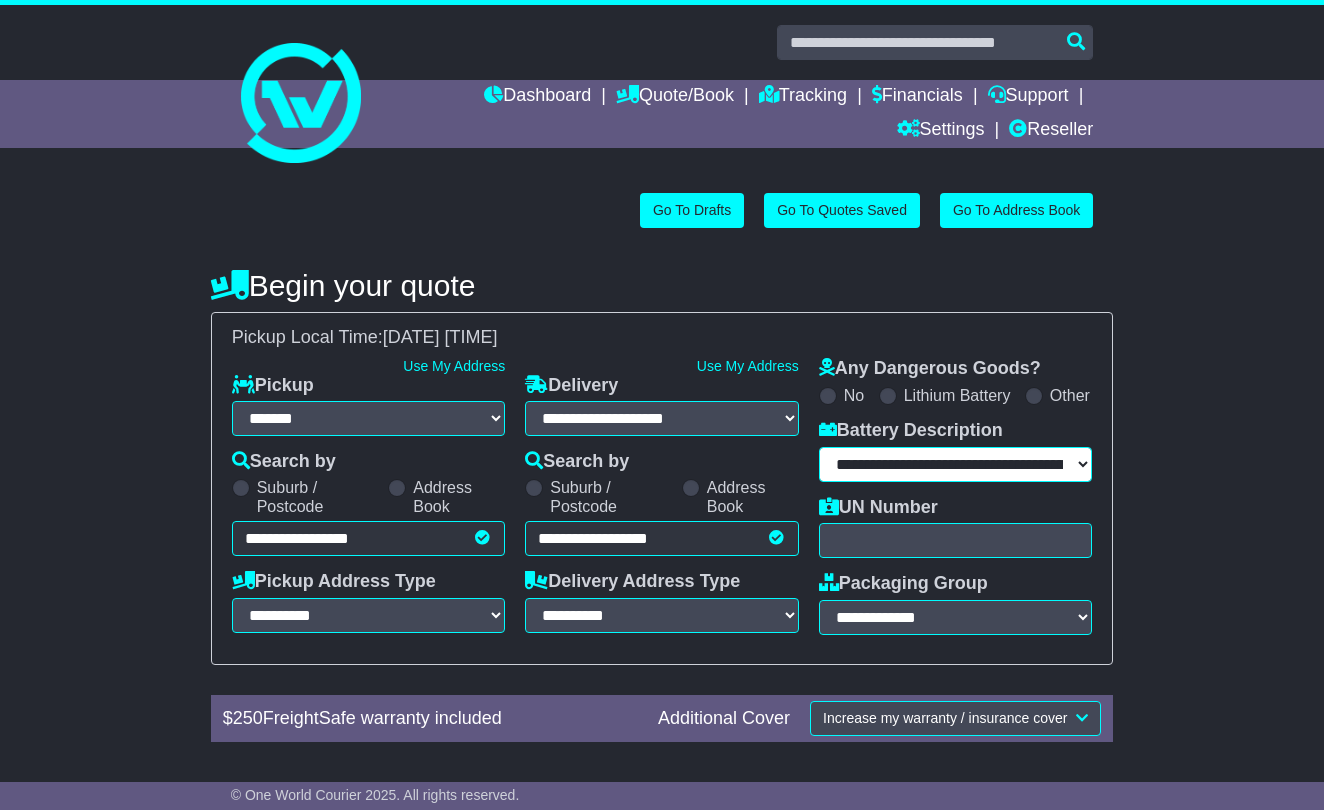 click on "**********" at bounding box center [956, 464] 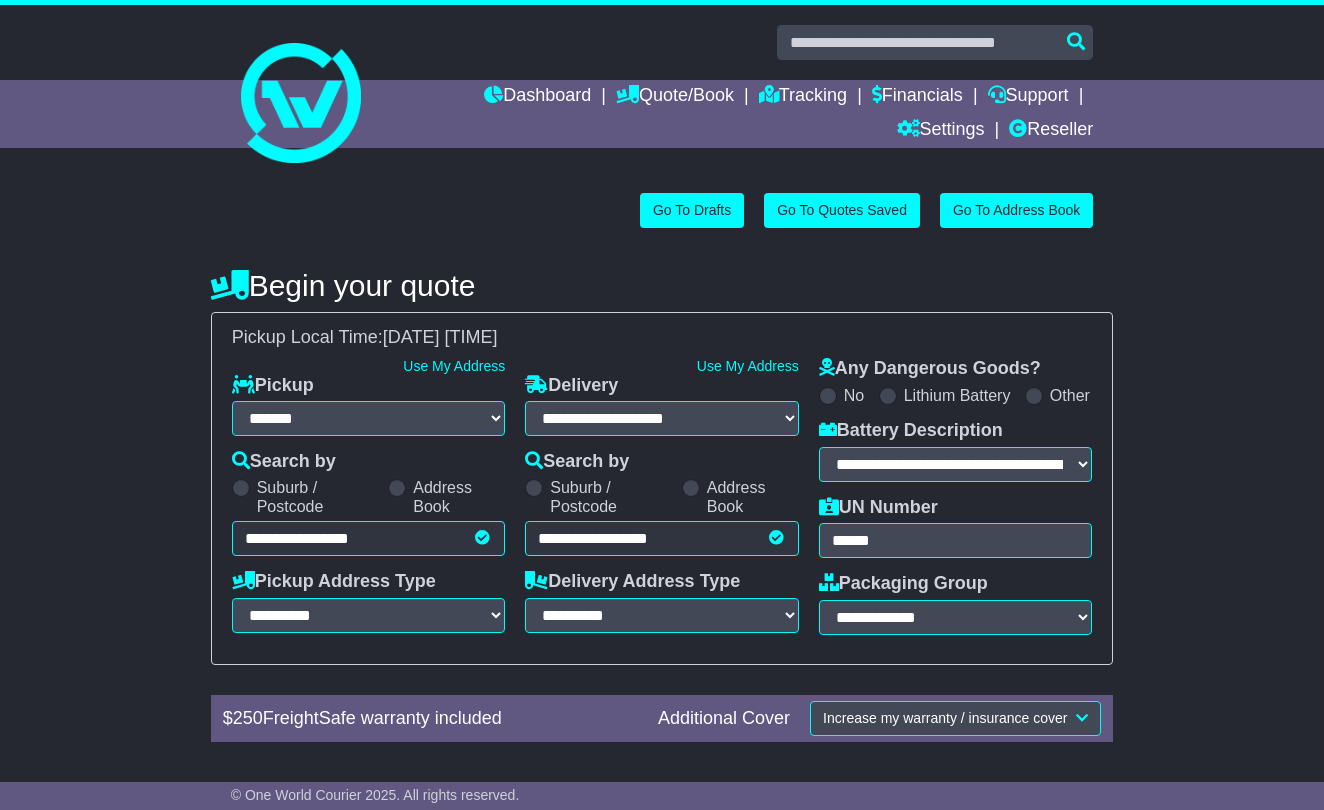 click on "**********" at bounding box center (956, 451) 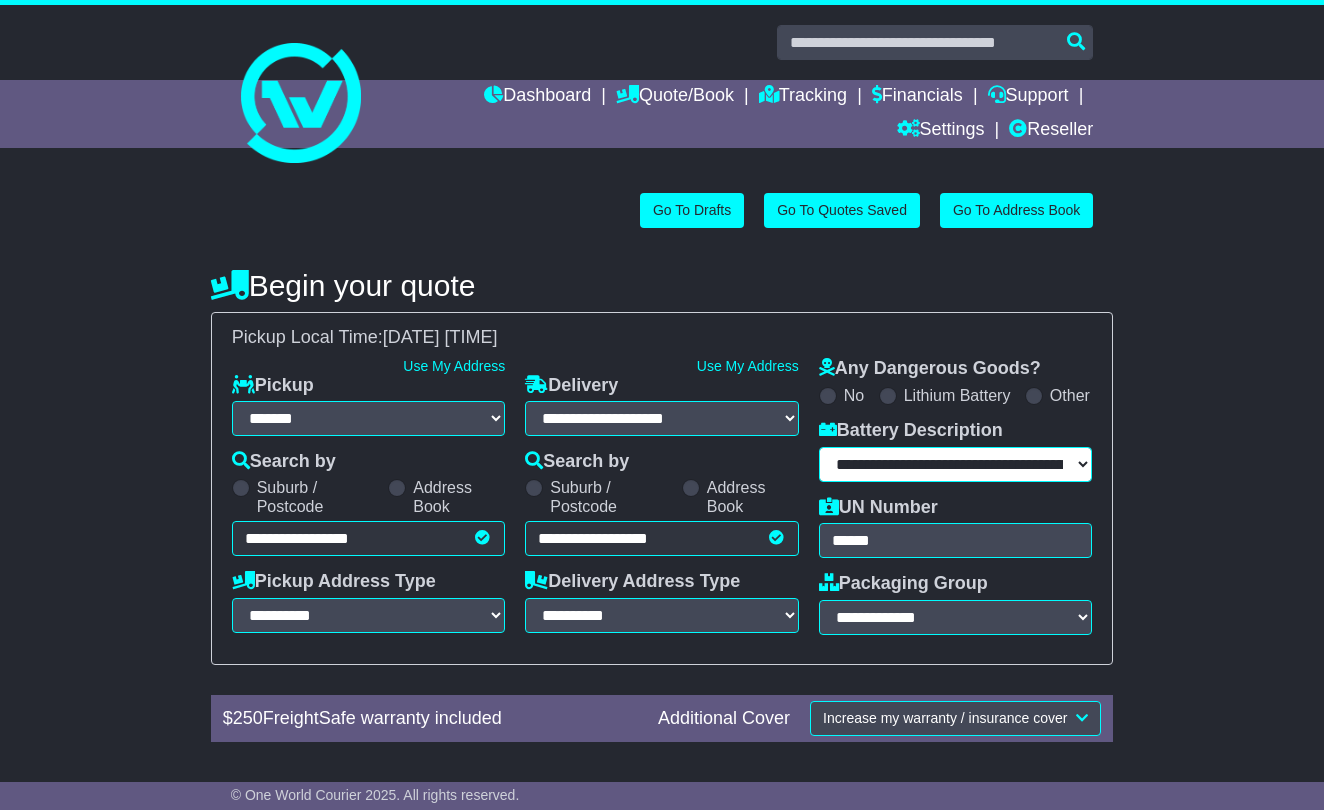 click on "**********" at bounding box center (956, 464) 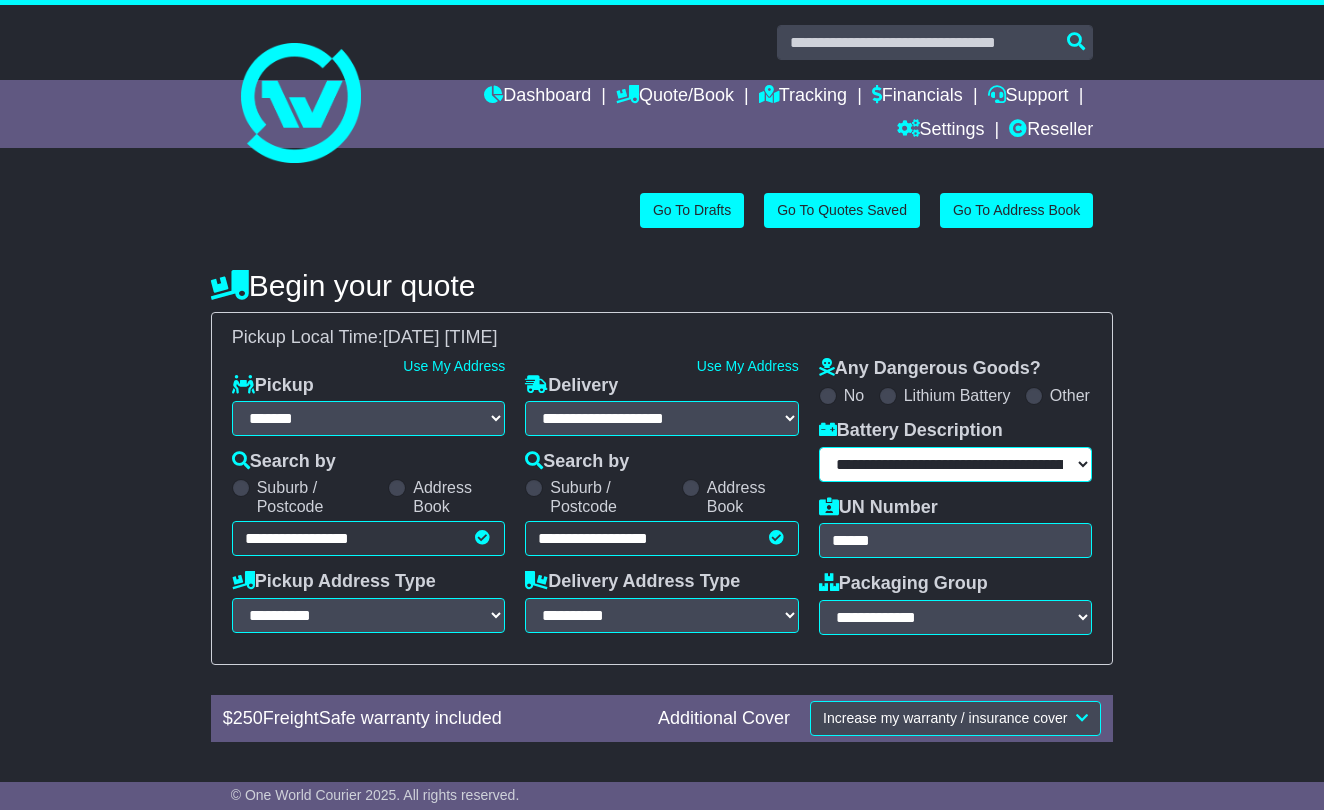 select on "*******" 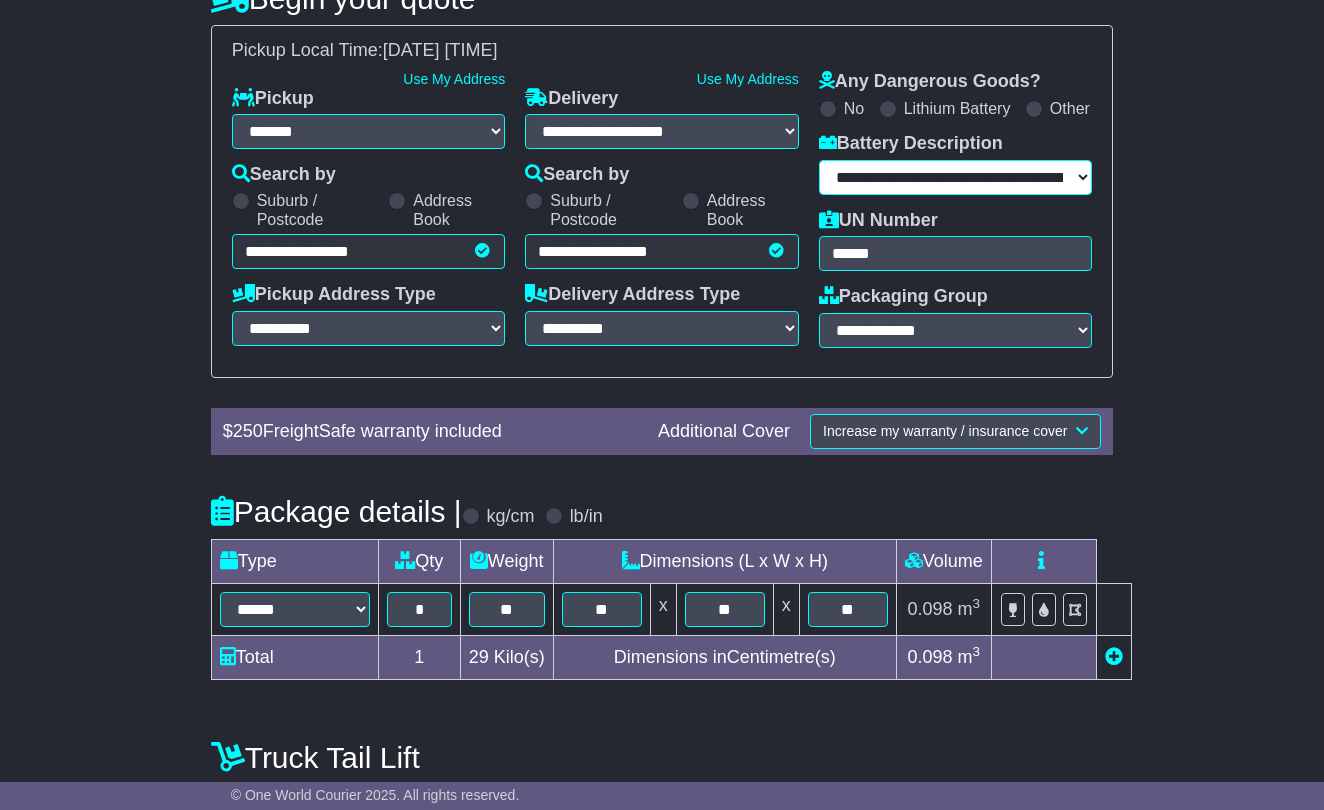 scroll, scrollTop: 300, scrollLeft: 0, axis: vertical 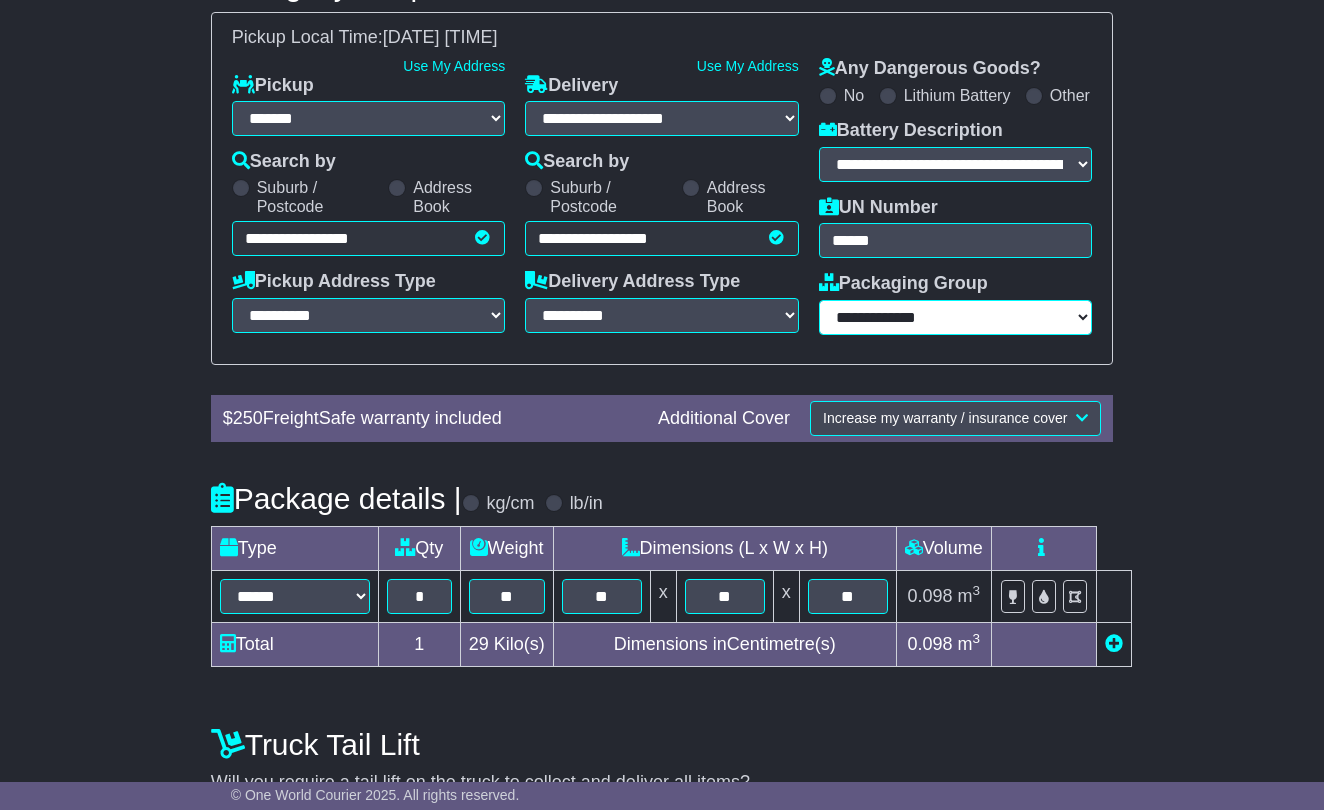 click on "**********" at bounding box center (956, 317) 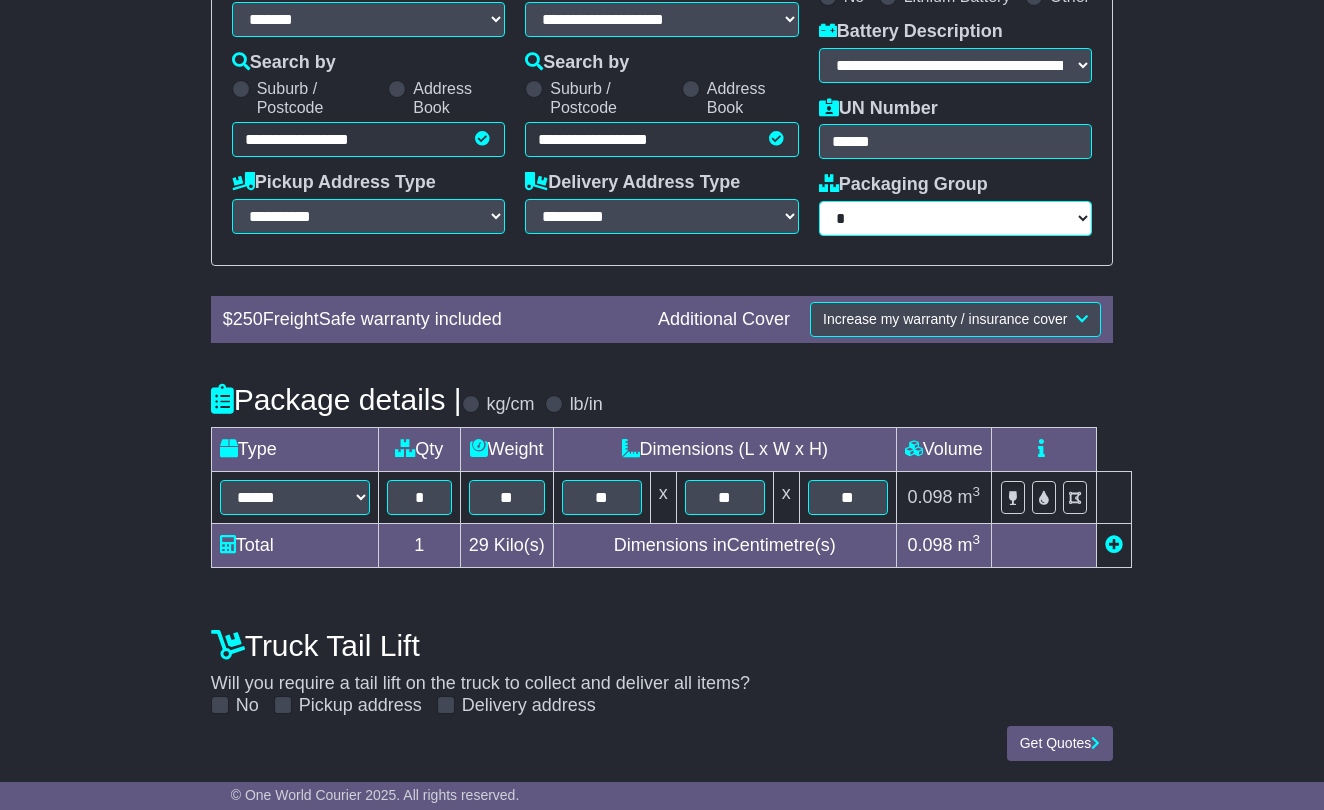 scroll, scrollTop: 401, scrollLeft: 0, axis: vertical 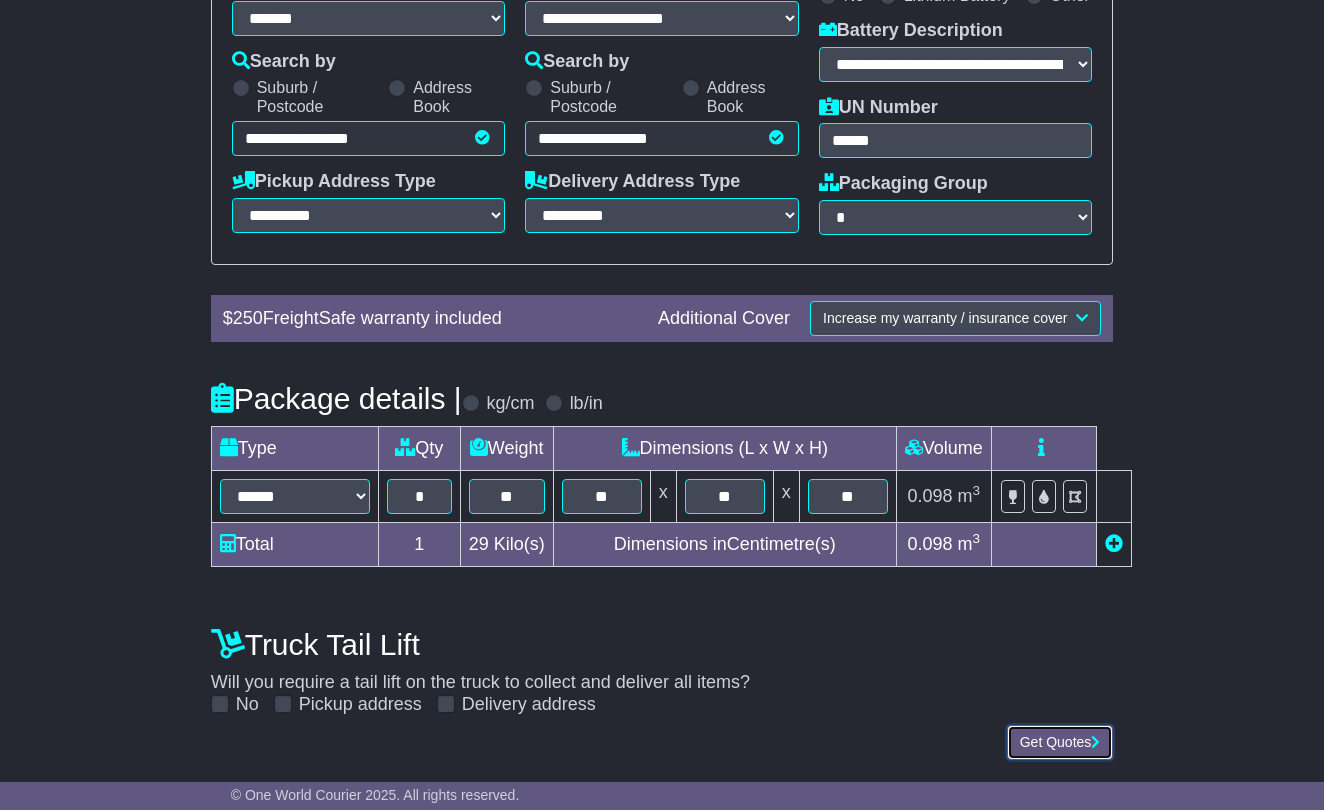 click on "Get Quotes" at bounding box center (1060, 742) 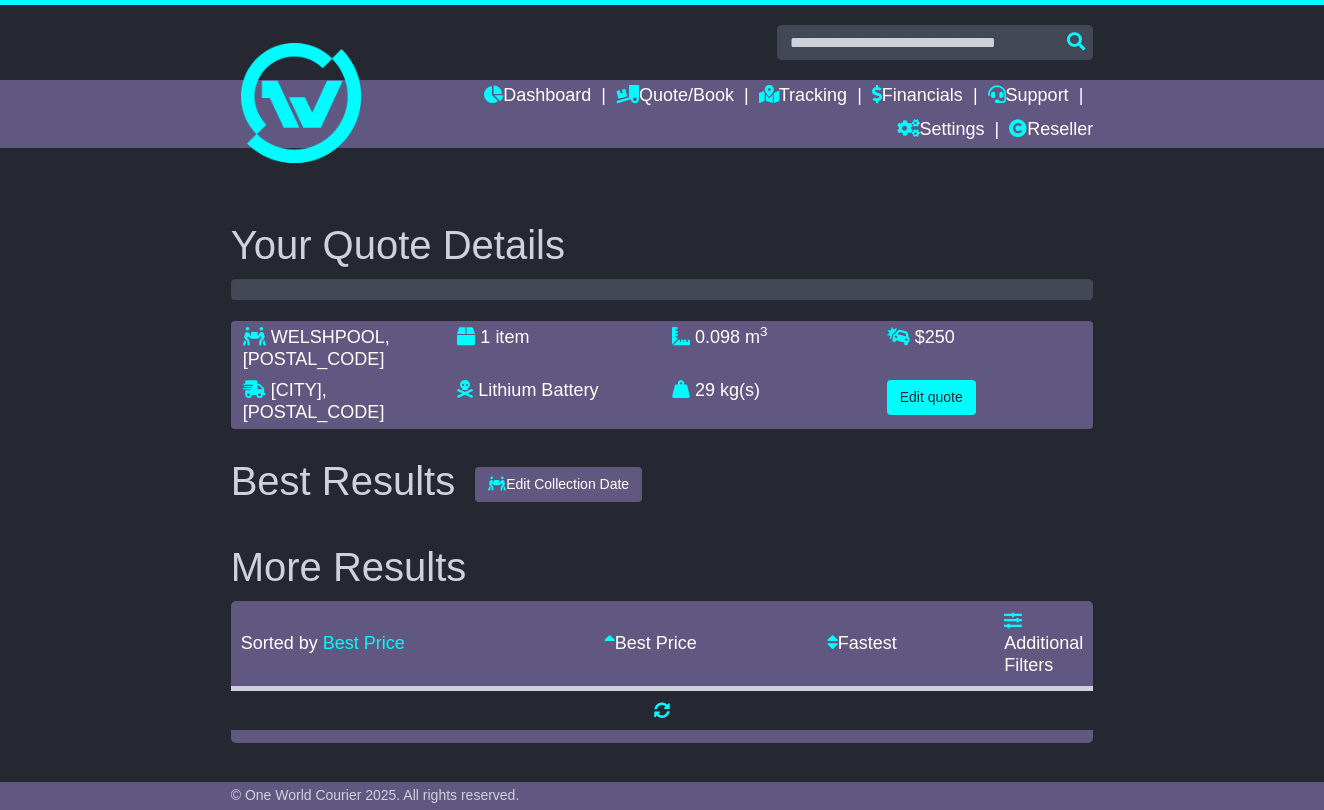 scroll, scrollTop: 0, scrollLeft: 0, axis: both 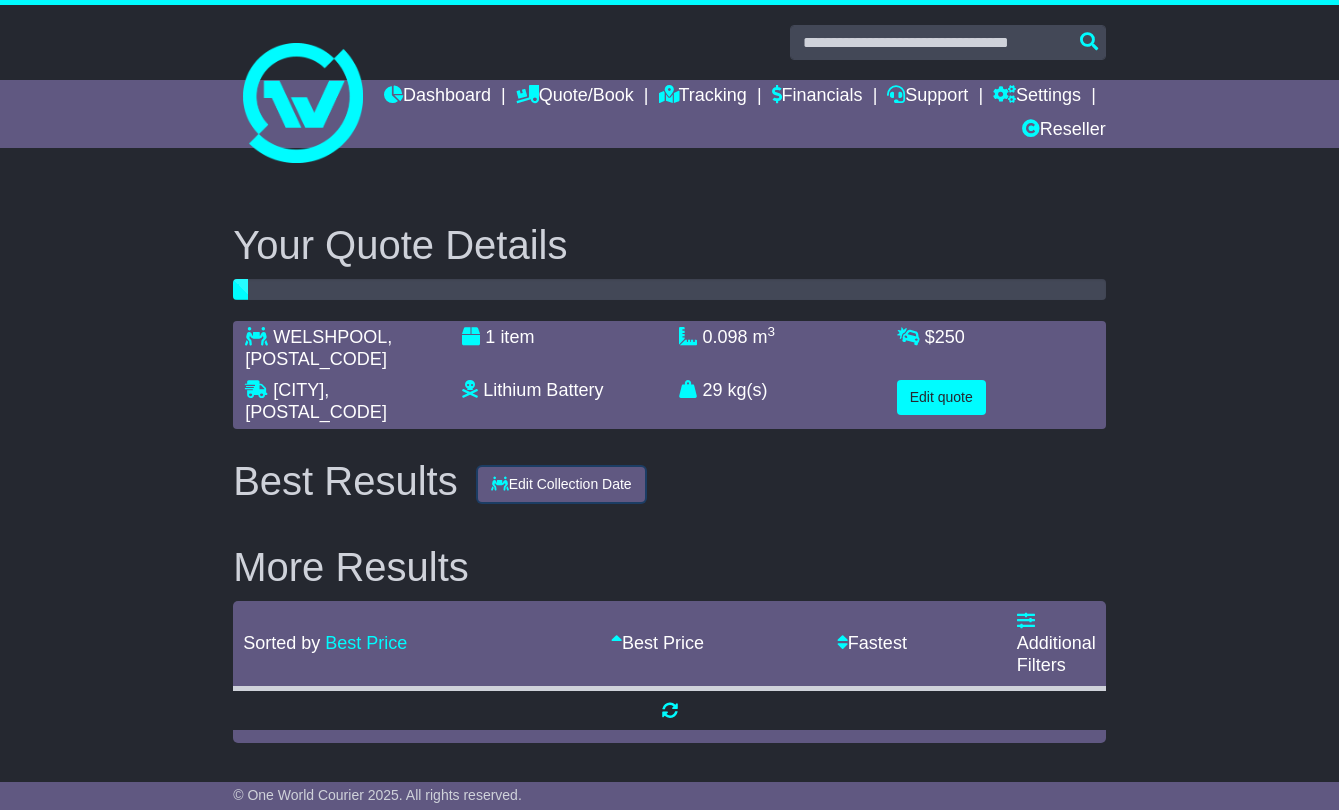 click on "Edit Collection Date" at bounding box center (561, 484) 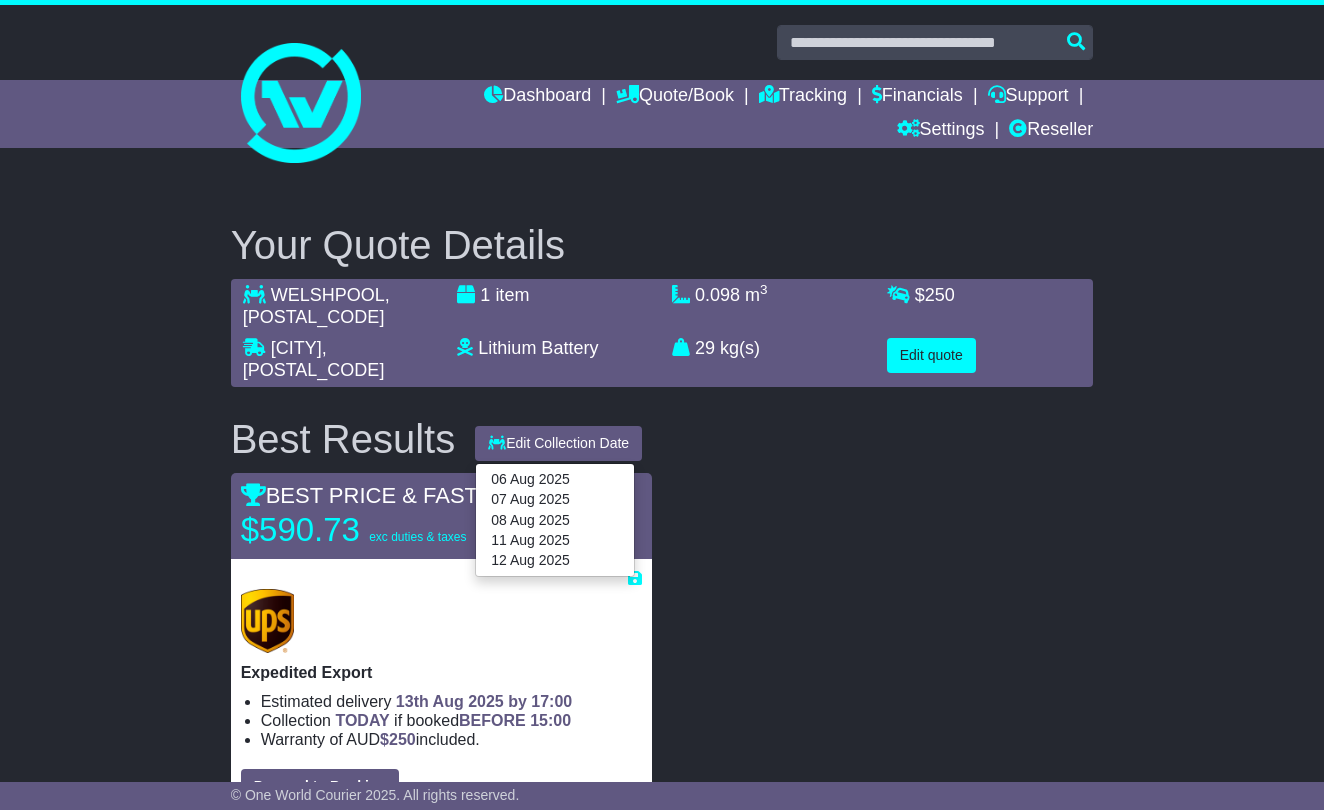 click at bounding box center [882, 643] 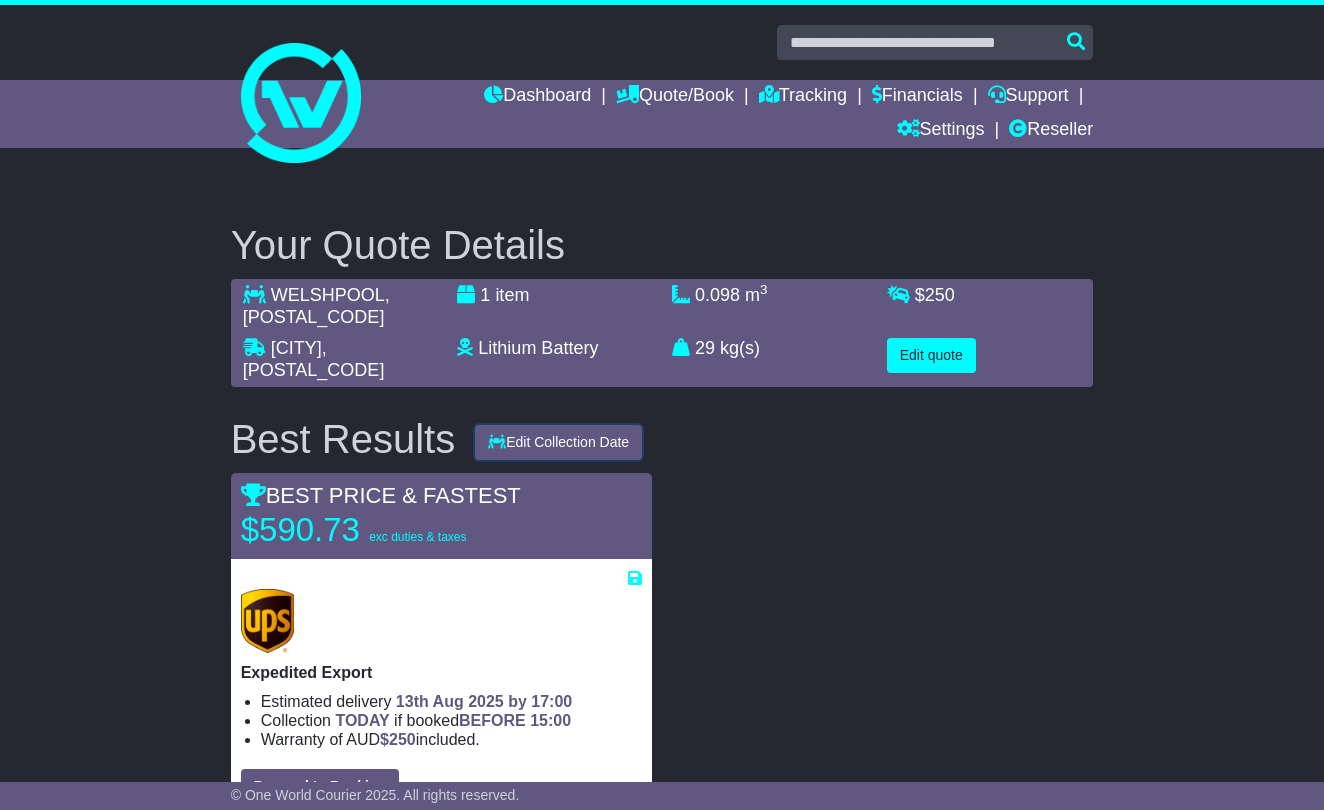 click on "Edit Collection Date" at bounding box center [558, 442] 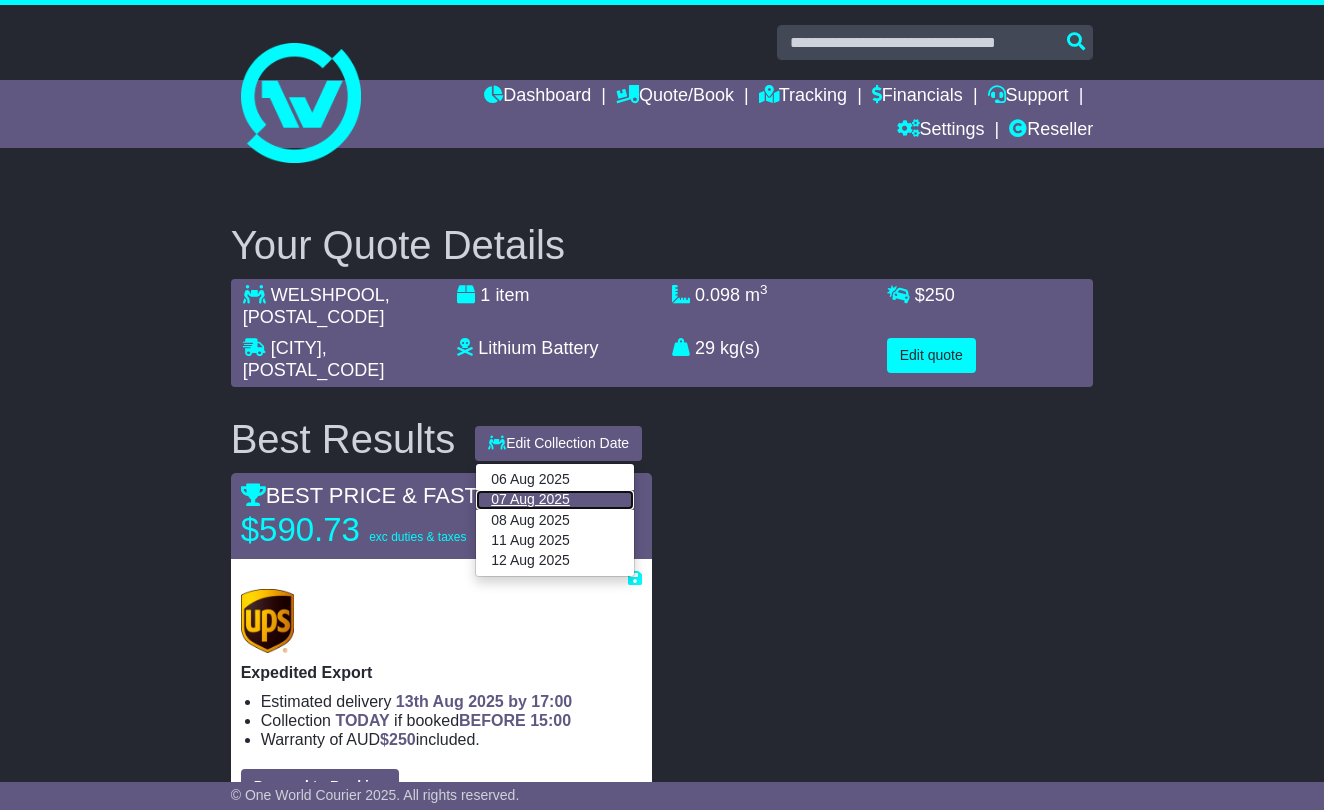 click on "07 Aug 2025" at bounding box center [555, 500] 